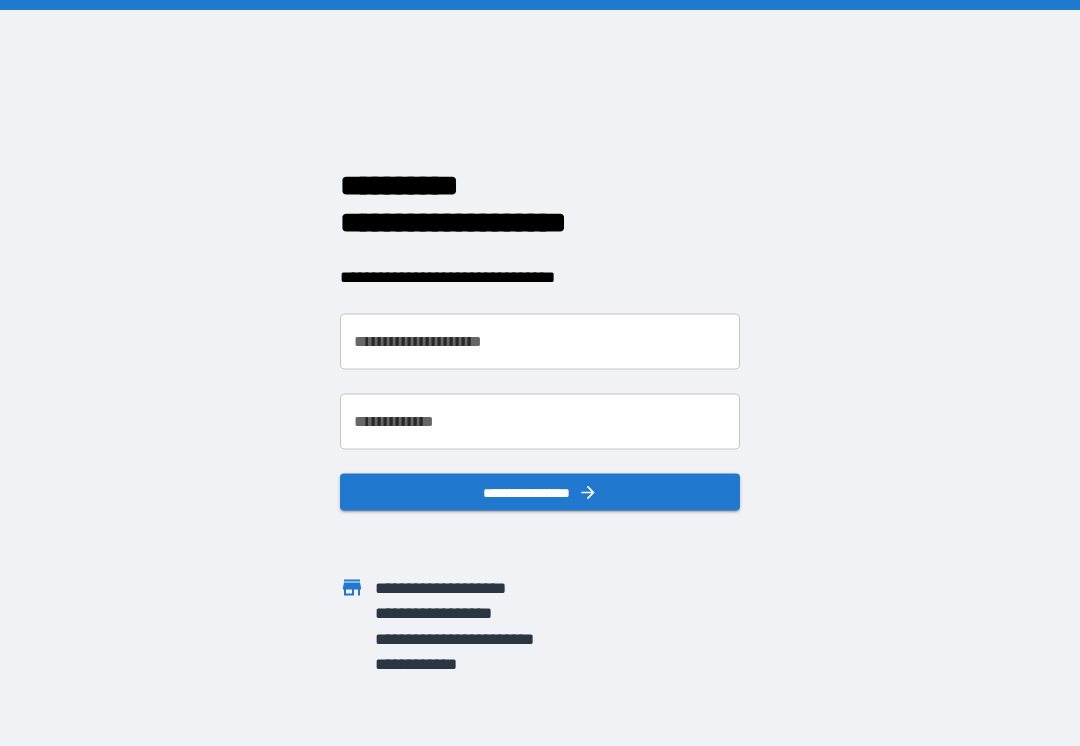 scroll, scrollTop: 0, scrollLeft: 0, axis: both 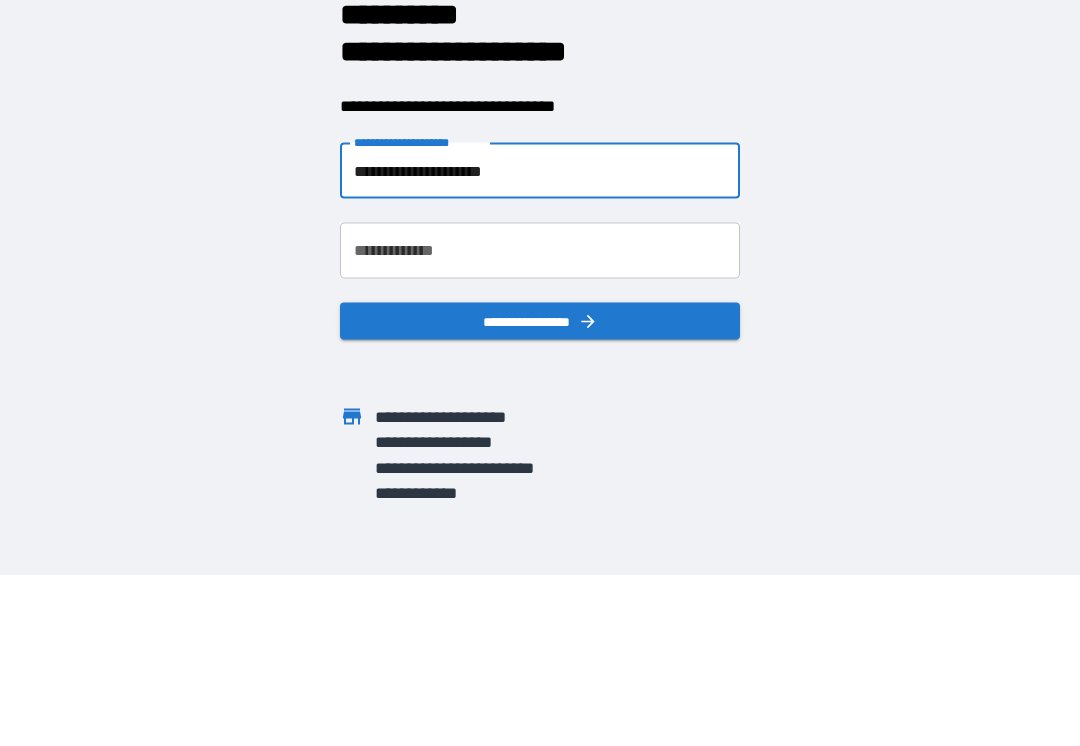 type on "**********" 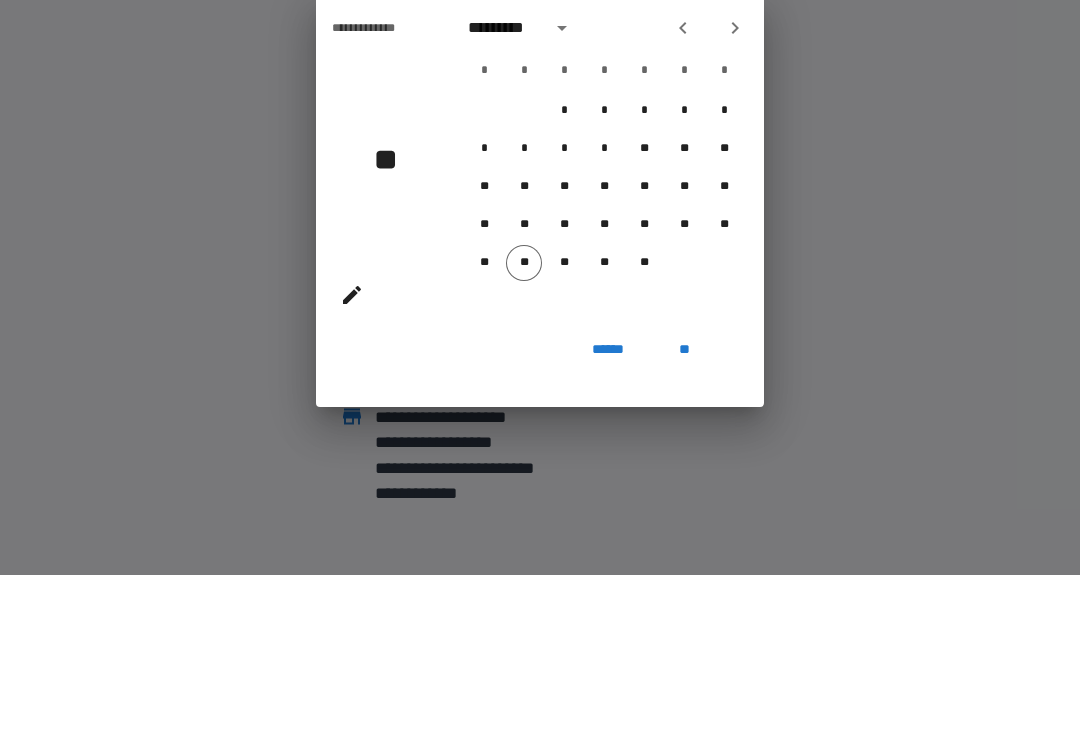 click at bounding box center [683, 199] 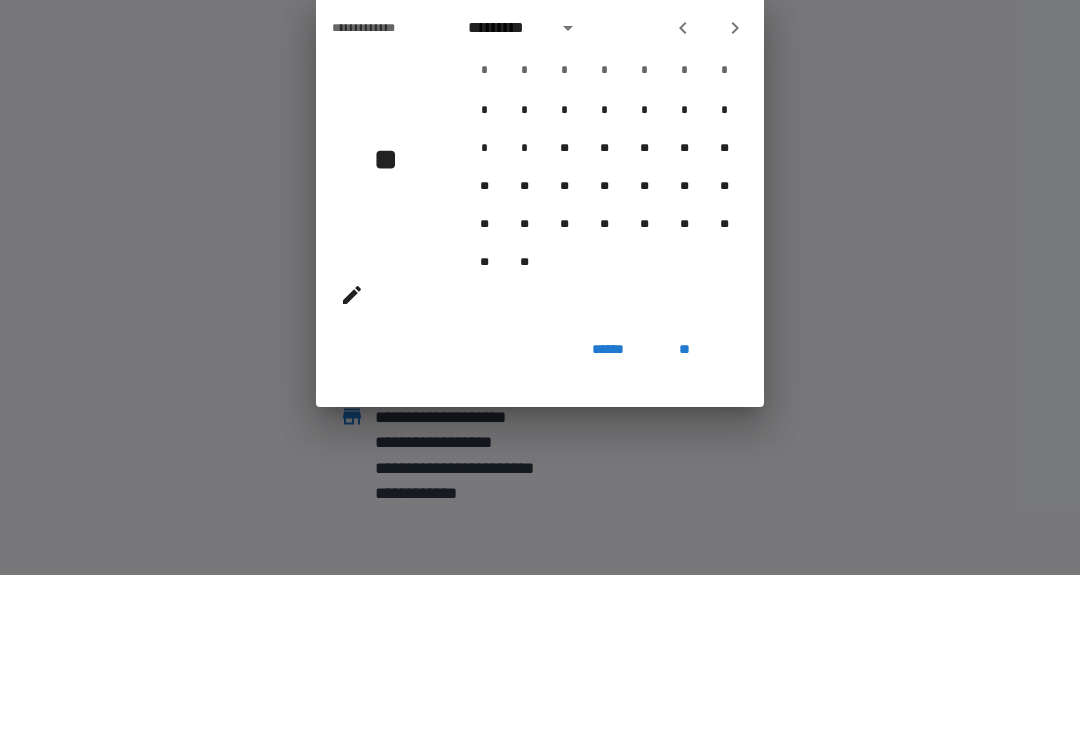 click at bounding box center [683, 199] 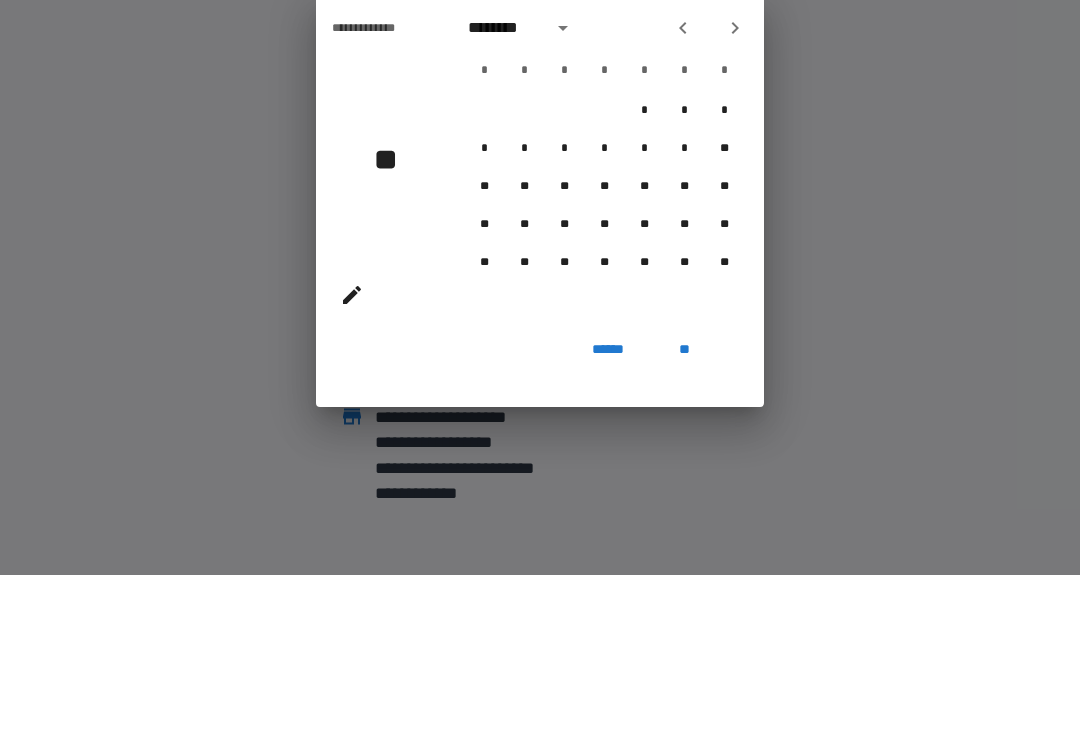 click 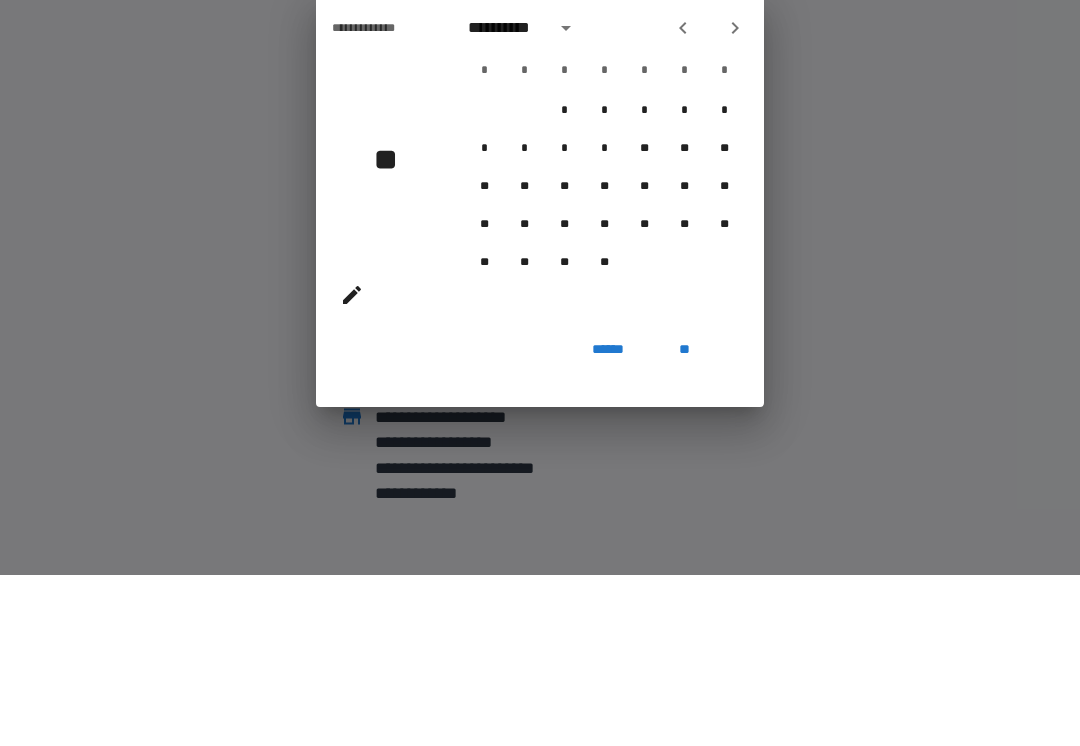 click at bounding box center [683, 199] 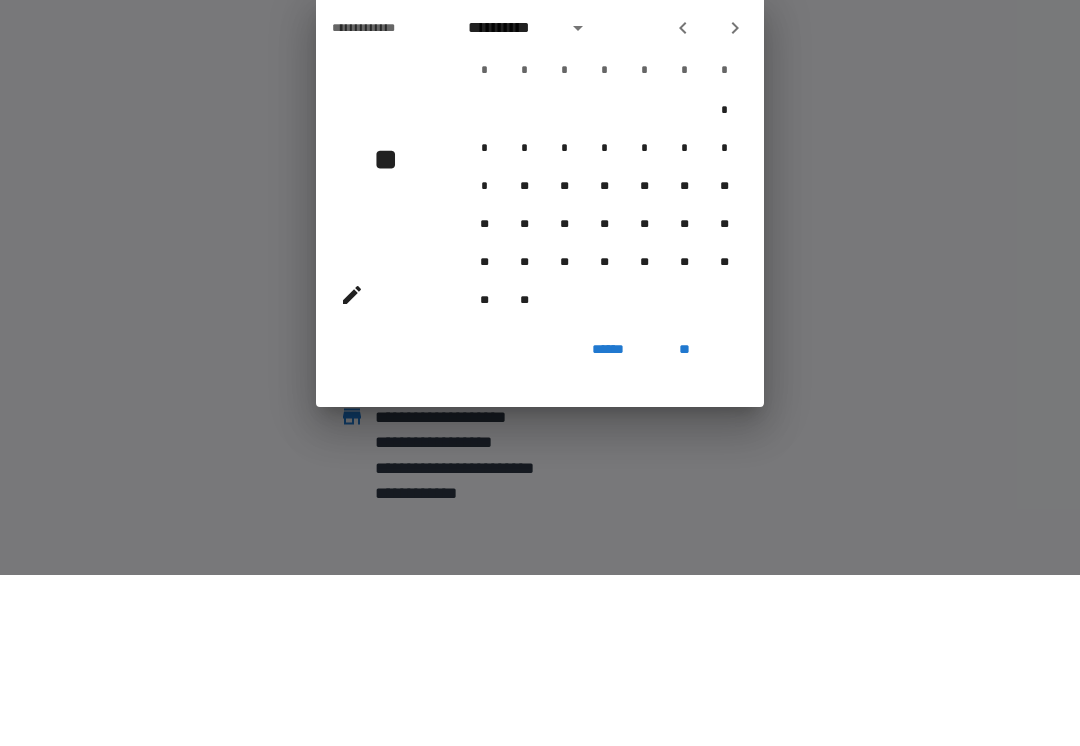 click at bounding box center (683, 199) 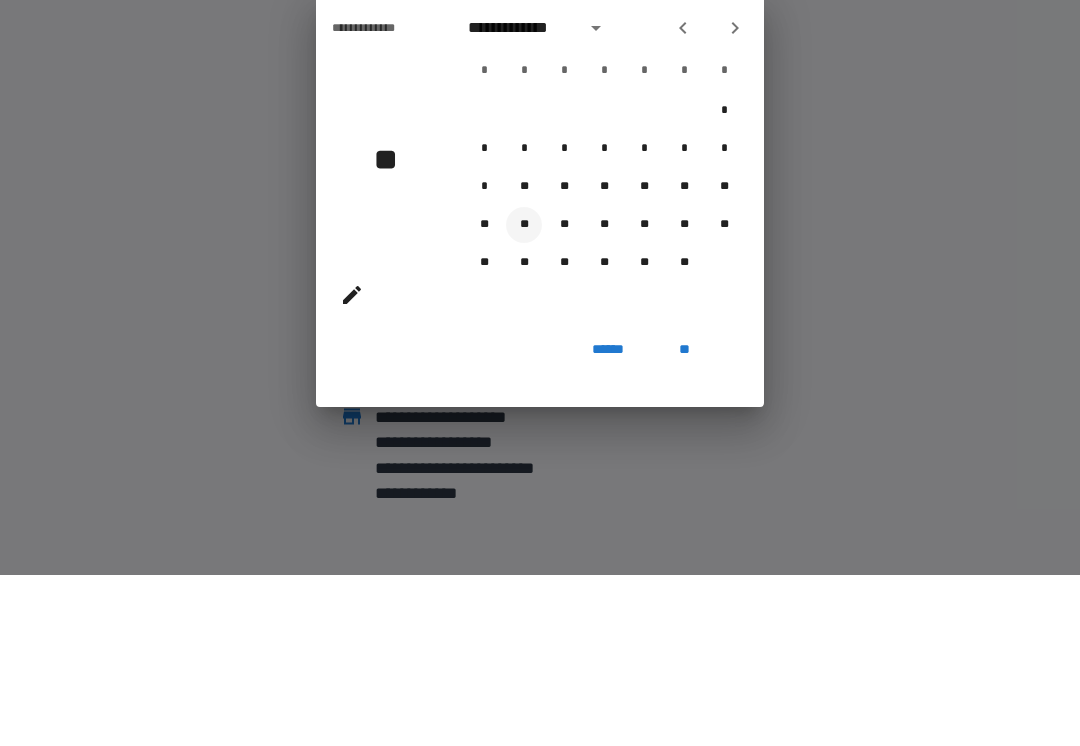 click on "**" at bounding box center (524, 396) 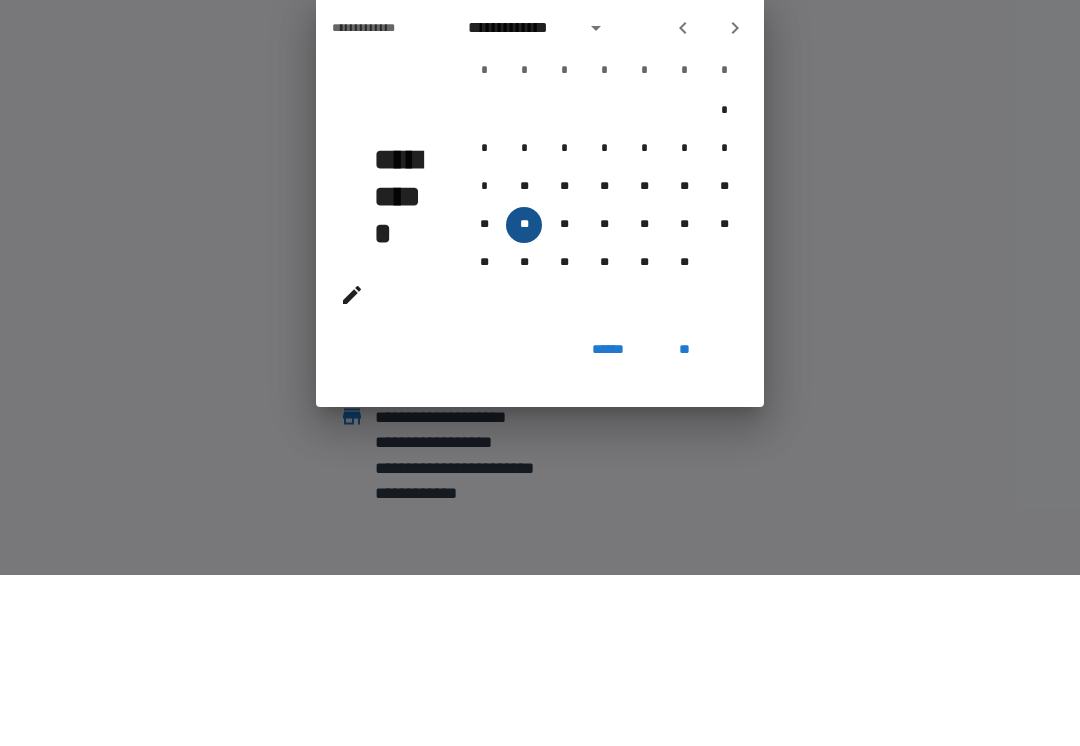 type on "**********" 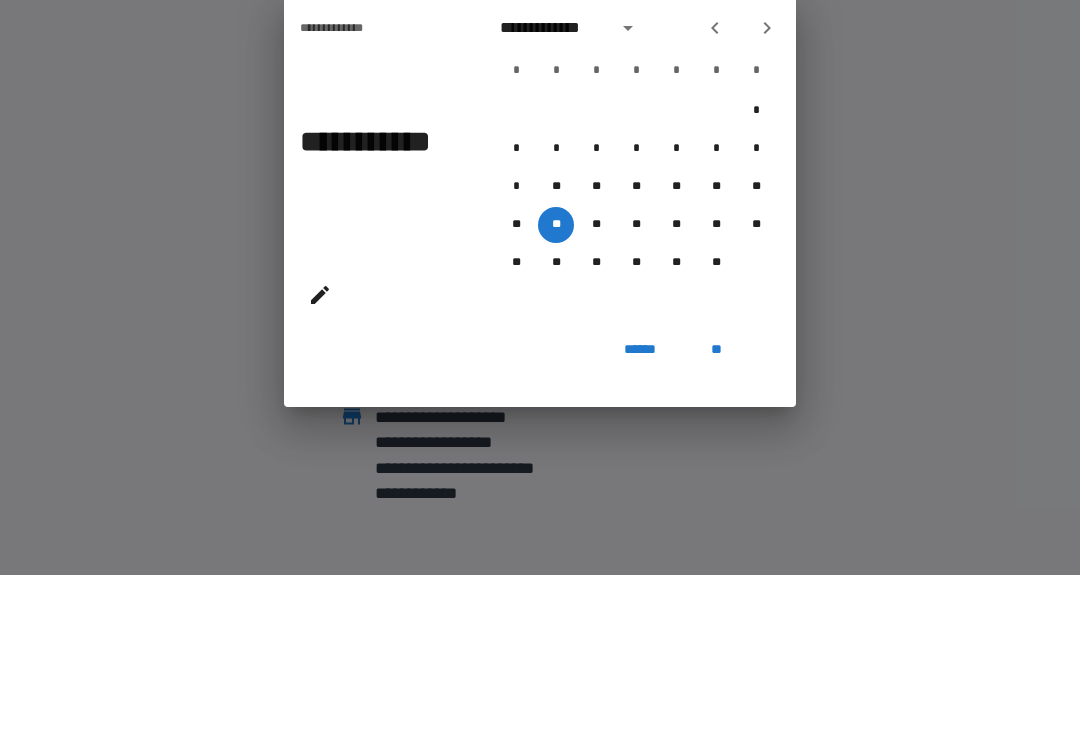 click on "******" at bounding box center (640, 520) 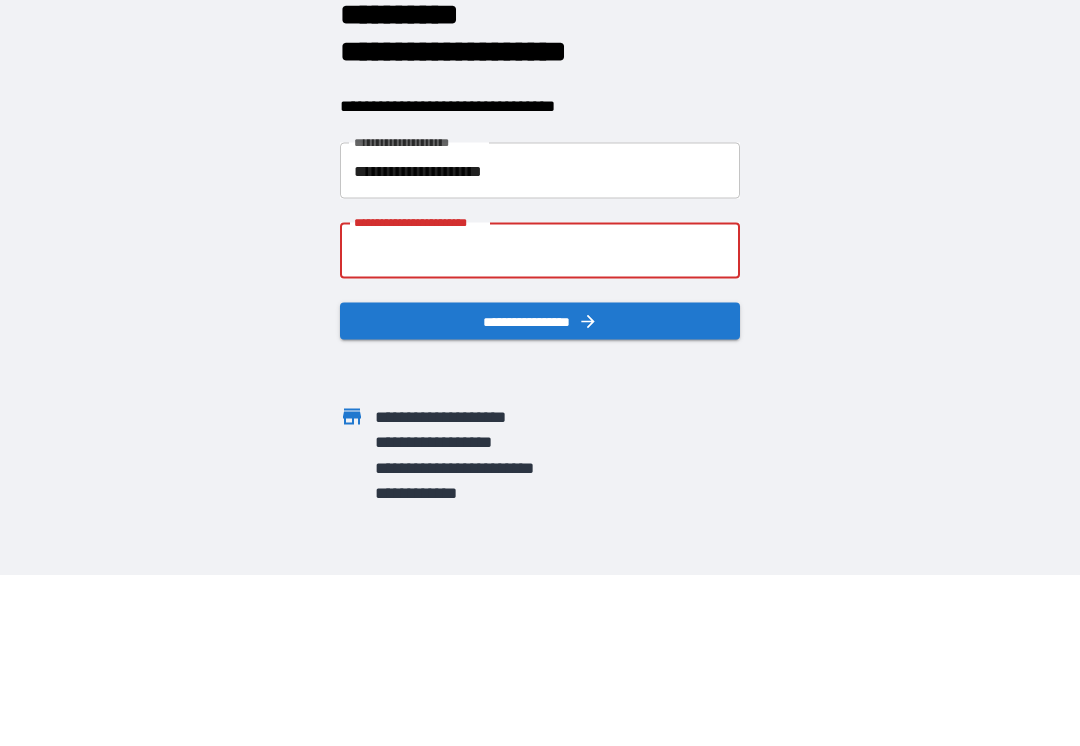 click on "**********" at bounding box center [540, 422] 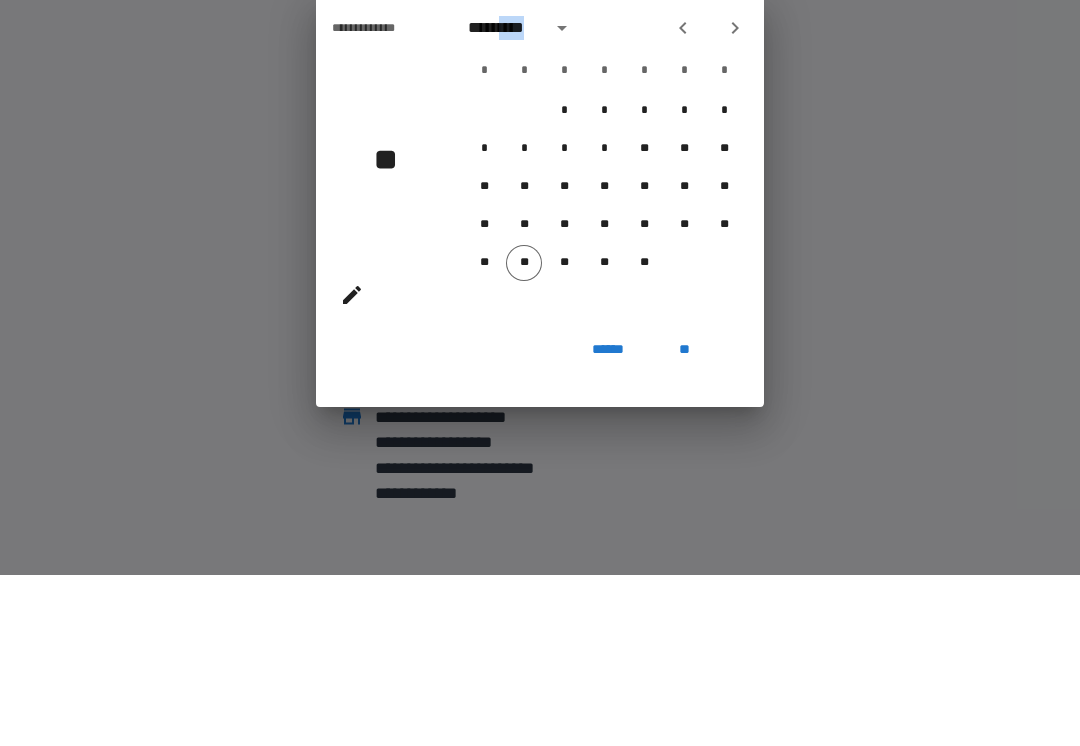 click at bounding box center (683, 199) 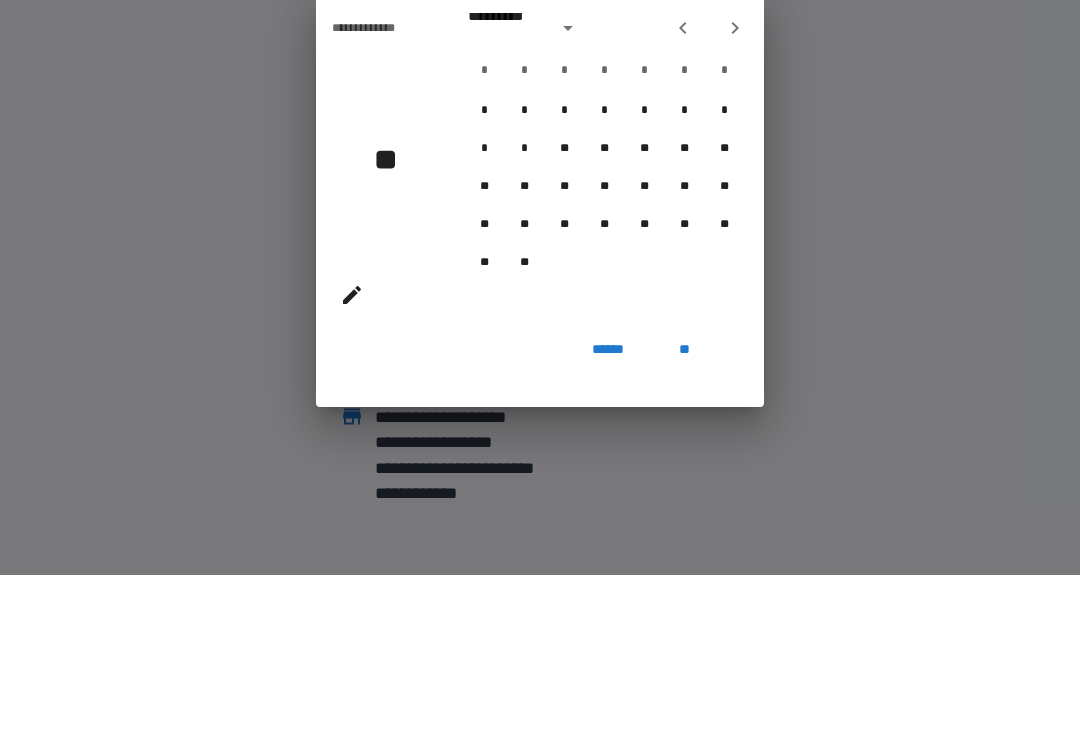 click at bounding box center (683, 199) 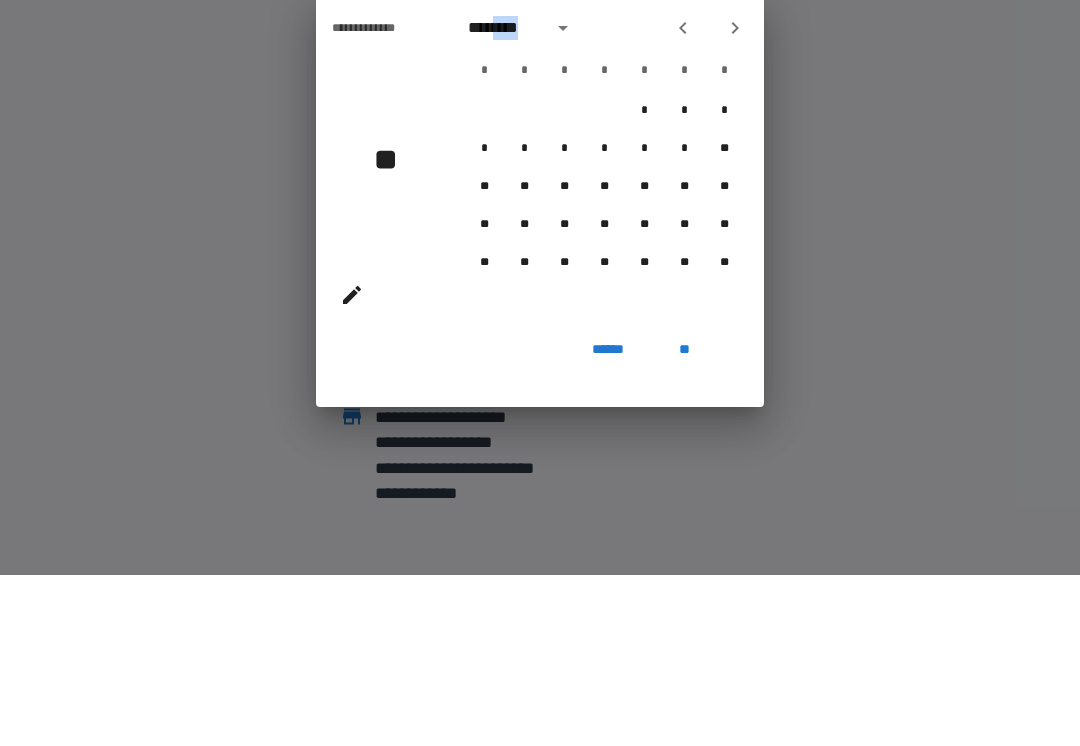 click at bounding box center (683, 199) 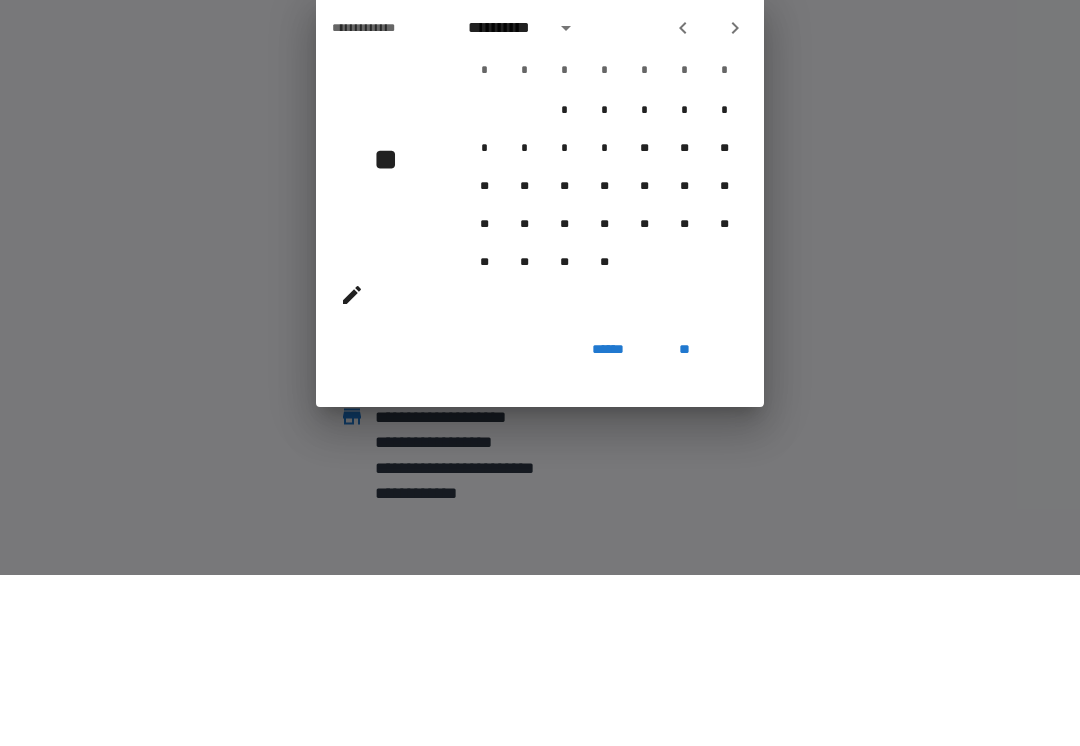 click on "**********" at bounding box center (604, 335) 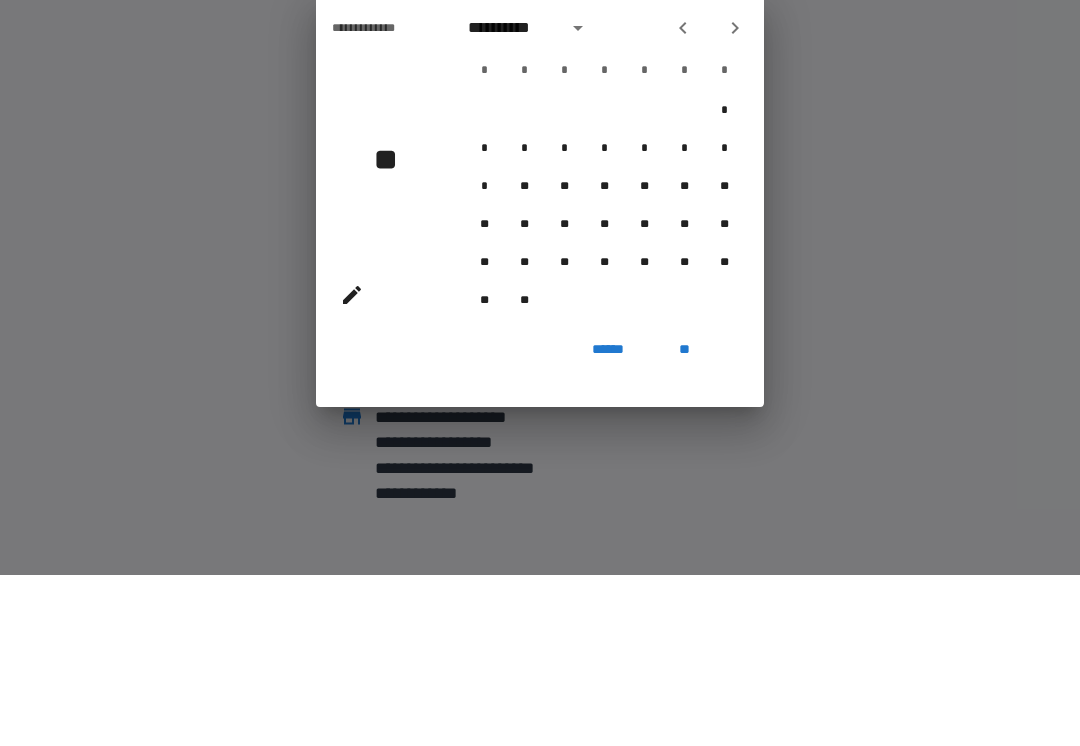 click on "*" at bounding box center [684, 242] 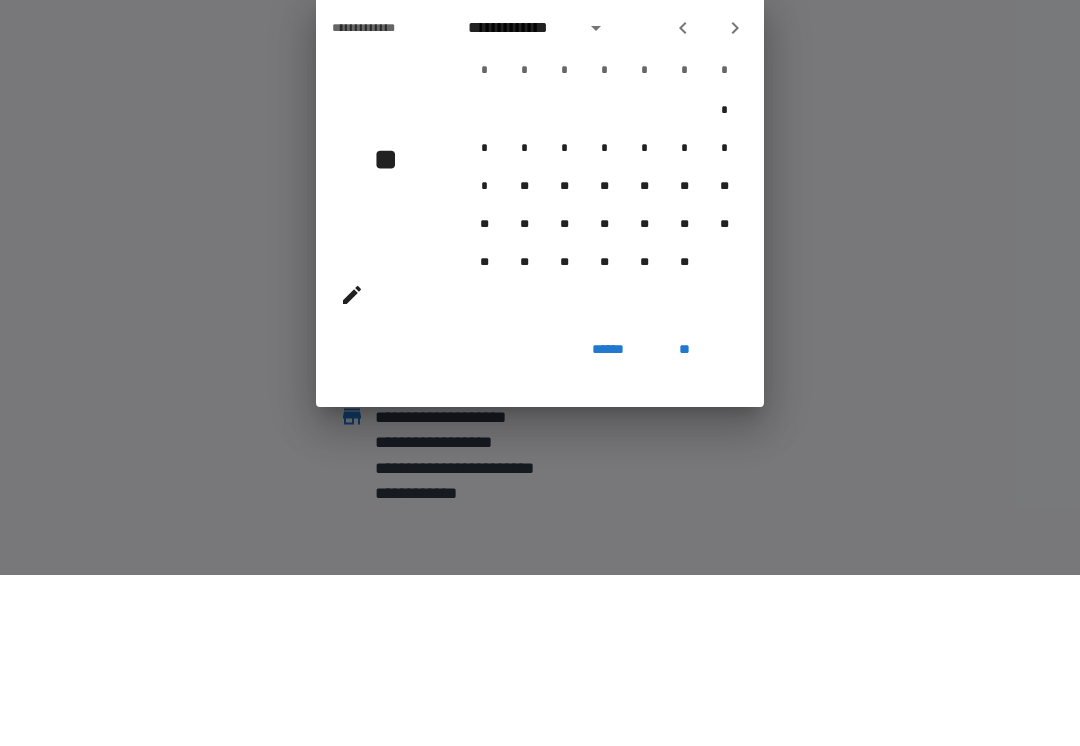 click on "**********" at bounding box center [604, 335] 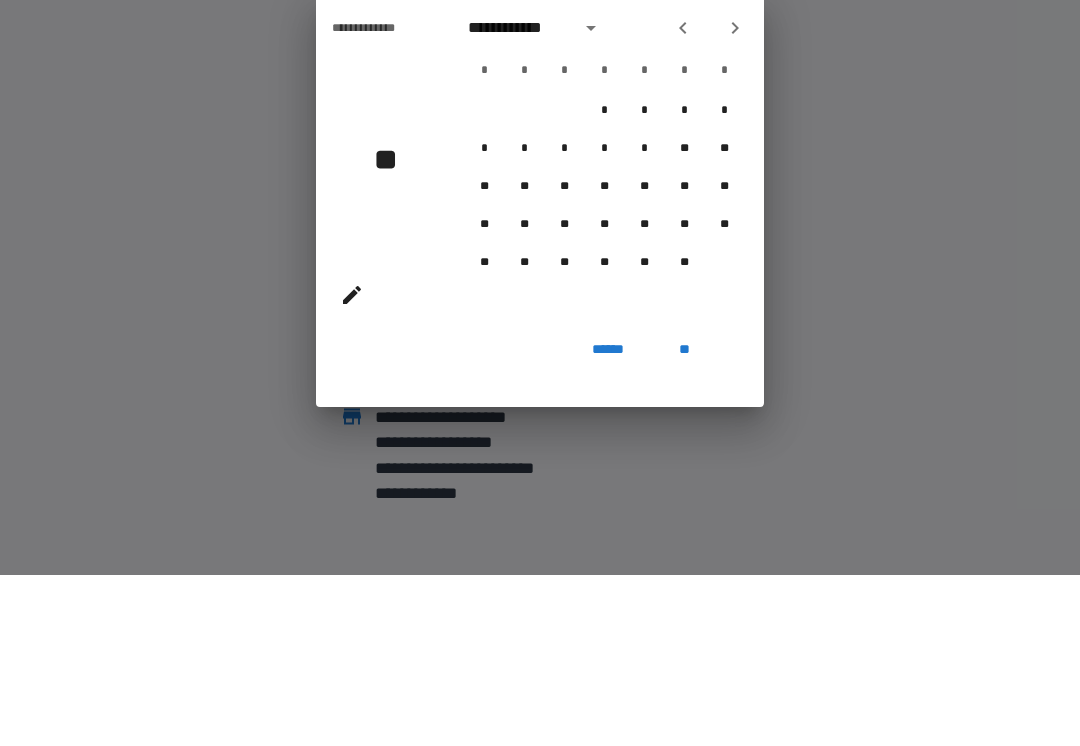 click on "**********" at bounding box center [604, 335] 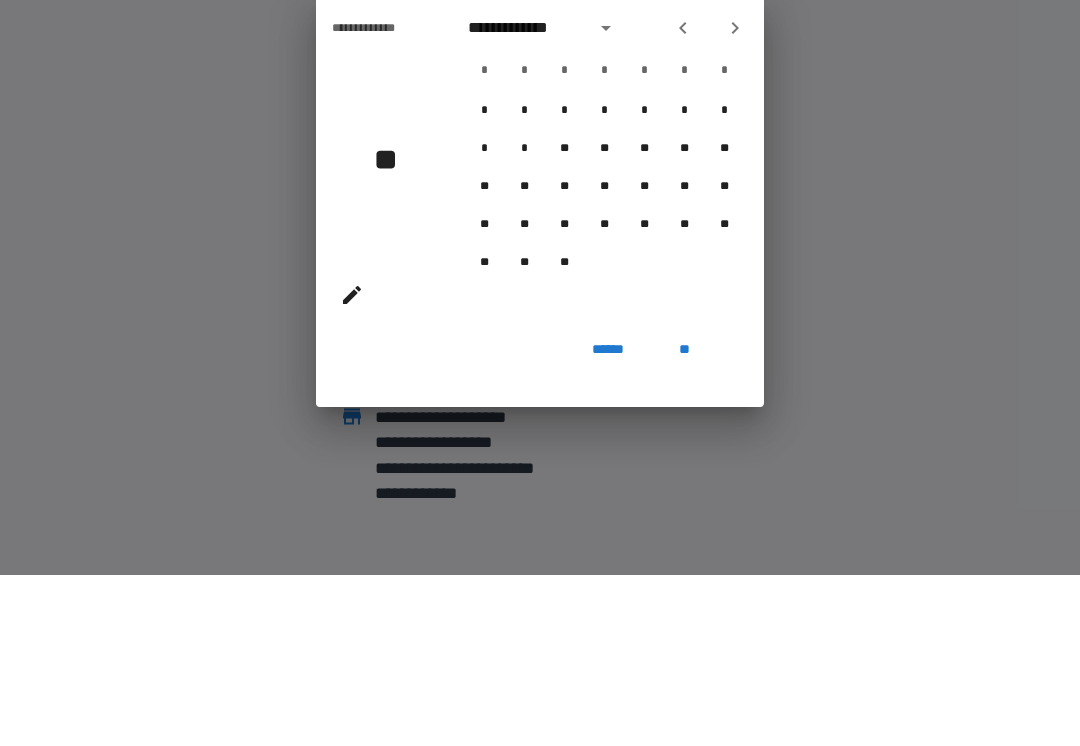 click on "**********" at bounding box center (604, 335) 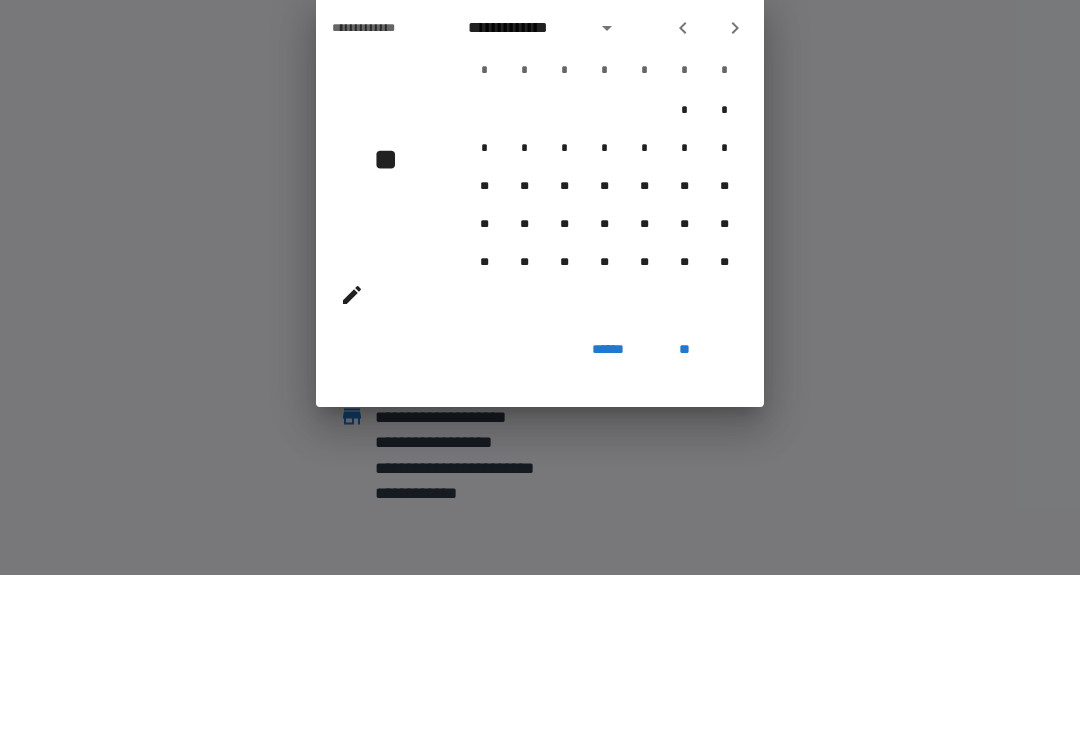 click on "**********" at bounding box center (604, 335) 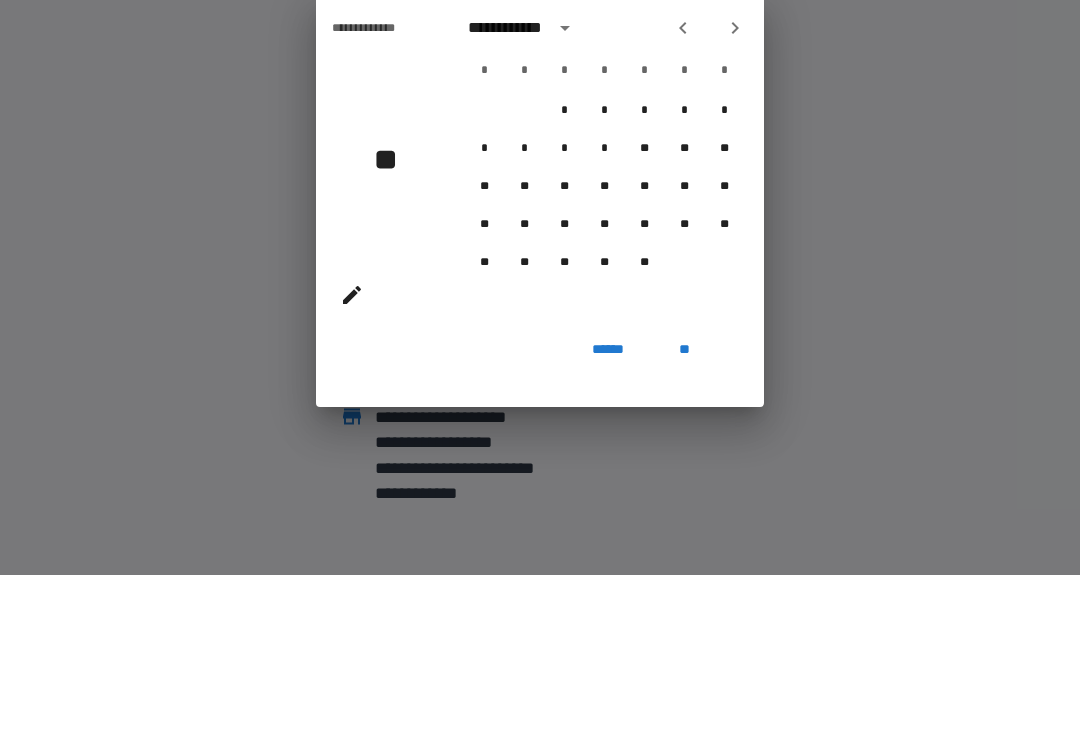 click on "**********" at bounding box center (604, 335) 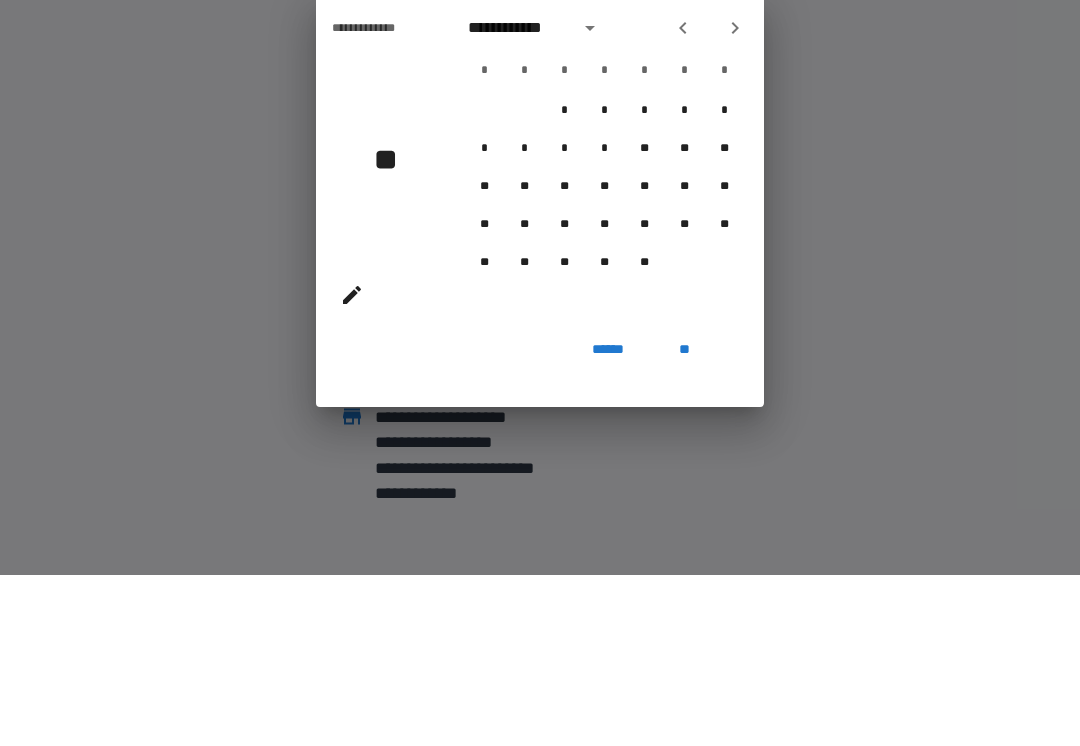 click at bounding box center (683, 199) 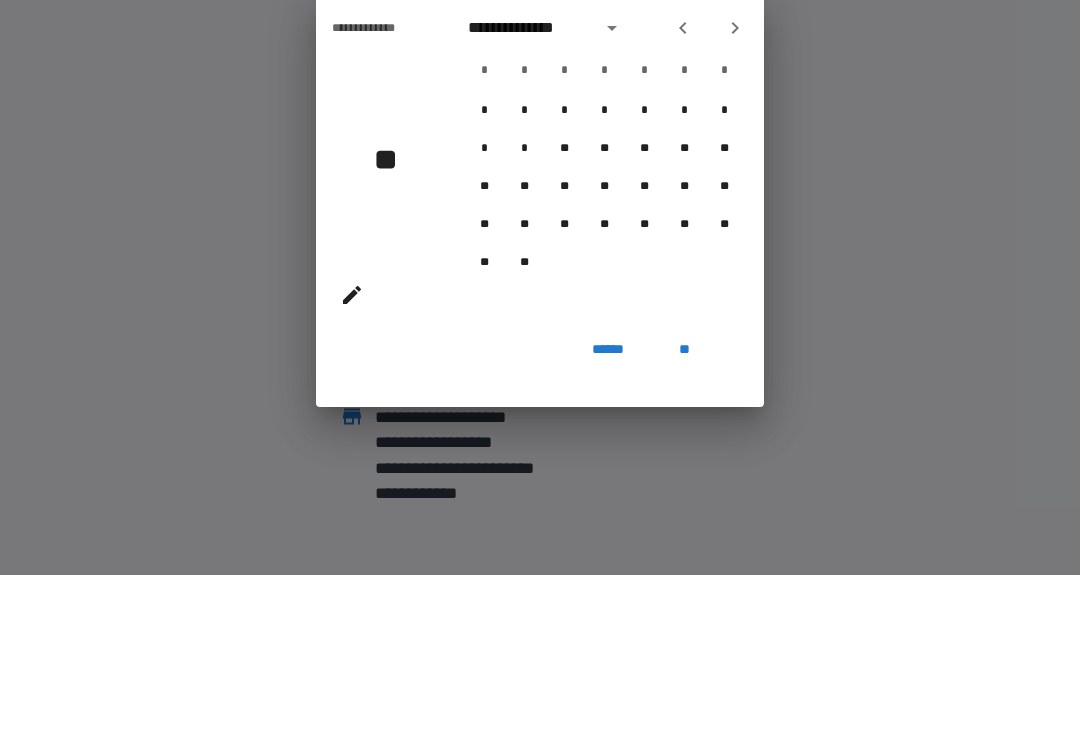 click on "*" at bounding box center (684, 242) 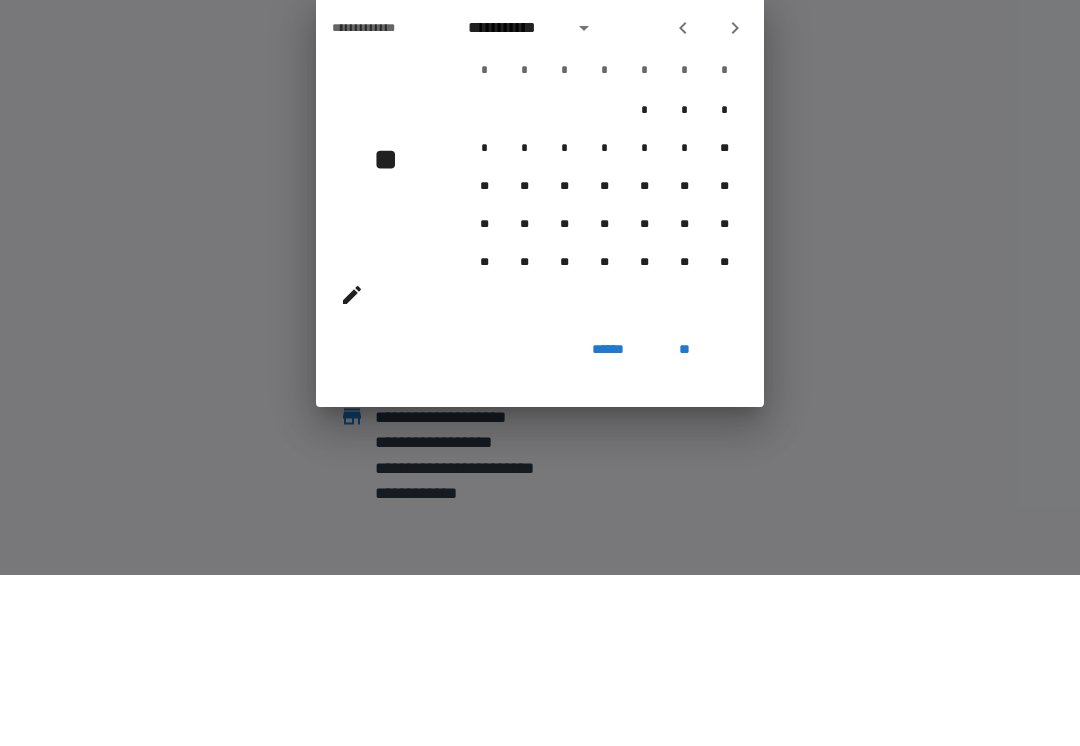 click 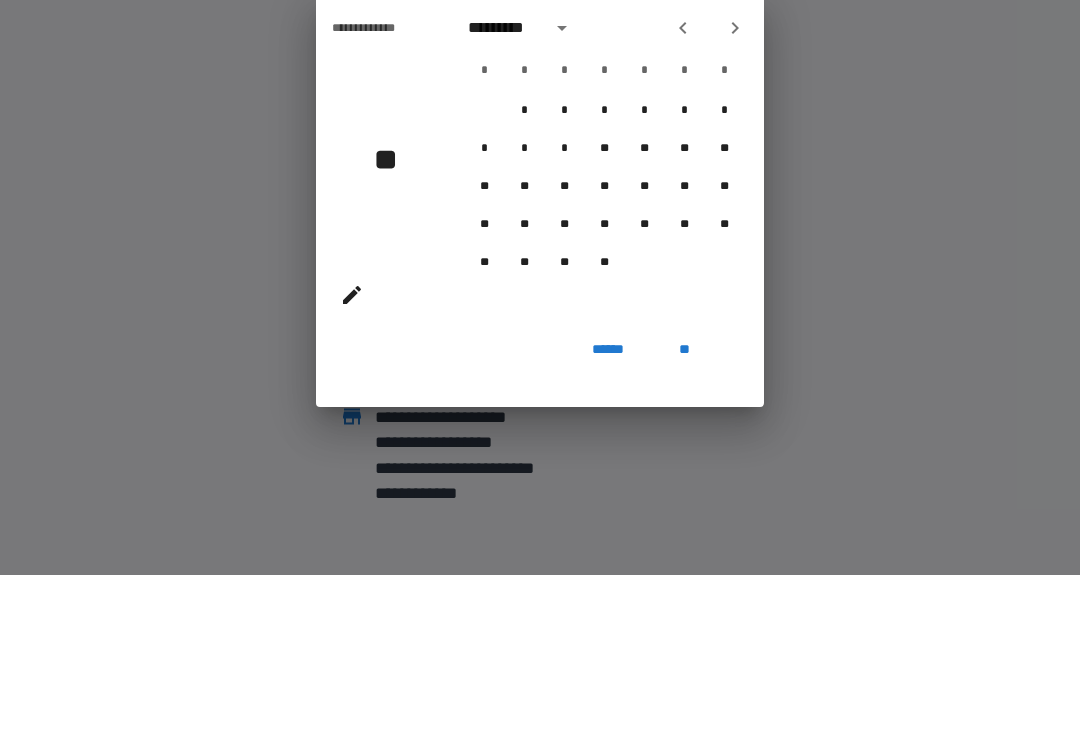 click at bounding box center (683, 199) 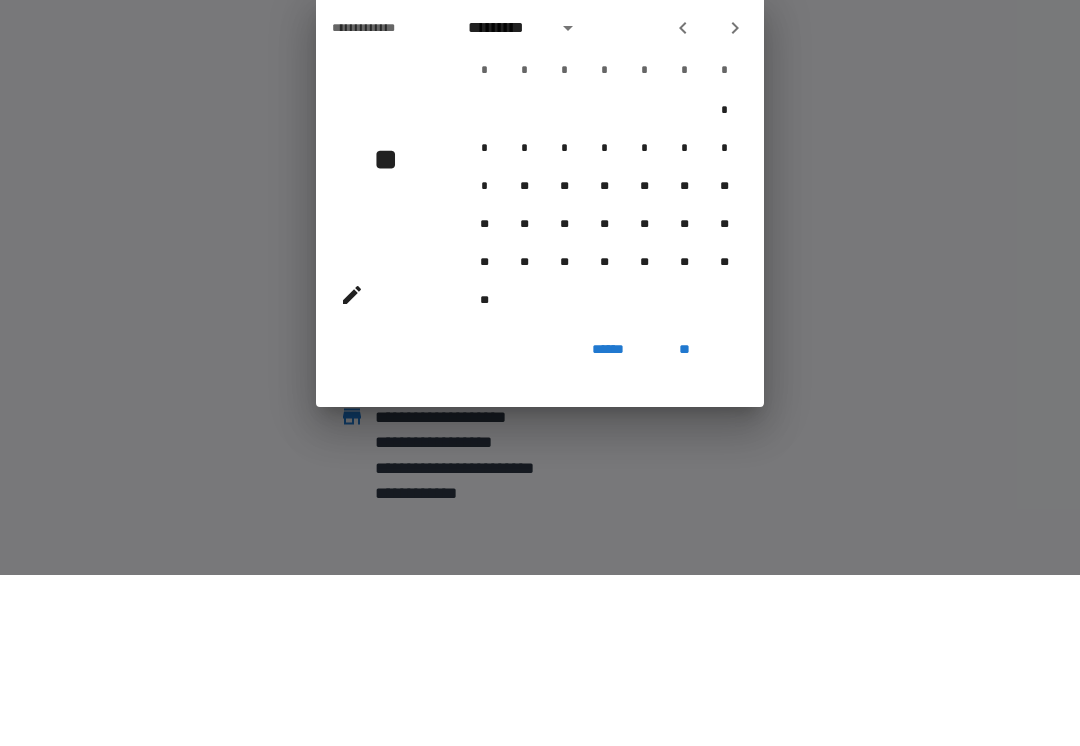 click at bounding box center [683, 199] 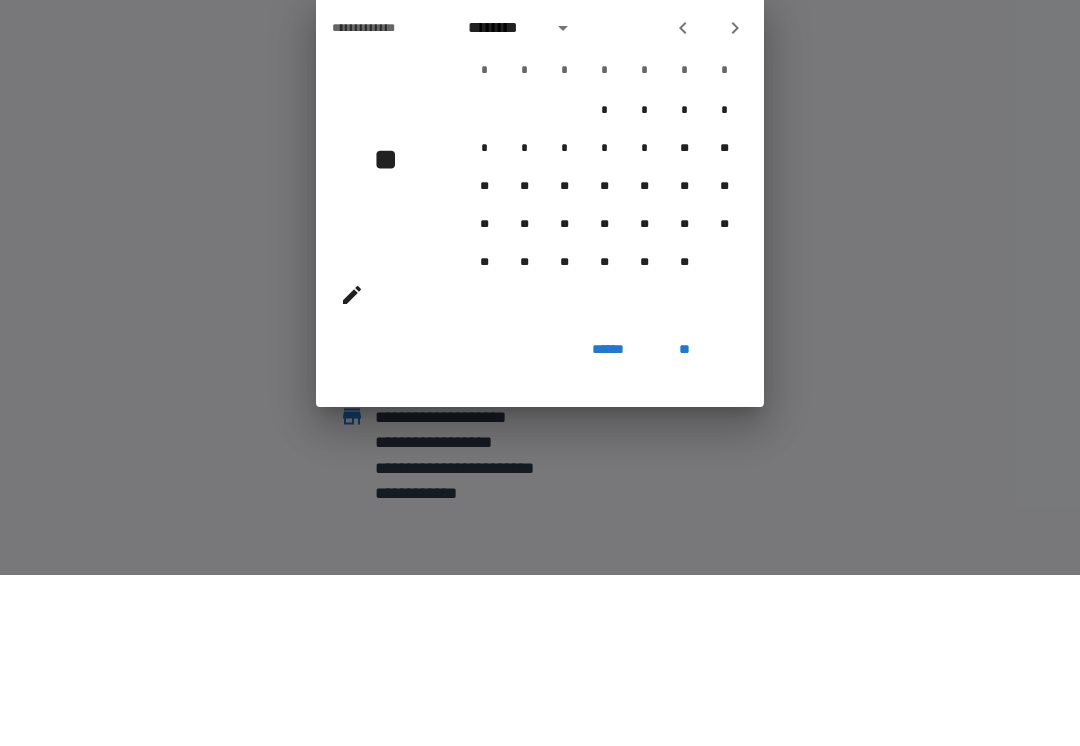 click at bounding box center (683, 199) 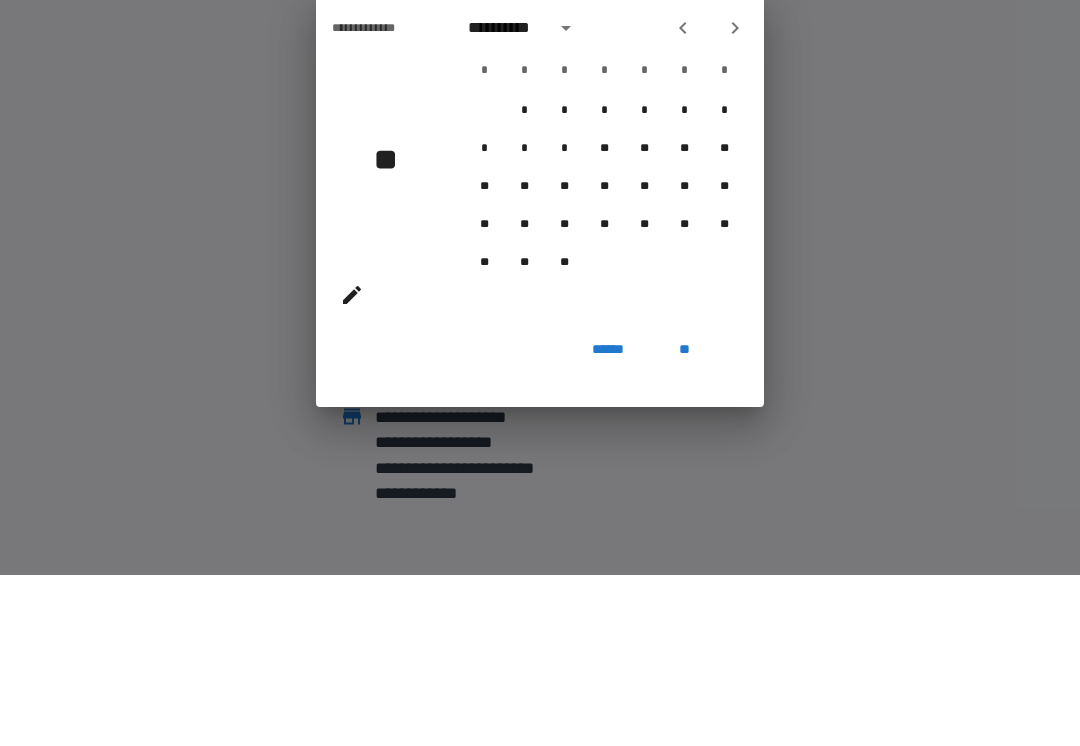 click 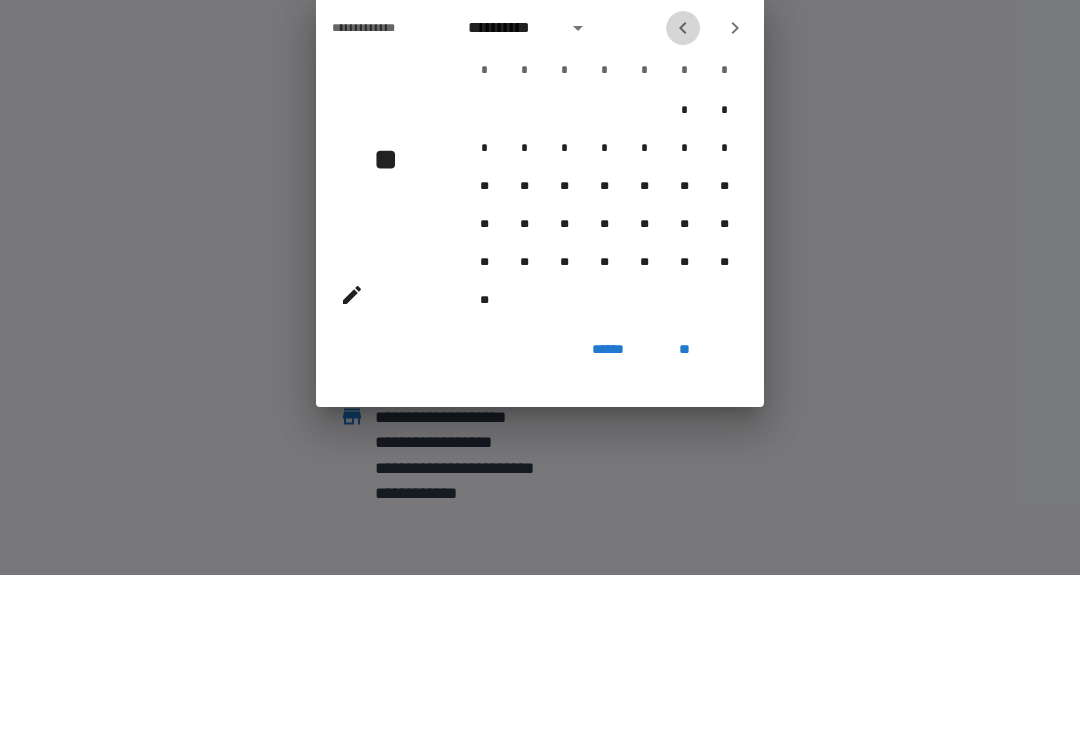 click at bounding box center (683, 199) 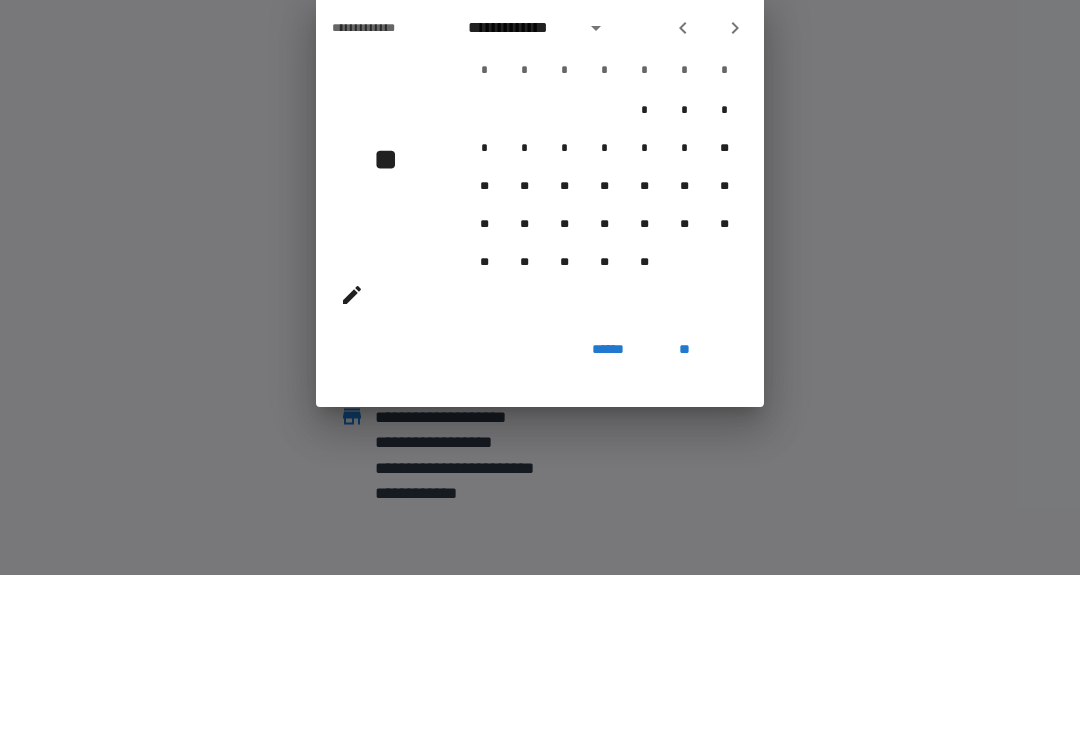 click on "******" at bounding box center (608, 520) 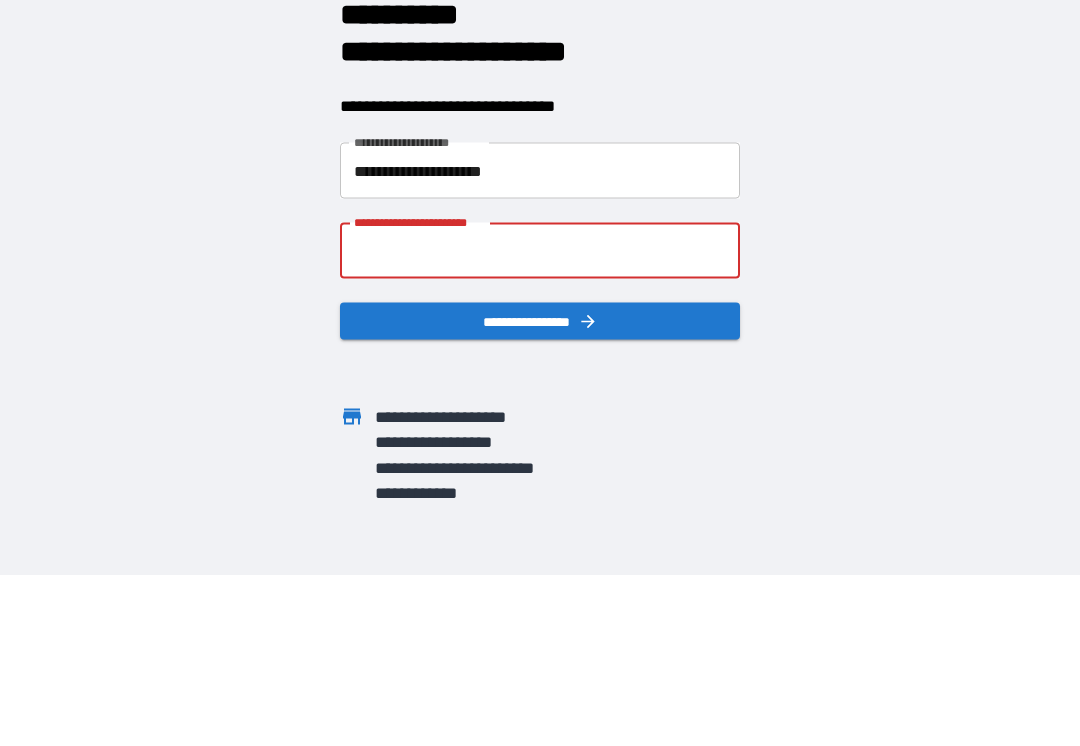 click on "**********" at bounding box center [540, 422] 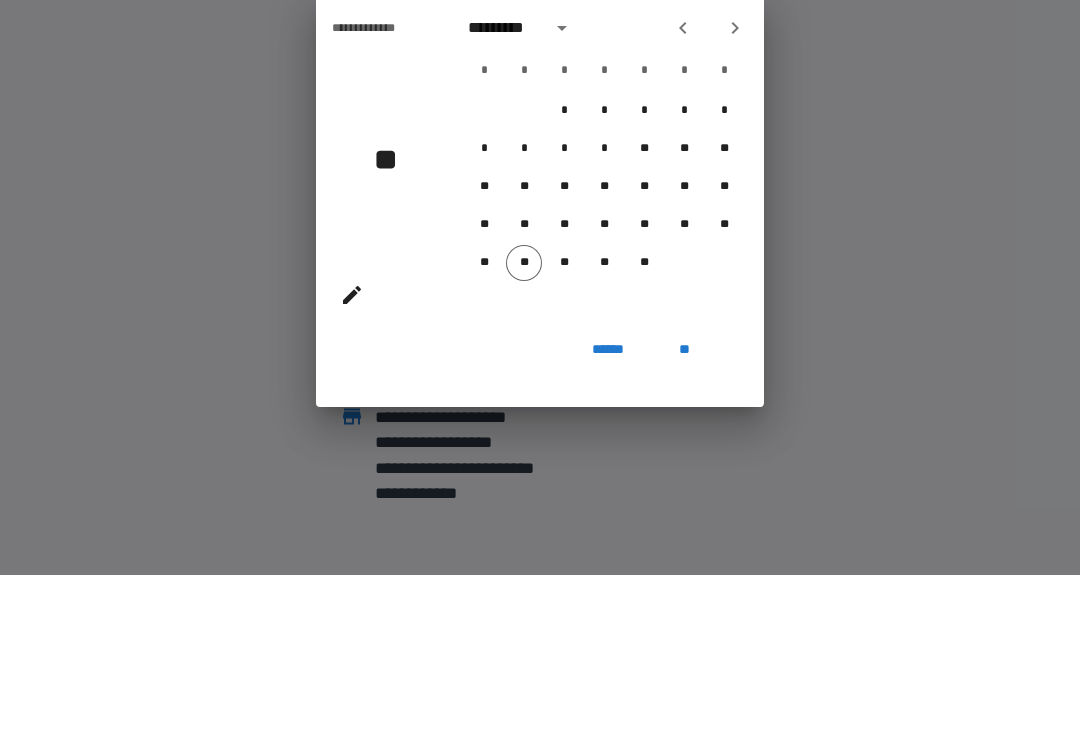 click on "**" at bounding box center (393, 330) 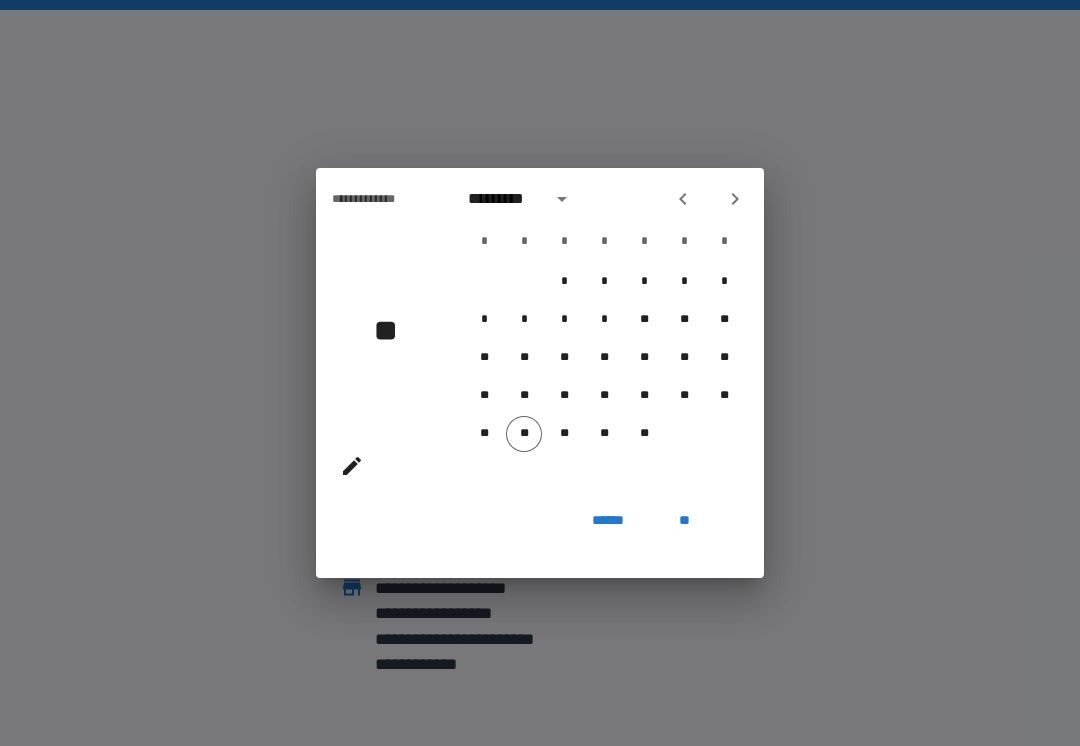 click 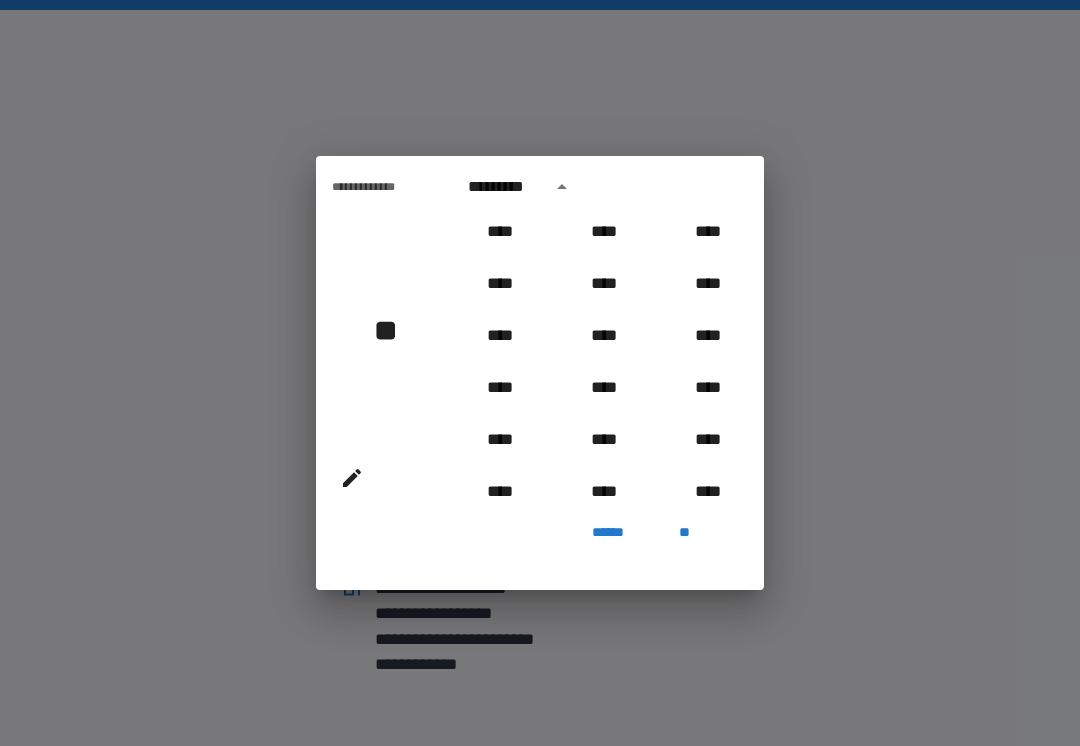 scroll, scrollTop: 835, scrollLeft: 0, axis: vertical 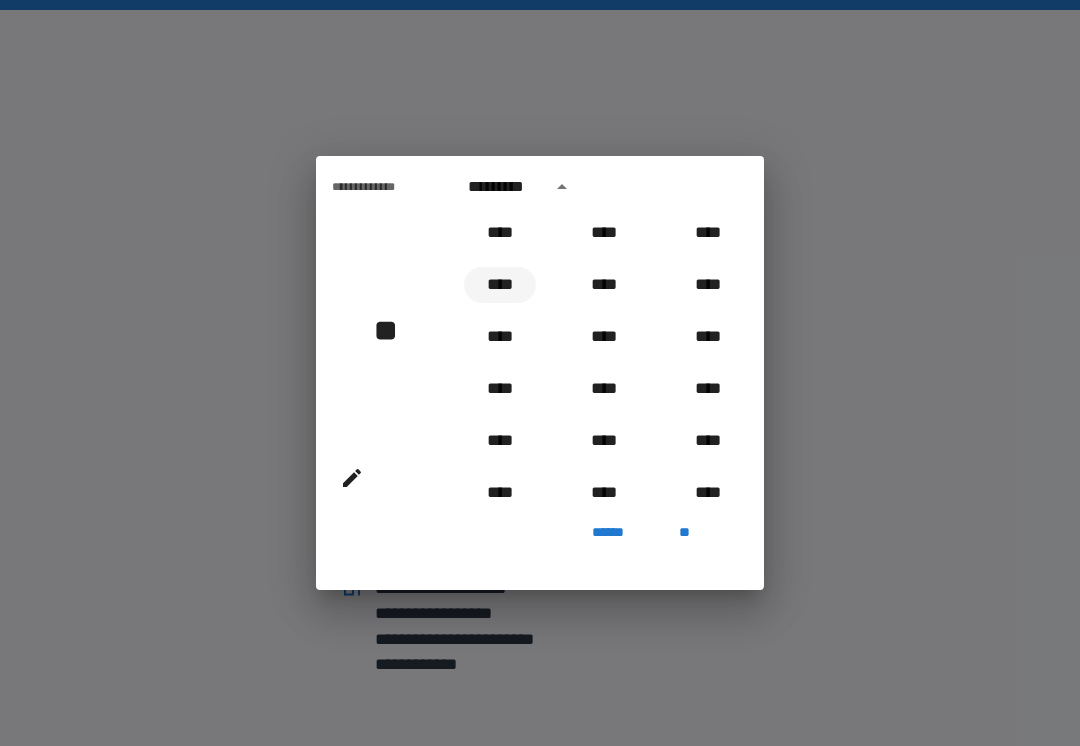 click on "****" at bounding box center (500, 285) 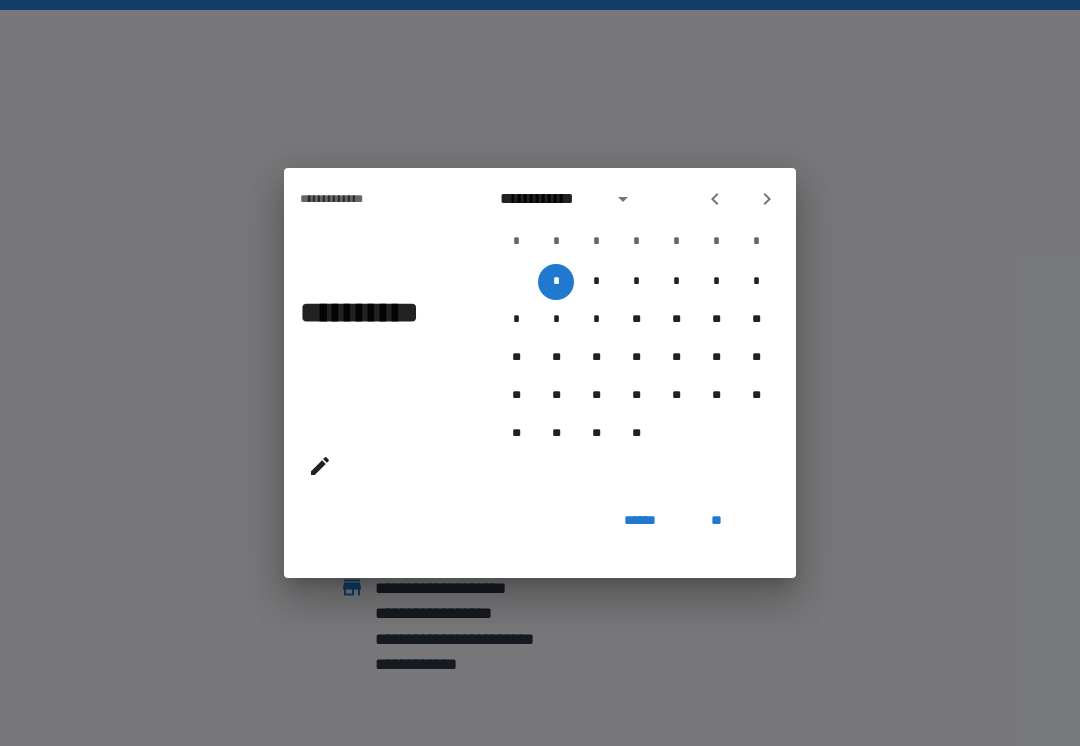 click 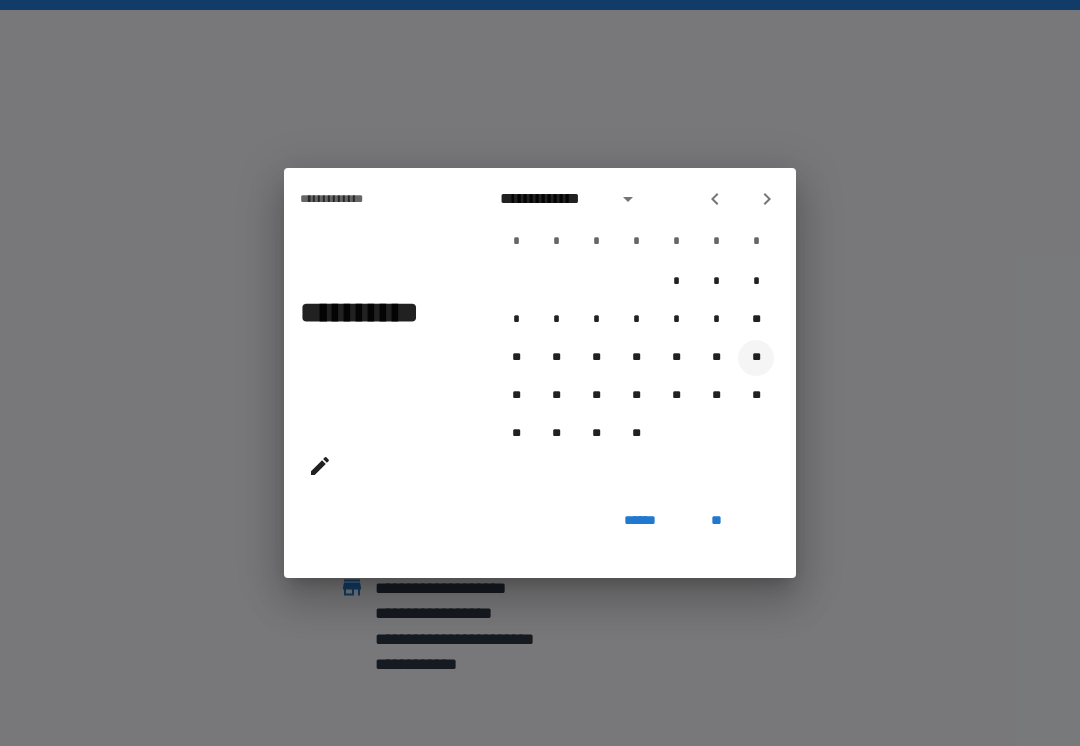 click on "**" at bounding box center [756, 358] 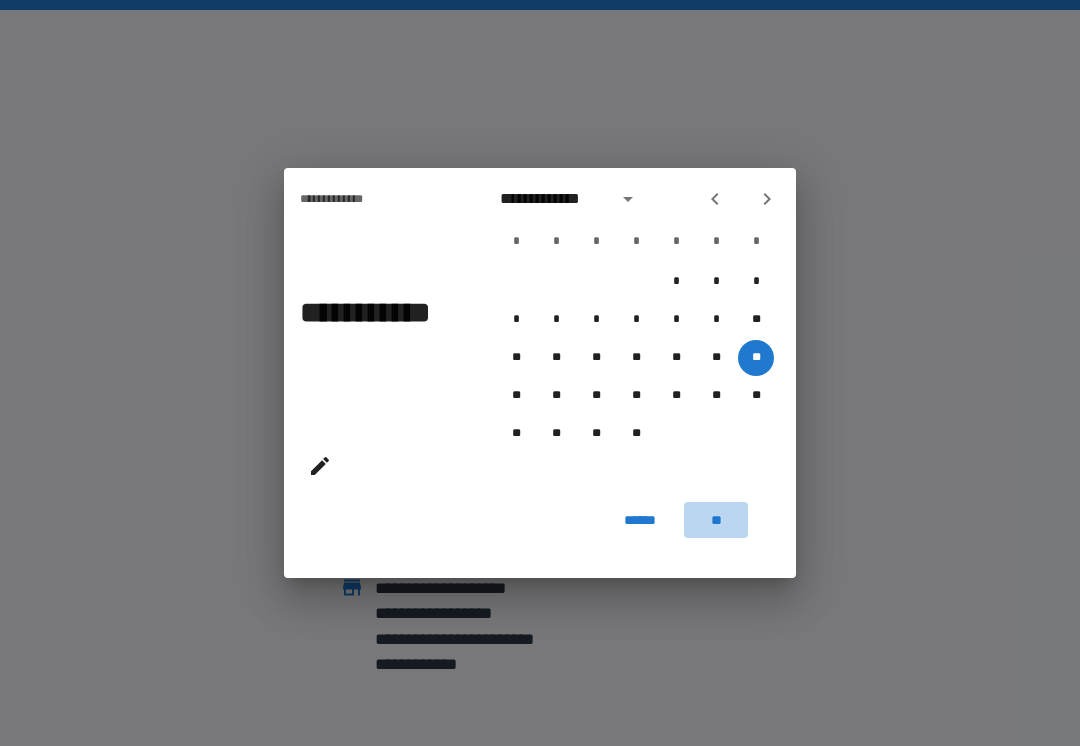 click on "**" at bounding box center [716, 520] 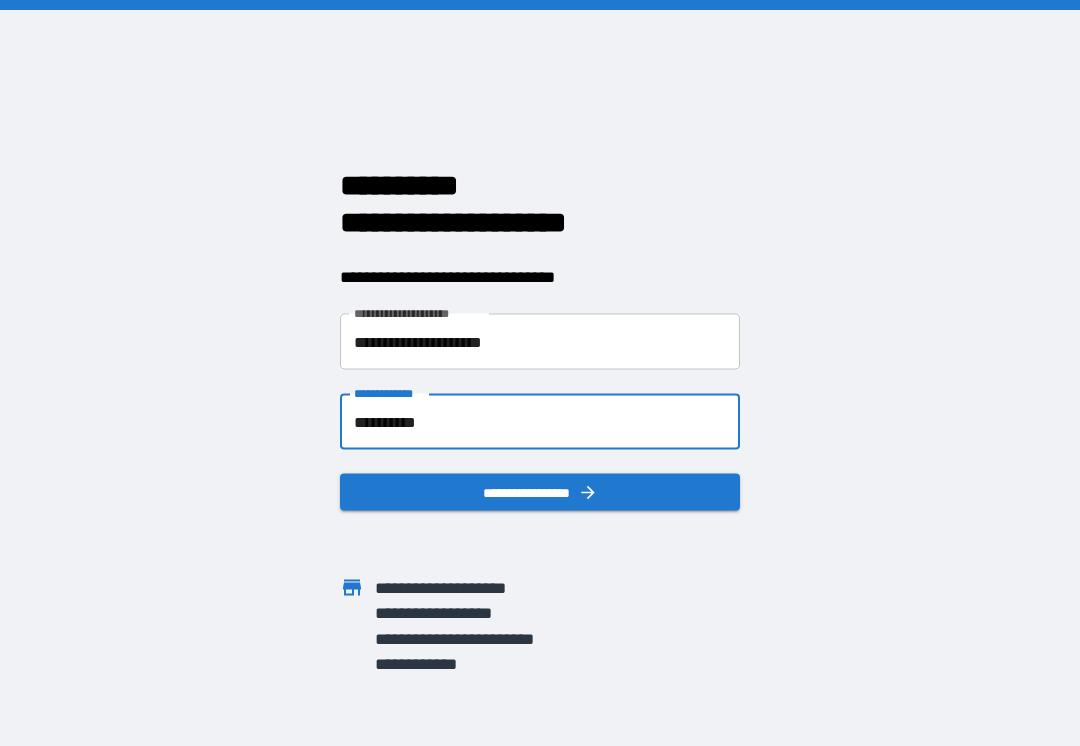 click on "**********" at bounding box center [540, 492] 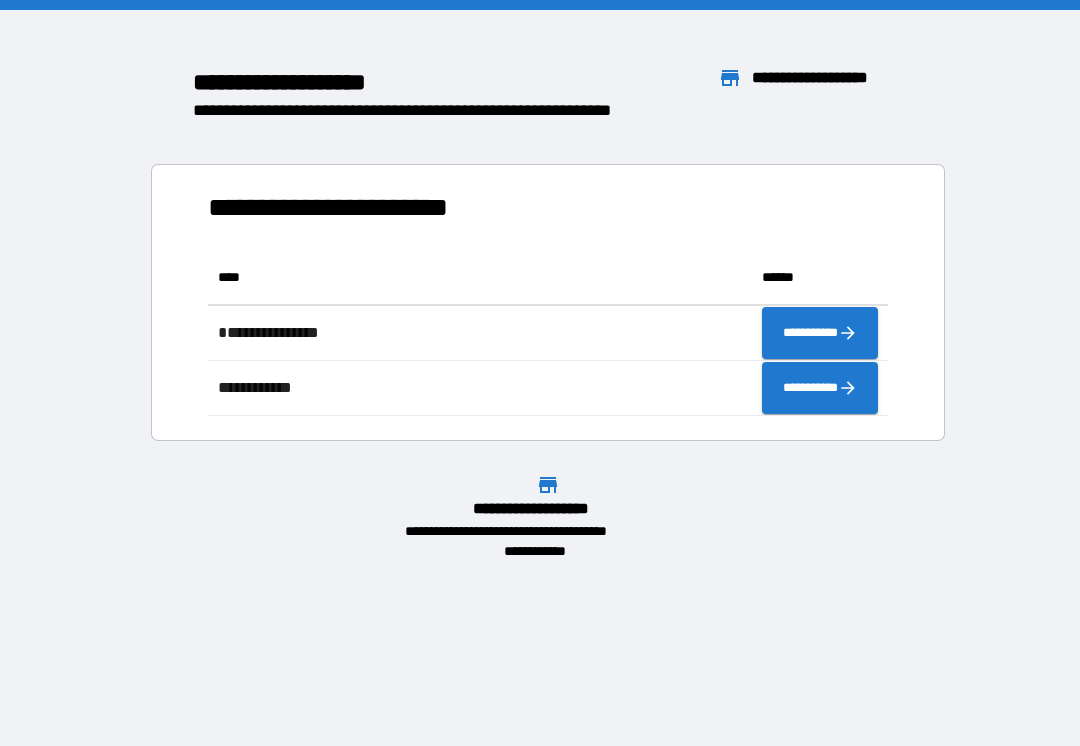 scroll, scrollTop: 166, scrollLeft: 680, axis: both 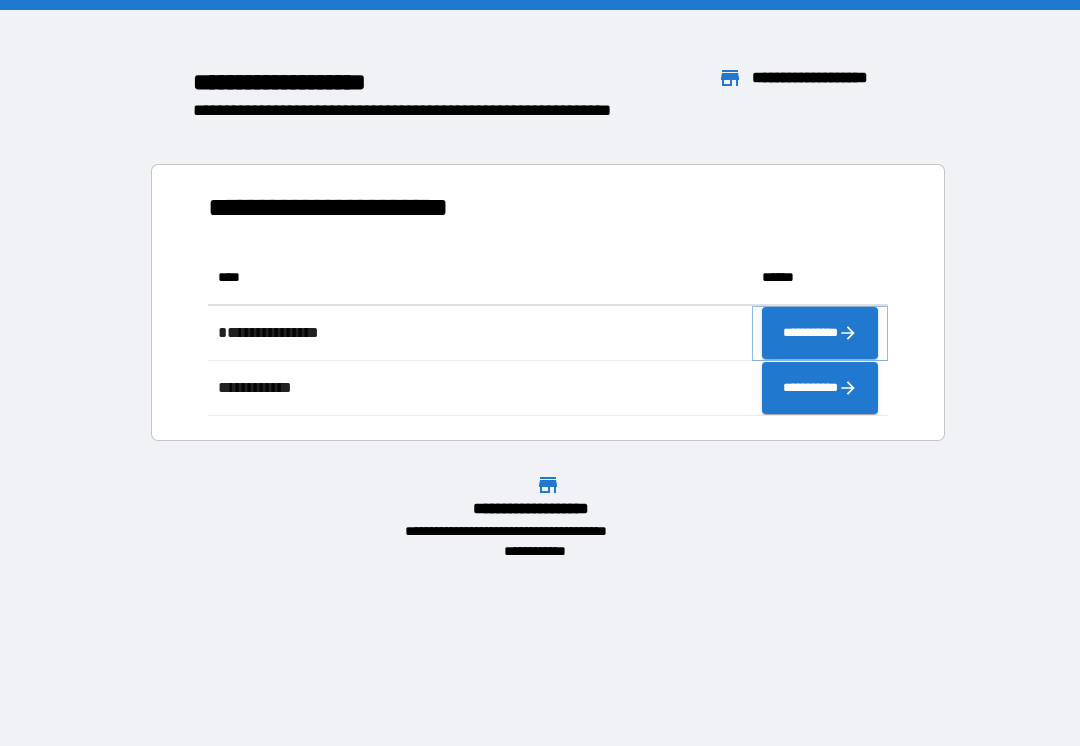 click on "**********" at bounding box center [820, 333] 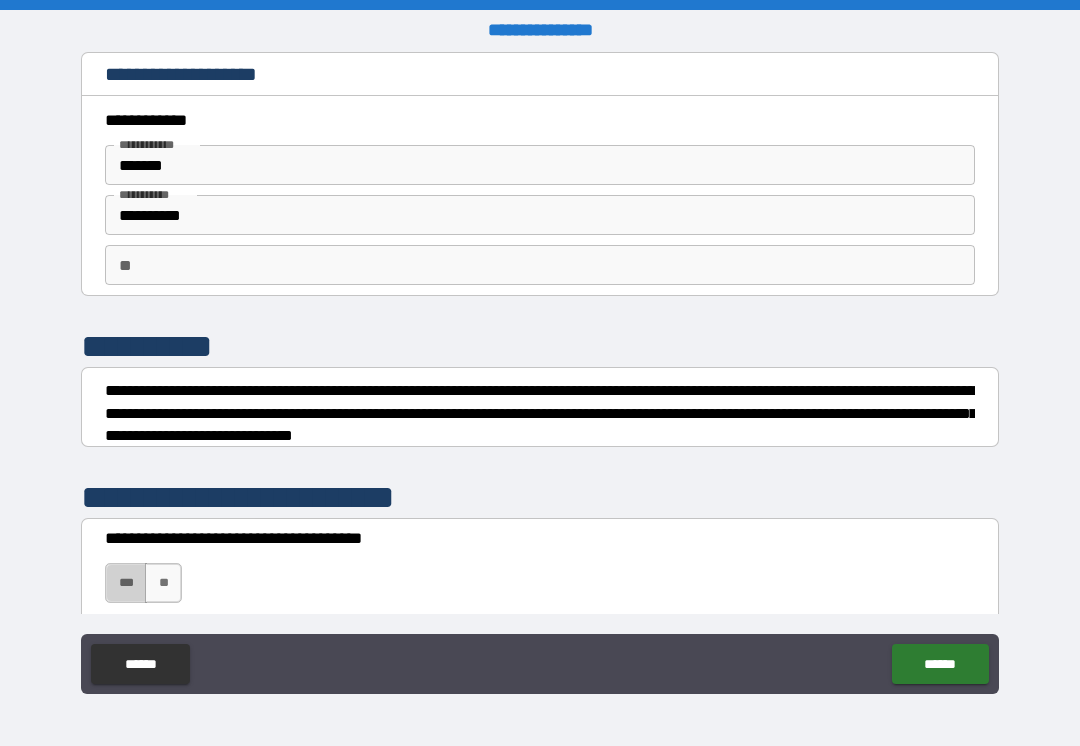 click on "***" at bounding box center [126, 583] 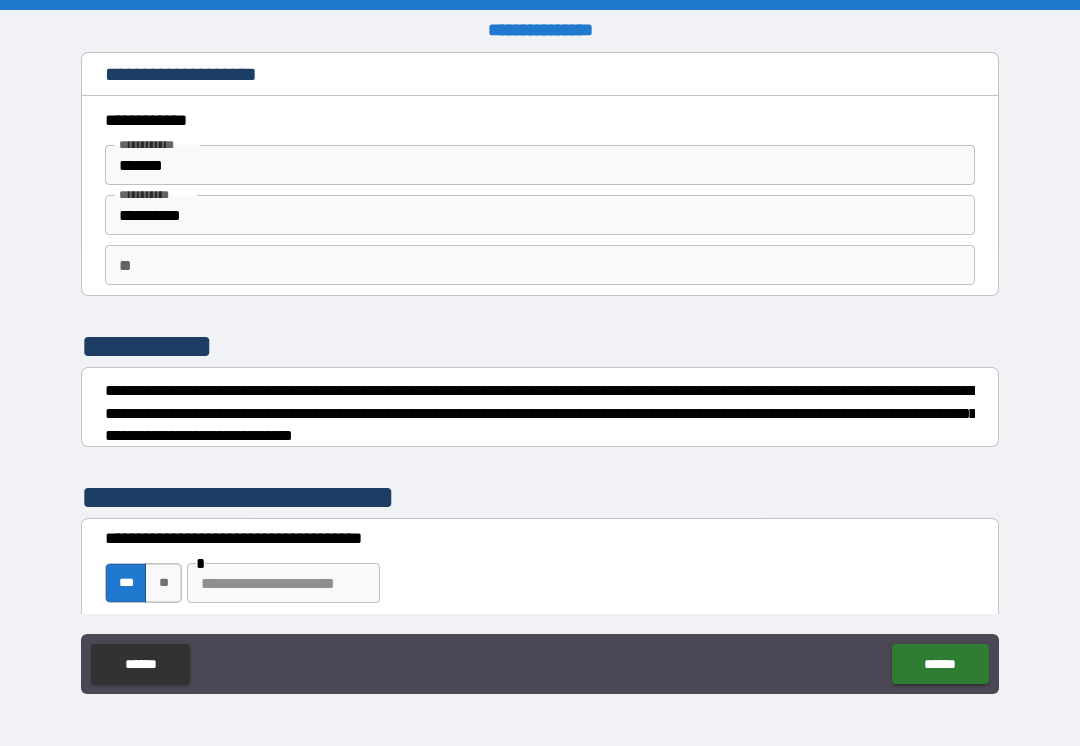 click on "**" at bounding box center [163, 583] 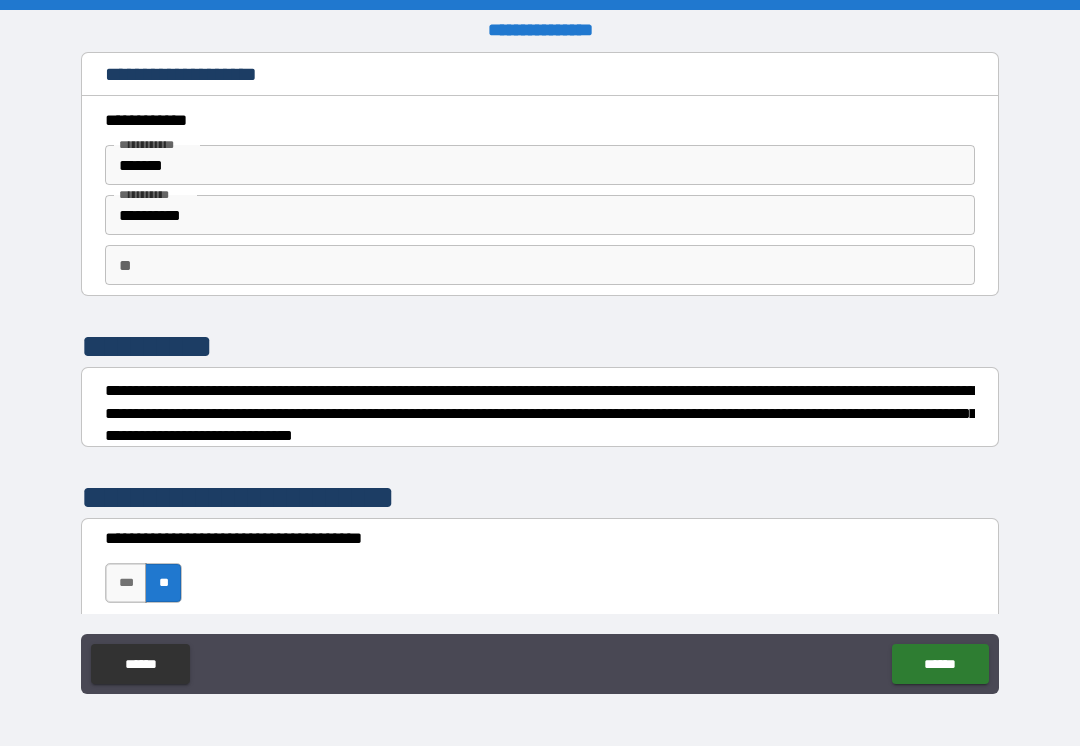 click on "******" at bounding box center (940, 664) 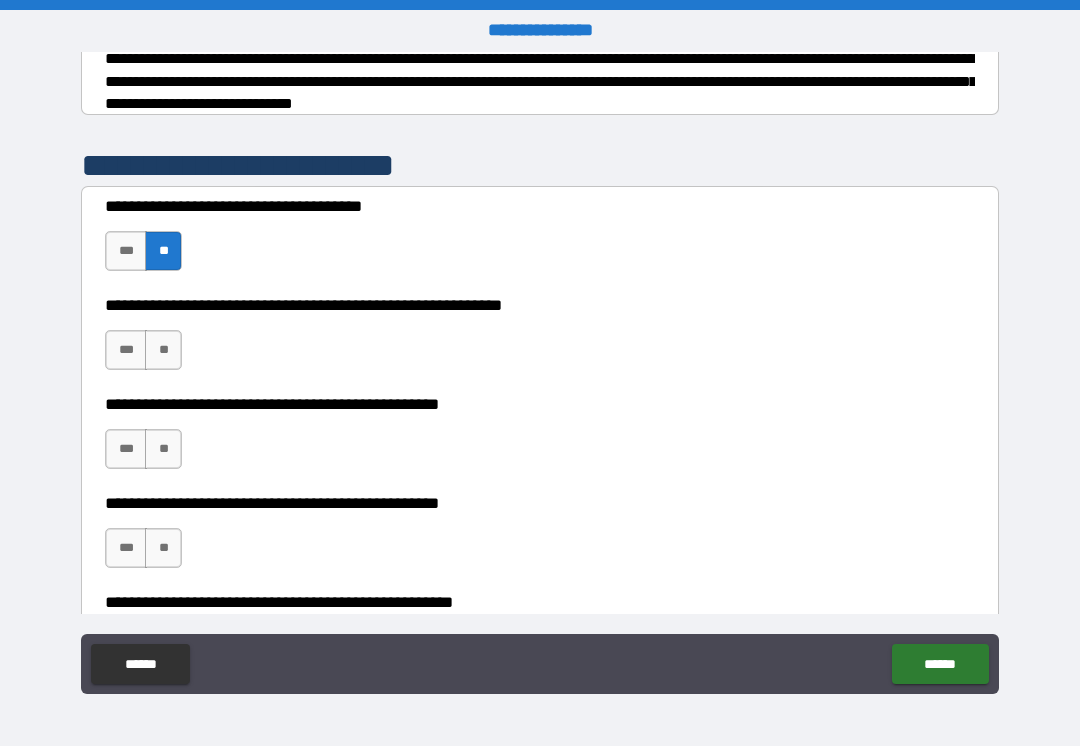 scroll, scrollTop: 338, scrollLeft: 0, axis: vertical 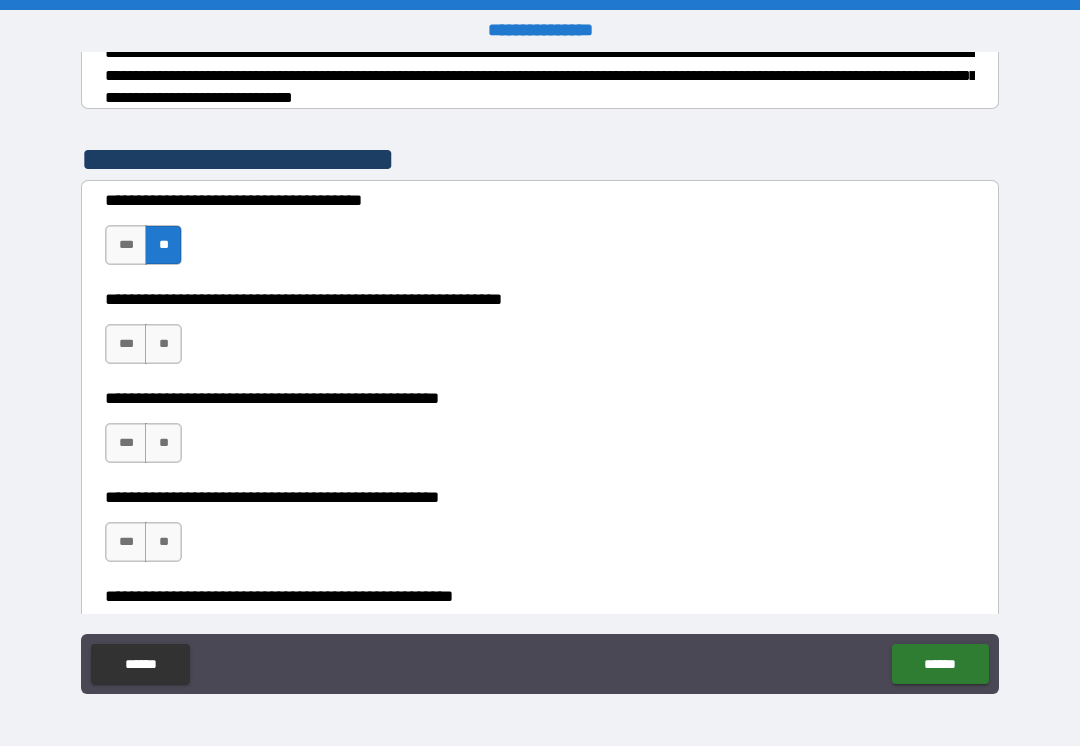 click on "***" at bounding box center [126, 344] 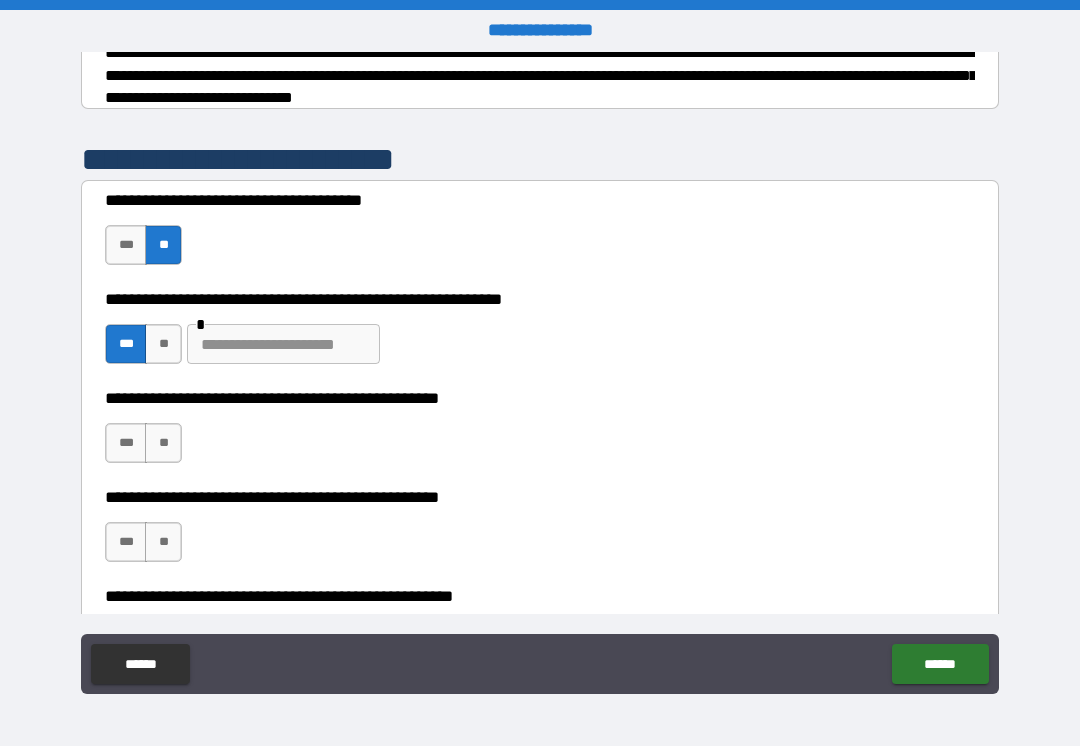 click on "**" at bounding box center (163, 443) 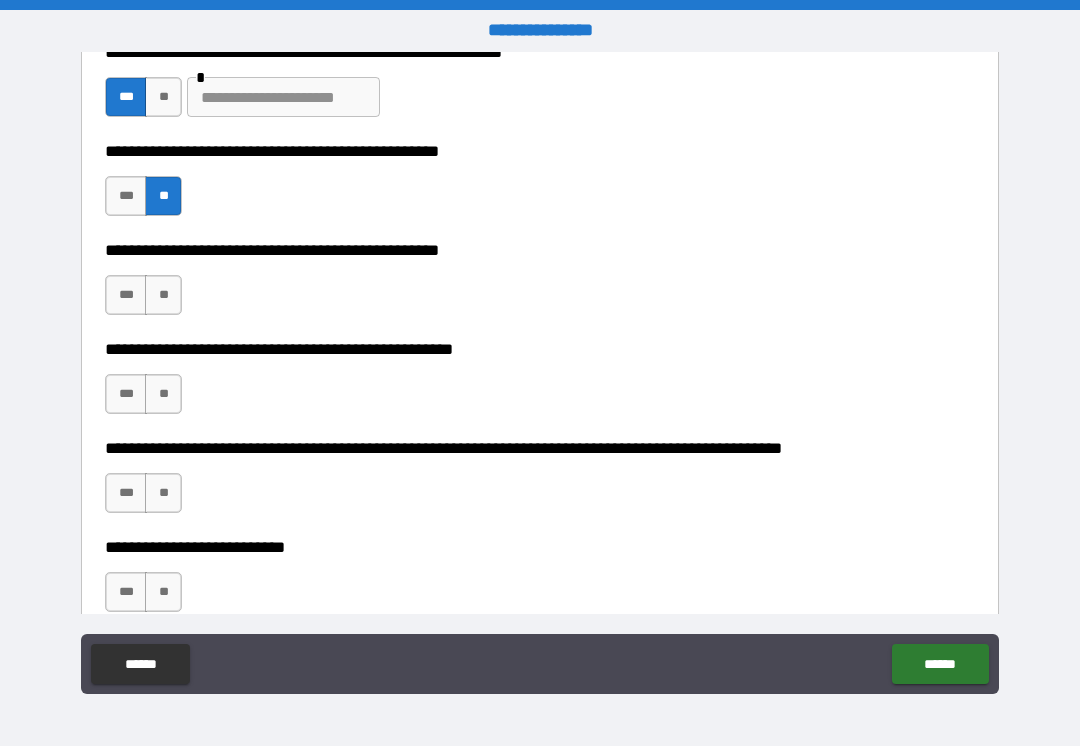 scroll, scrollTop: 587, scrollLeft: 0, axis: vertical 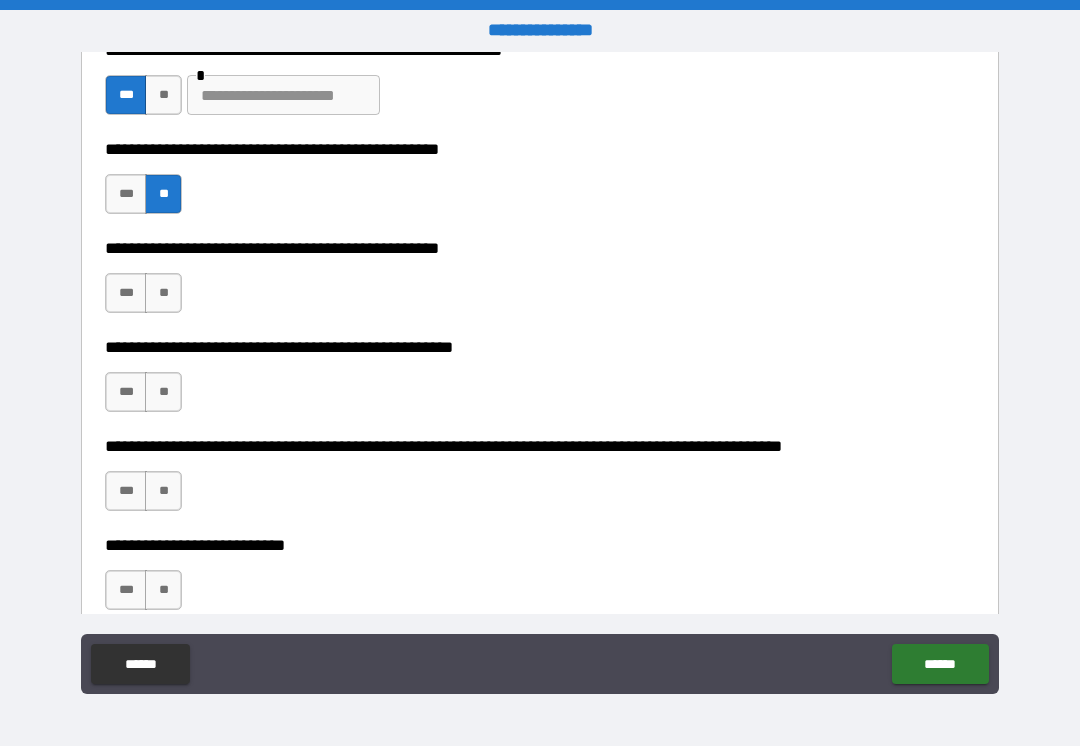 click on "***" at bounding box center (126, 293) 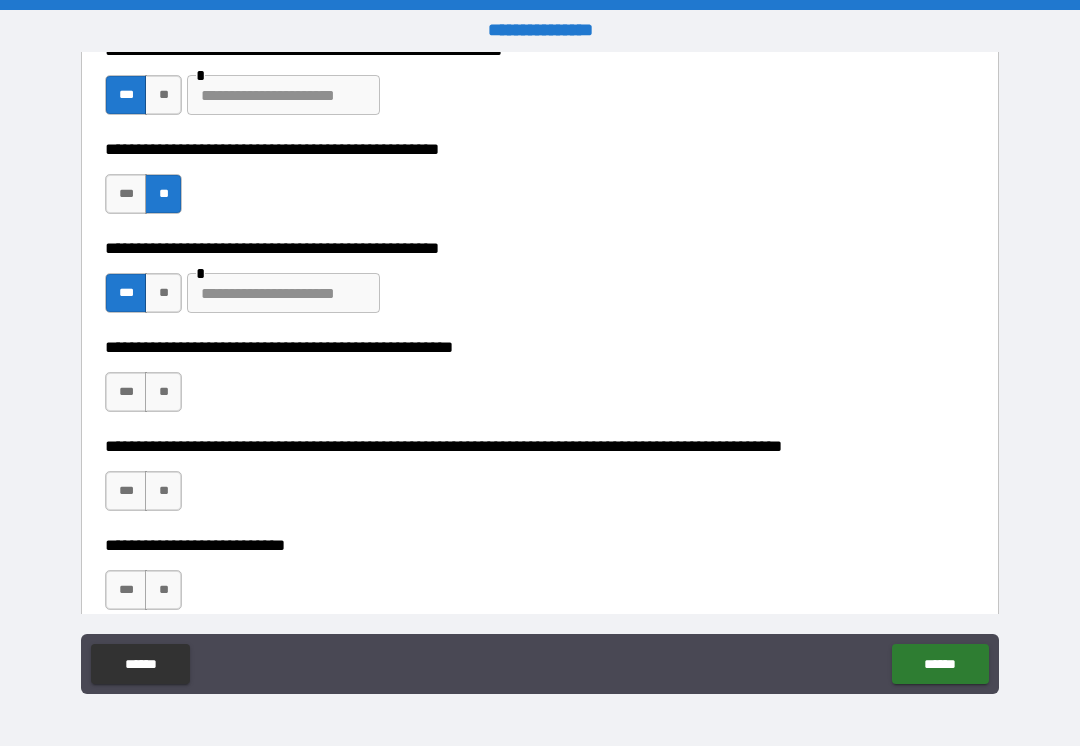 click on "**" at bounding box center (163, 392) 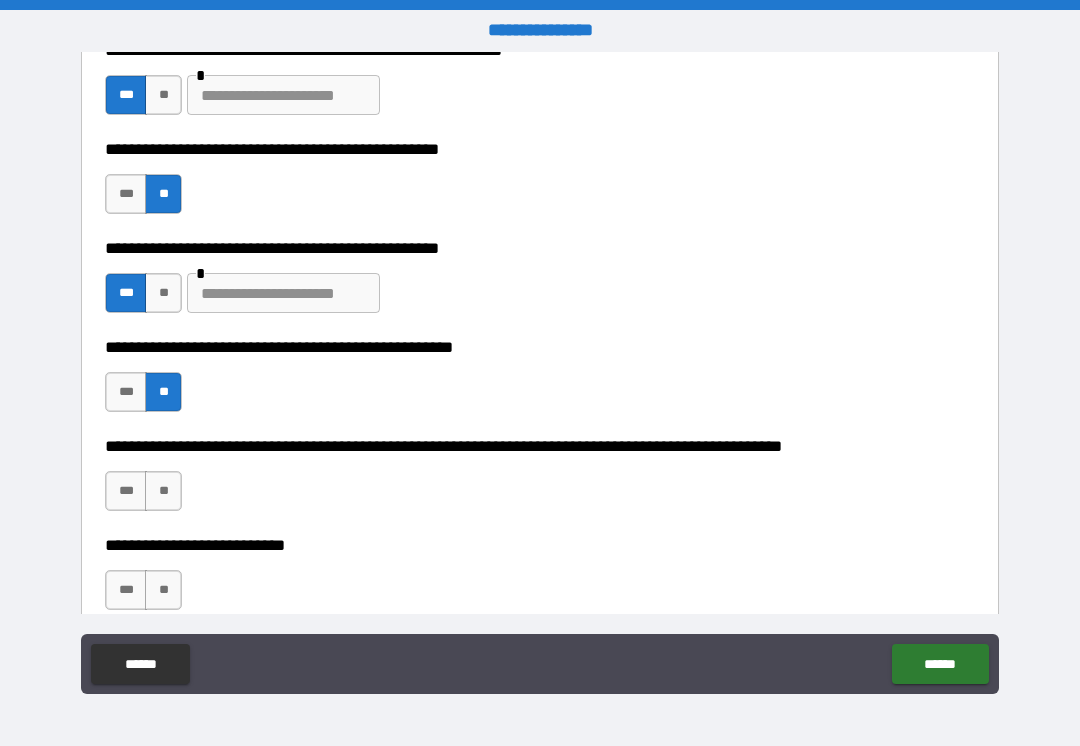 click on "**" at bounding box center (163, 491) 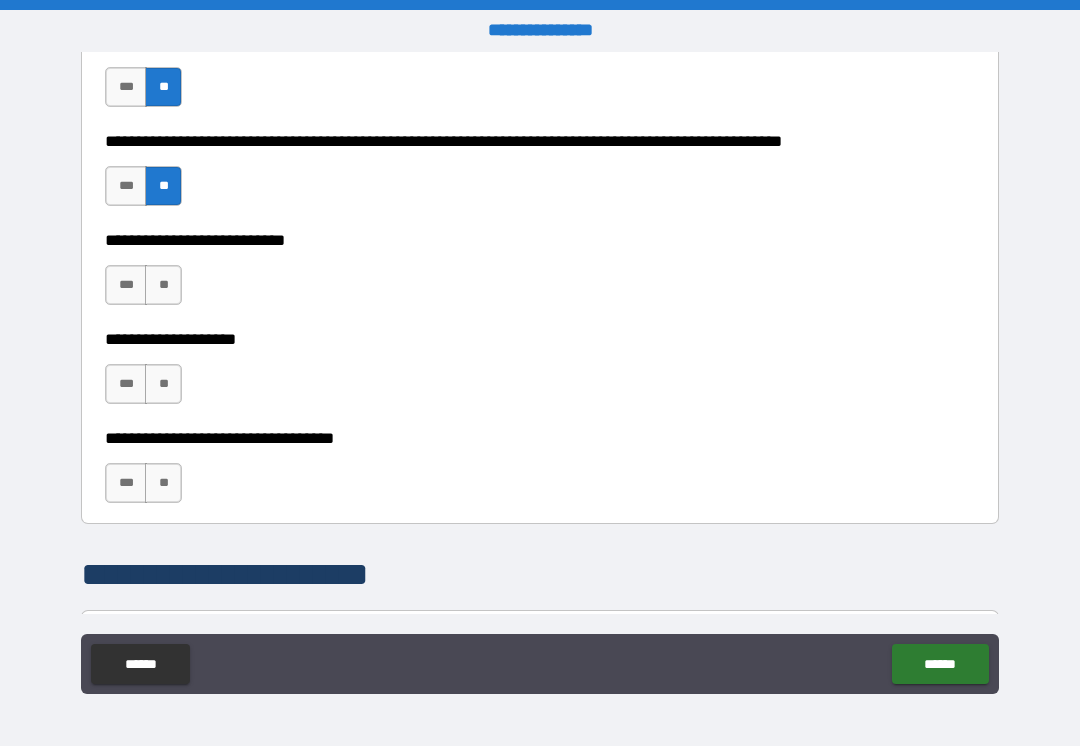 scroll, scrollTop: 894, scrollLeft: 0, axis: vertical 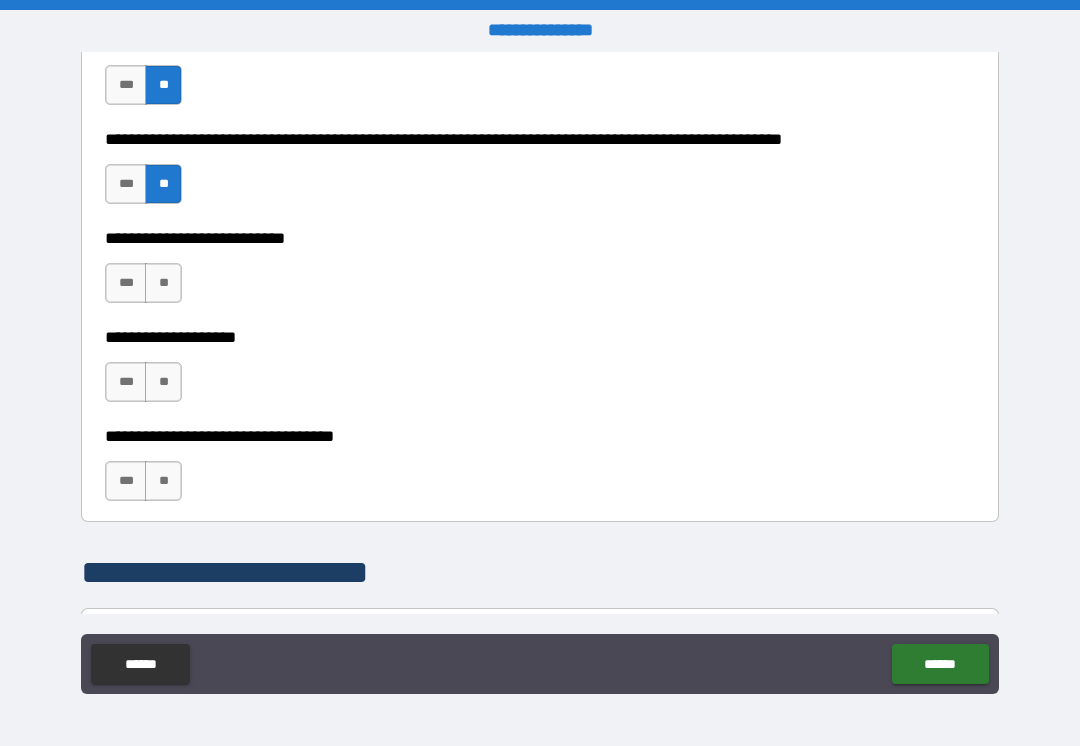 click on "**" at bounding box center (163, 283) 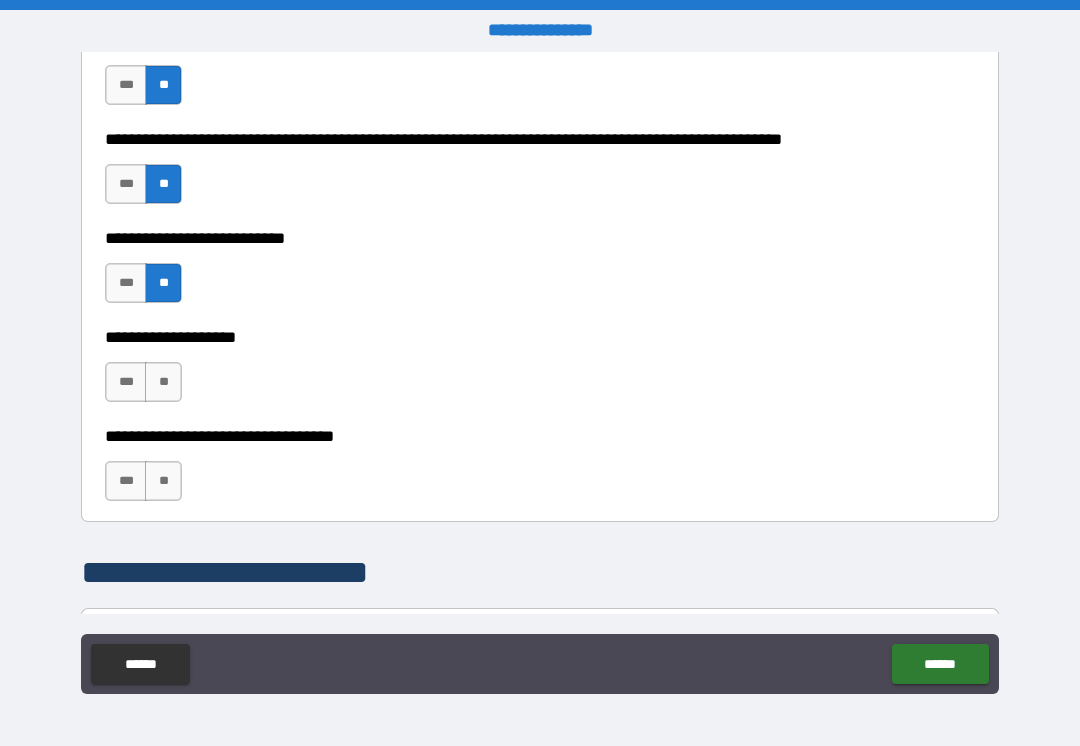 click on "**" at bounding box center (163, 382) 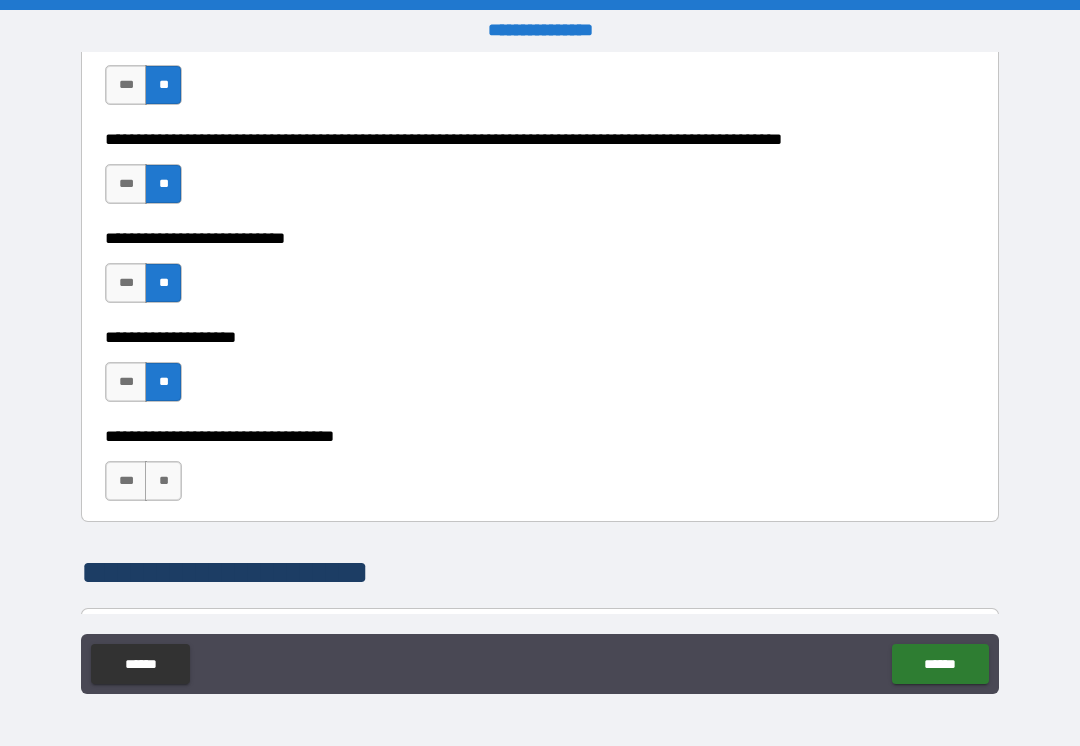 click on "**" at bounding box center [163, 481] 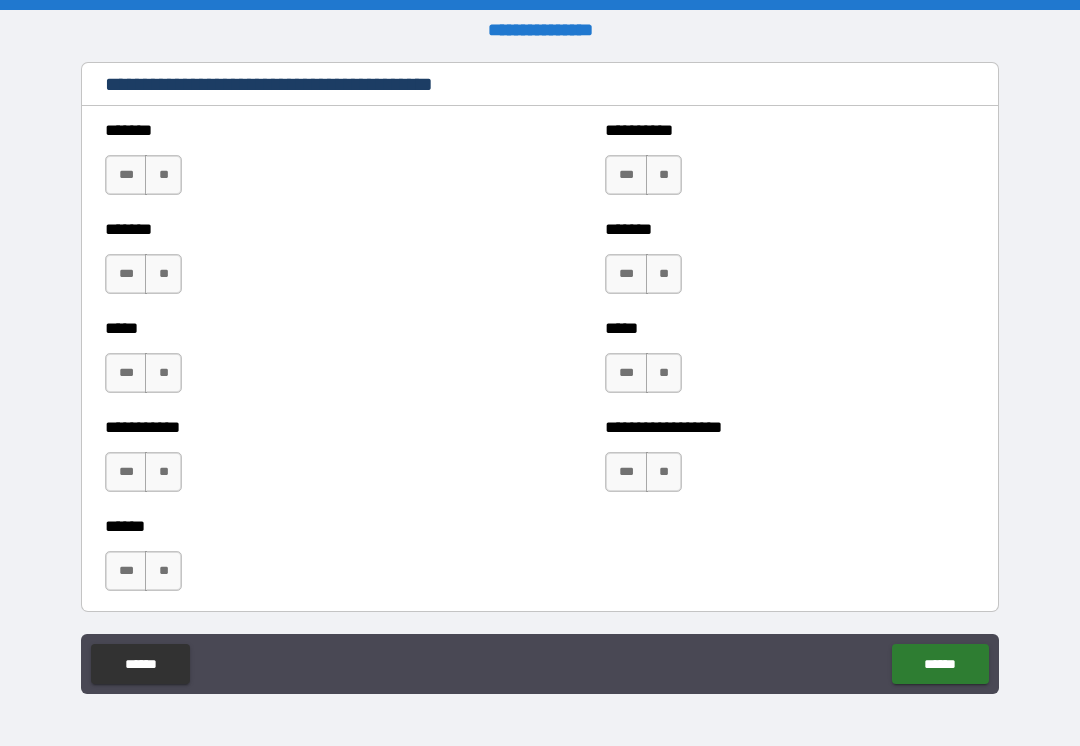 scroll, scrollTop: 1712, scrollLeft: 0, axis: vertical 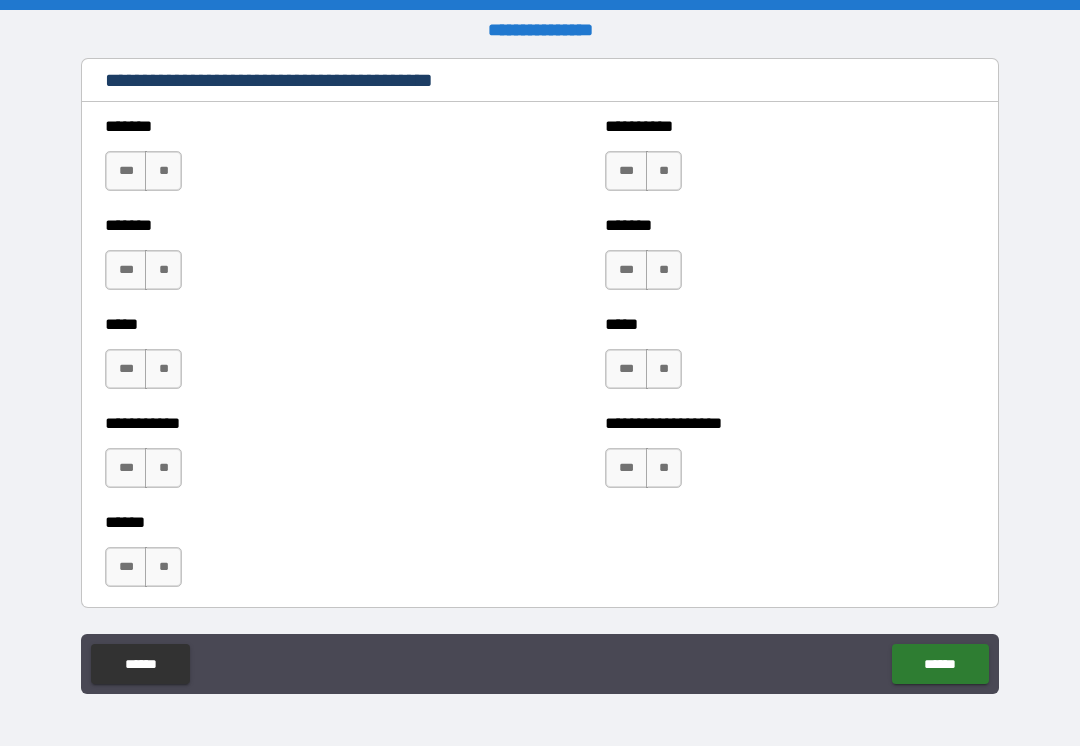 click on "**" at bounding box center (163, 171) 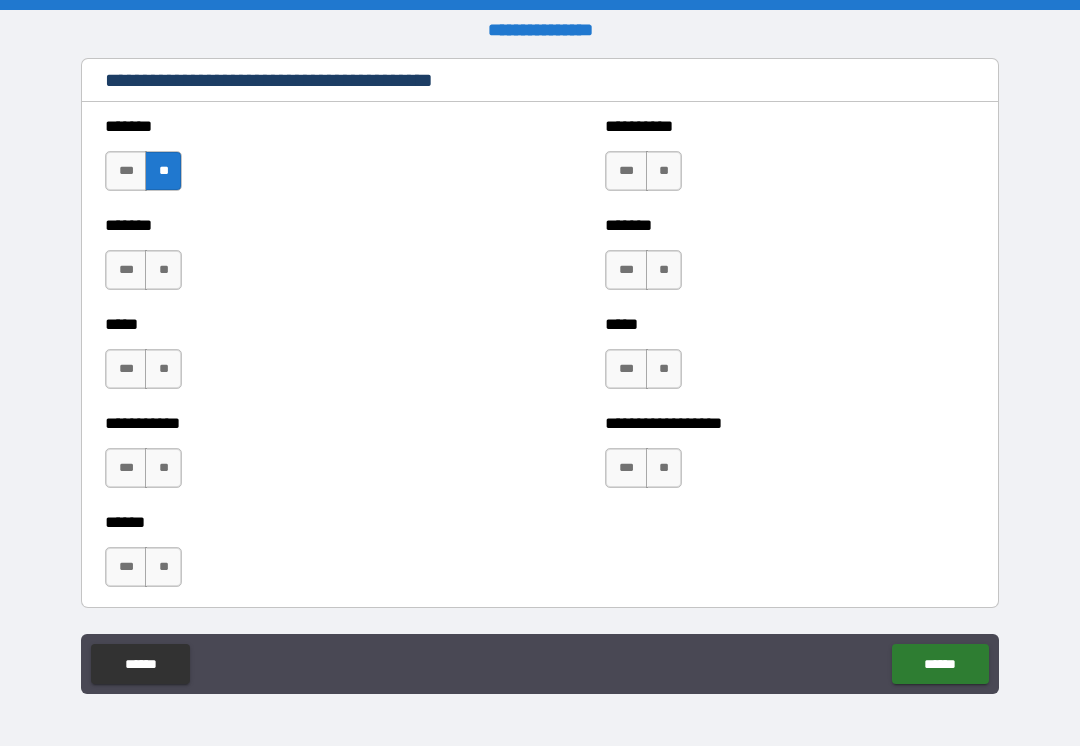 click on "**" at bounding box center [163, 270] 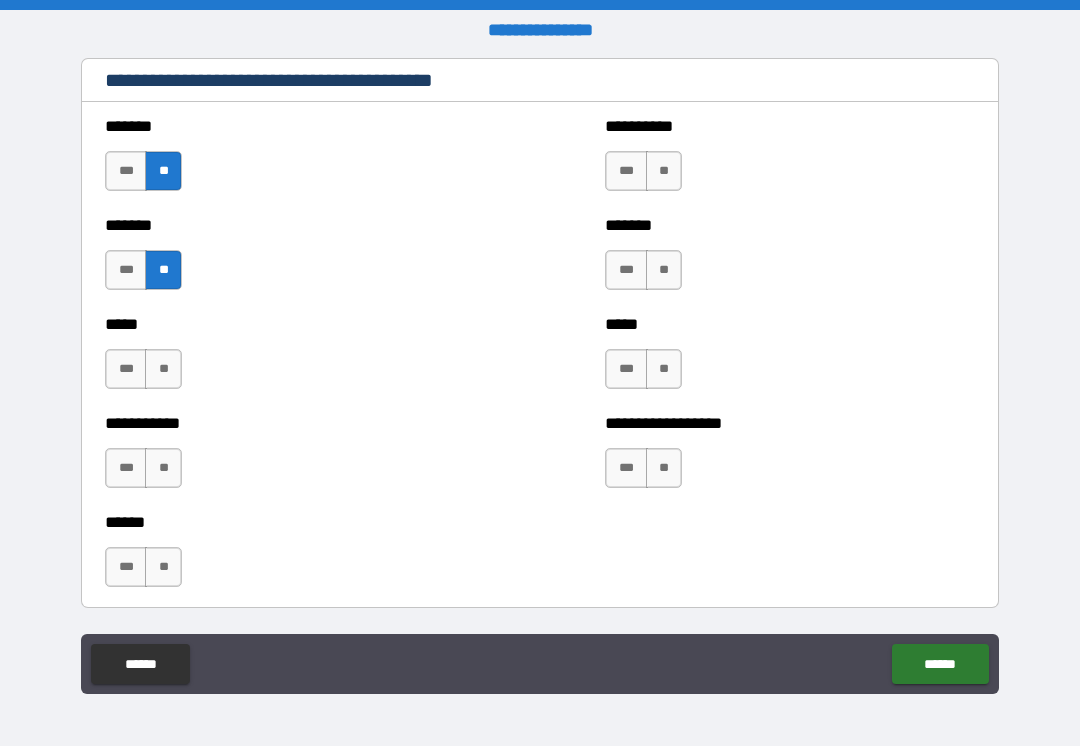 click on "**" at bounding box center (163, 369) 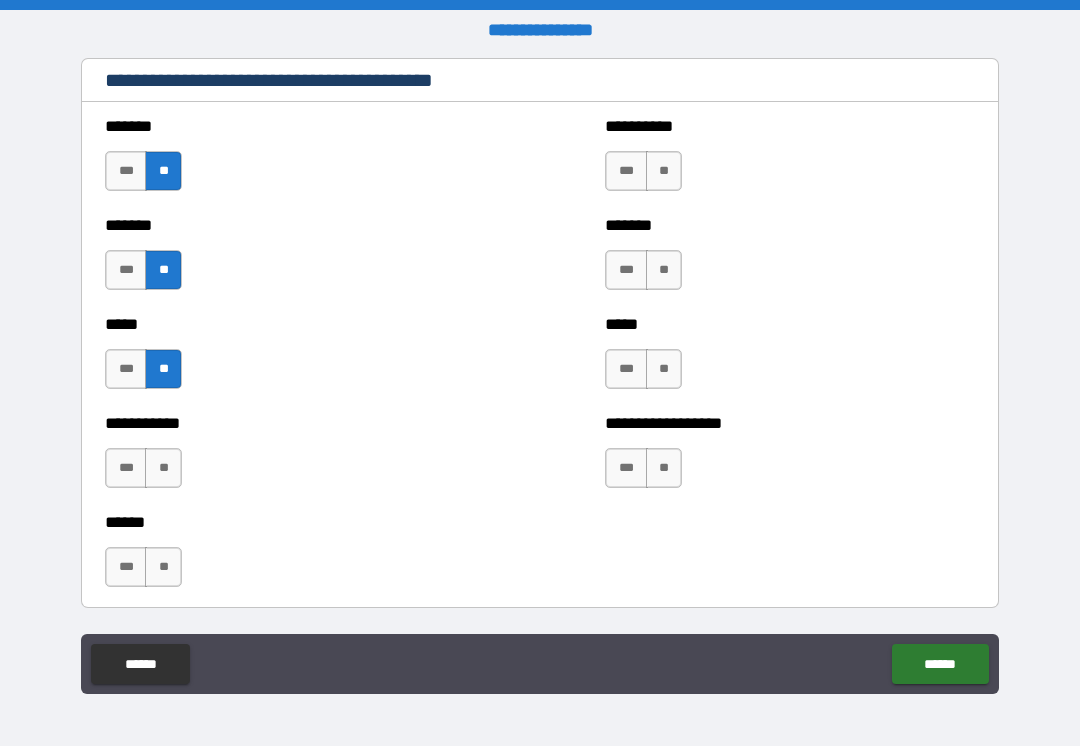 click on "**" at bounding box center (163, 468) 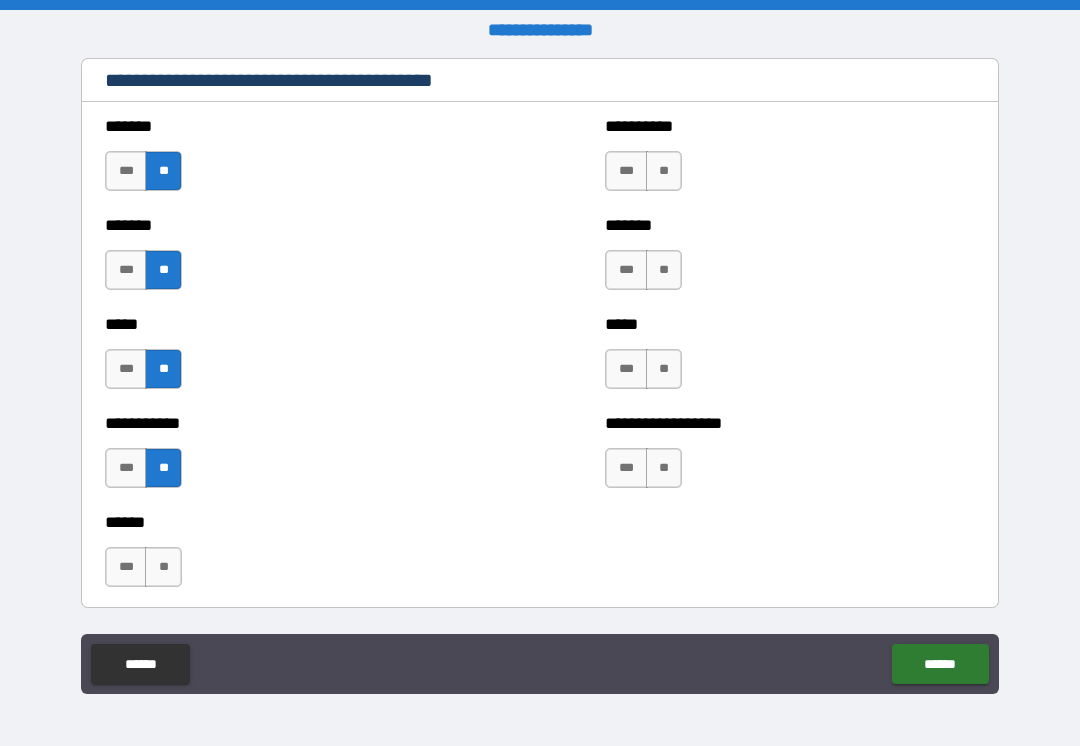 click on "**" at bounding box center (664, 171) 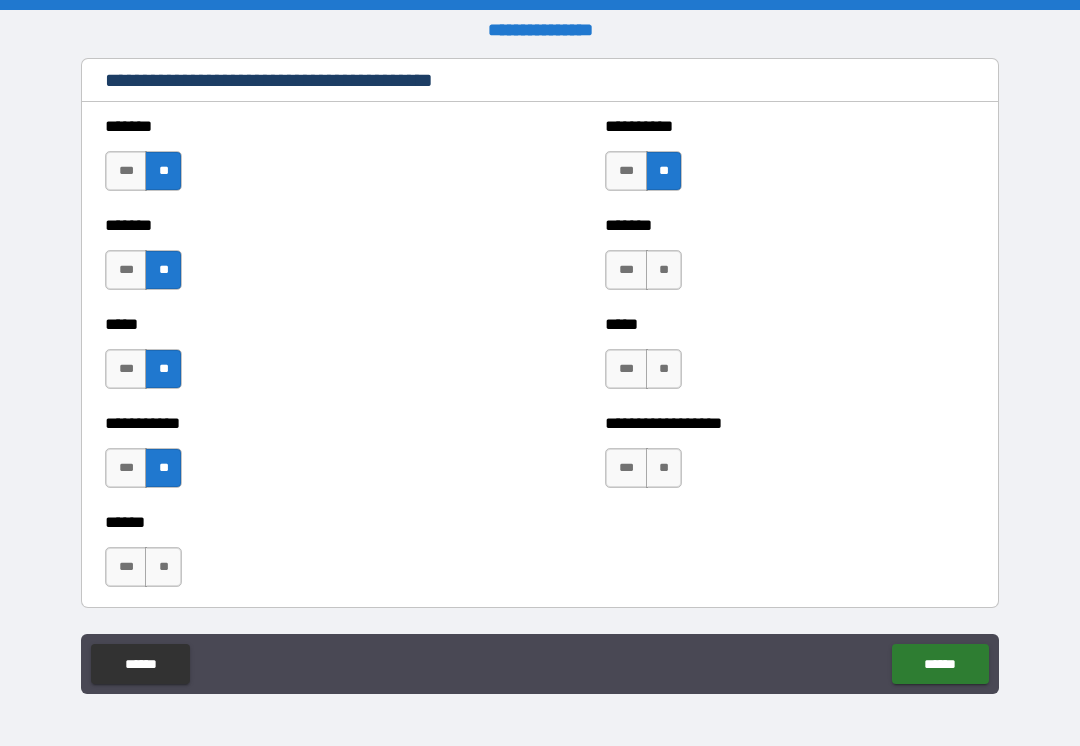 click on "**" at bounding box center (664, 270) 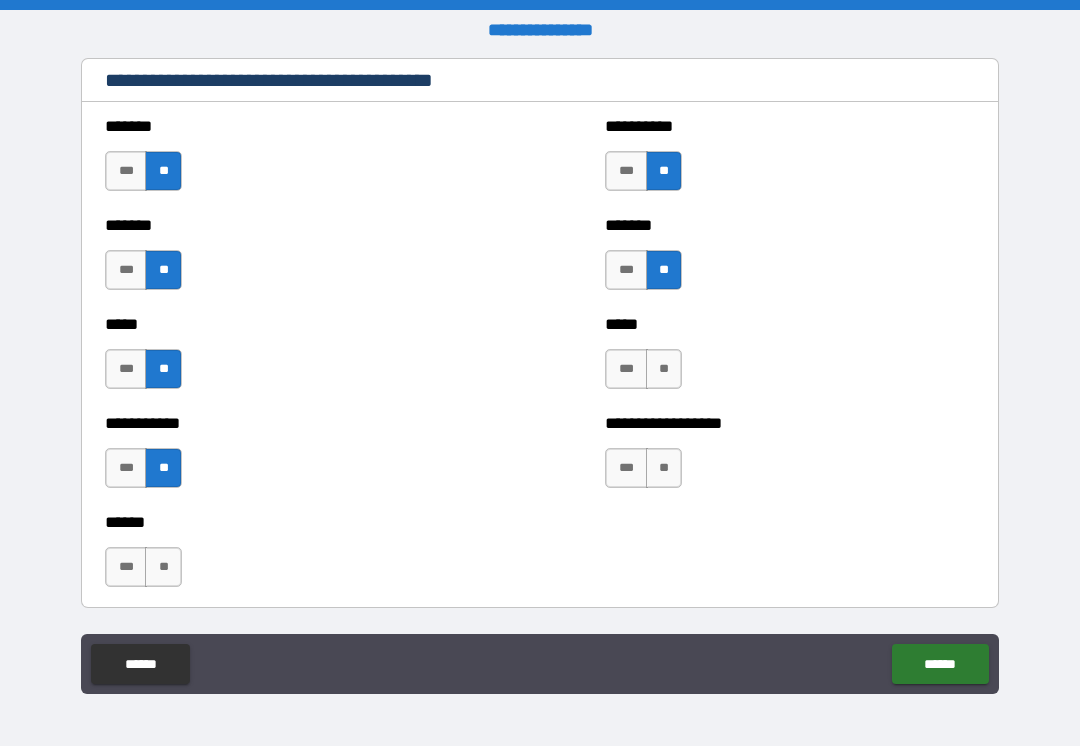 click on "**" at bounding box center [664, 369] 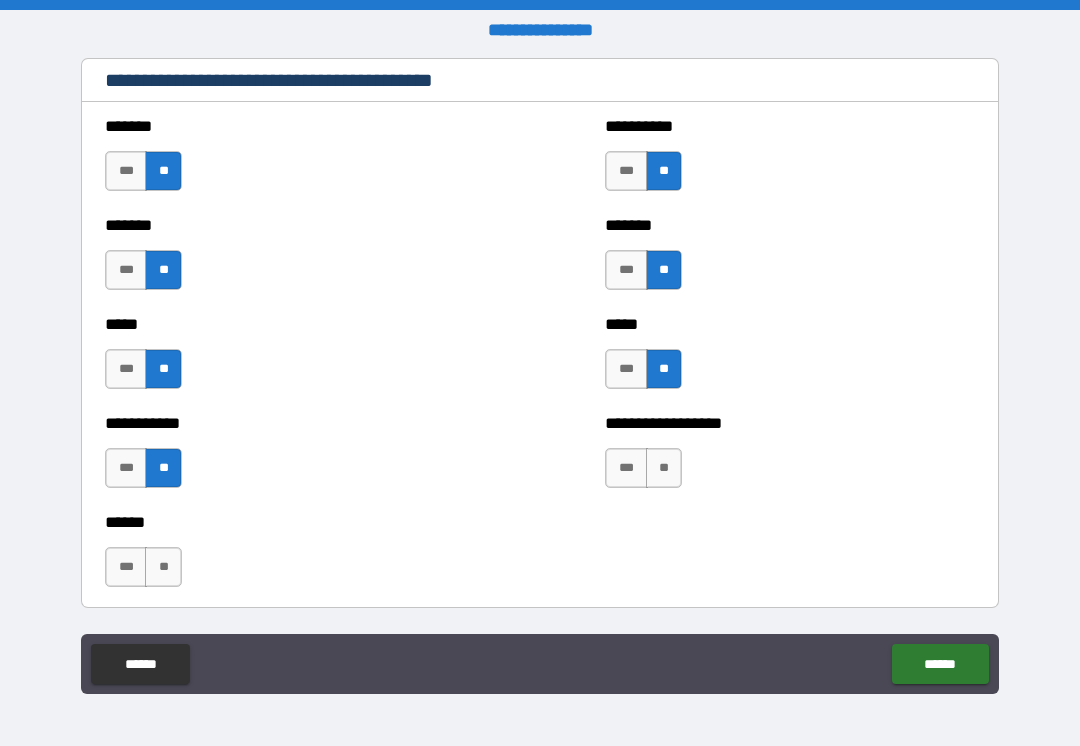 click on "**" at bounding box center (664, 468) 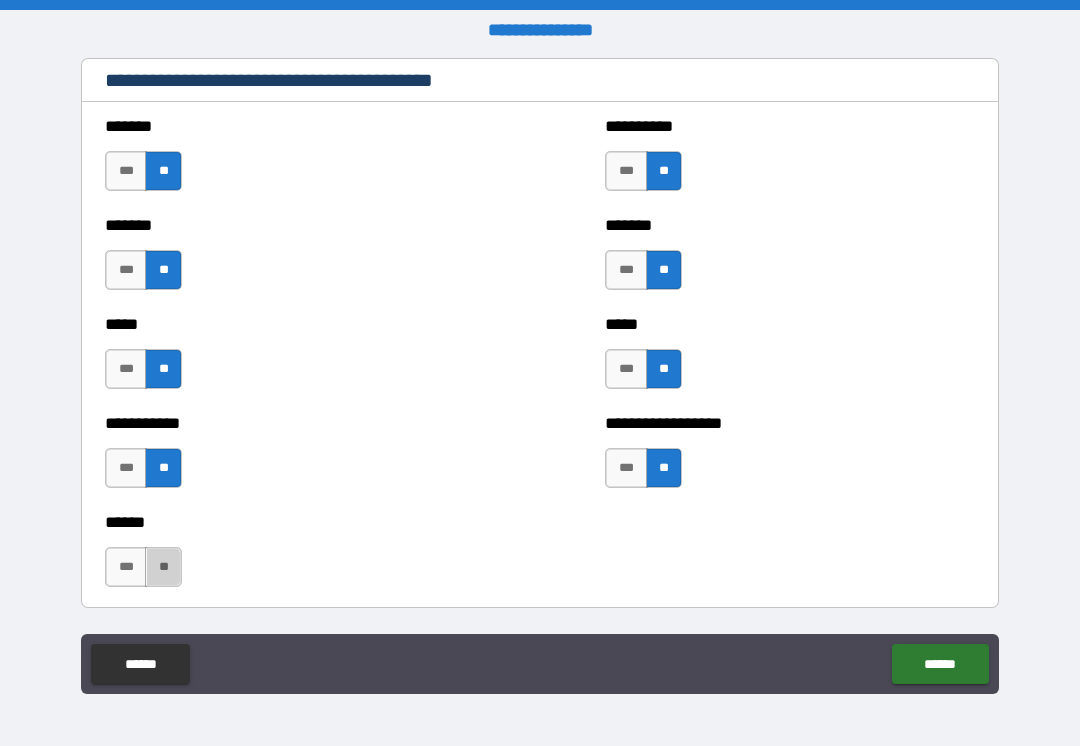 click on "**" at bounding box center (163, 567) 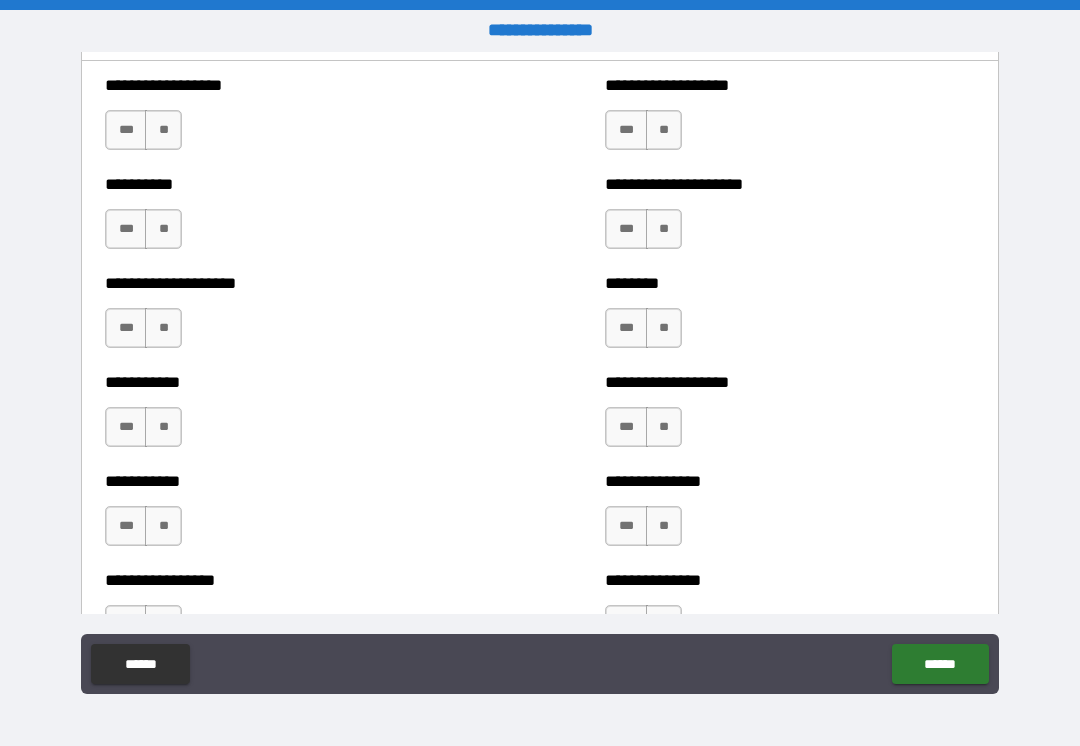 scroll, scrollTop: 2395, scrollLeft: 0, axis: vertical 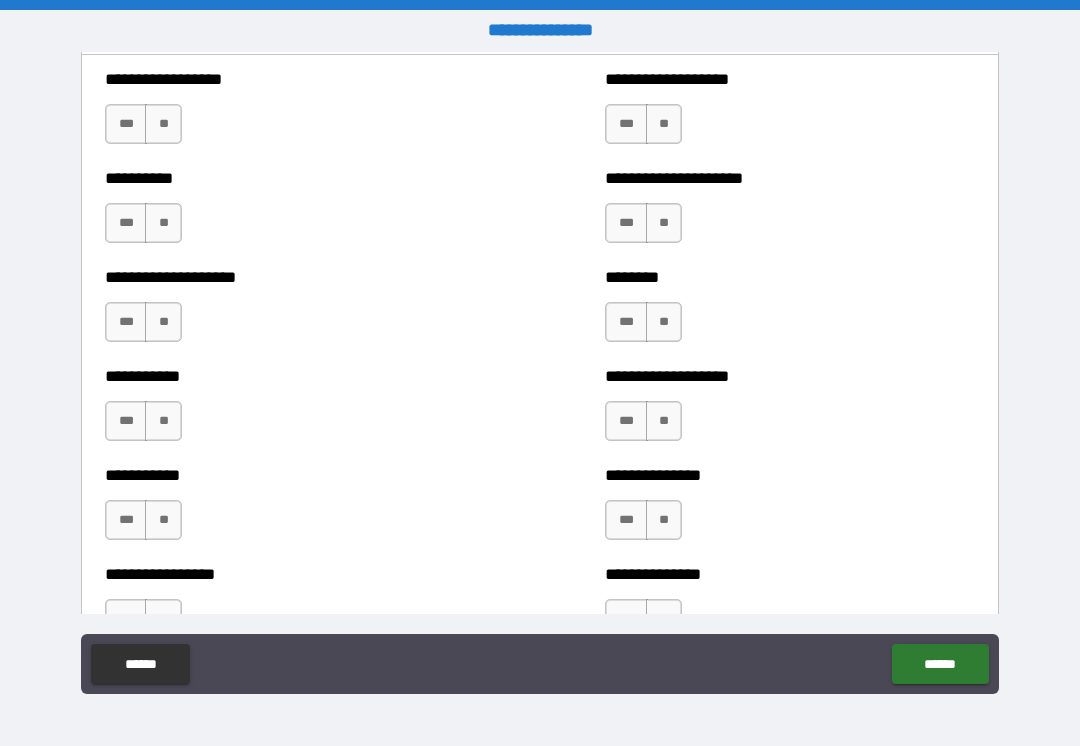 click on "**" at bounding box center (163, 124) 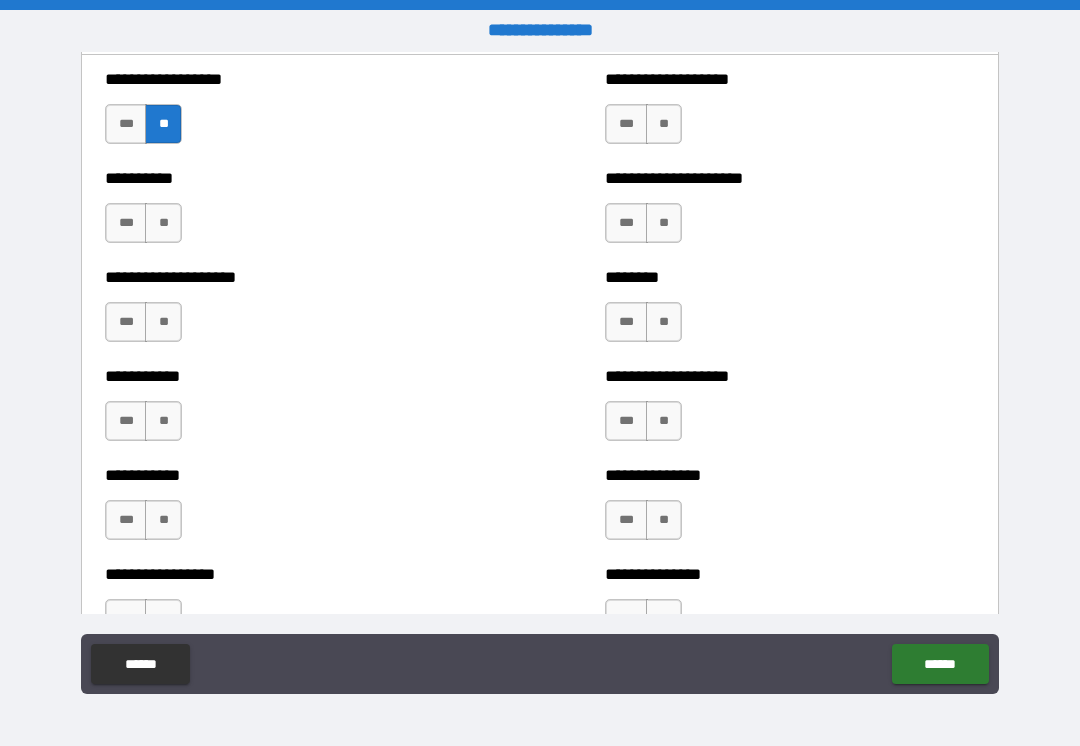 click on "**" at bounding box center (163, 223) 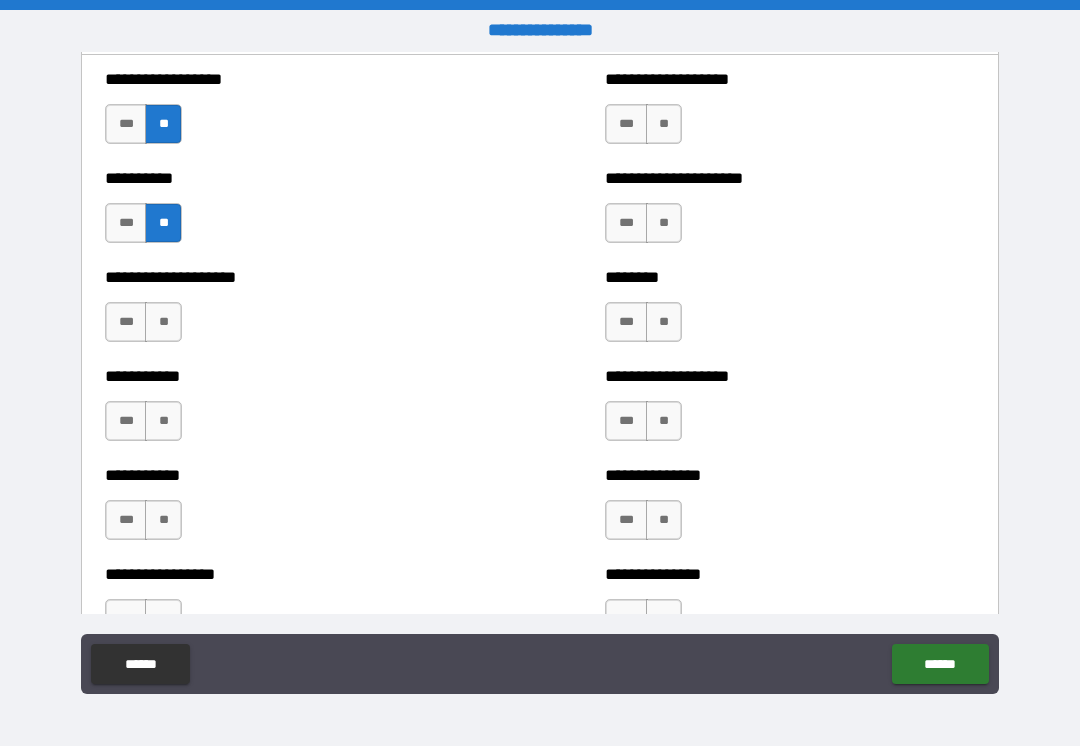 click on "**" at bounding box center [163, 322] 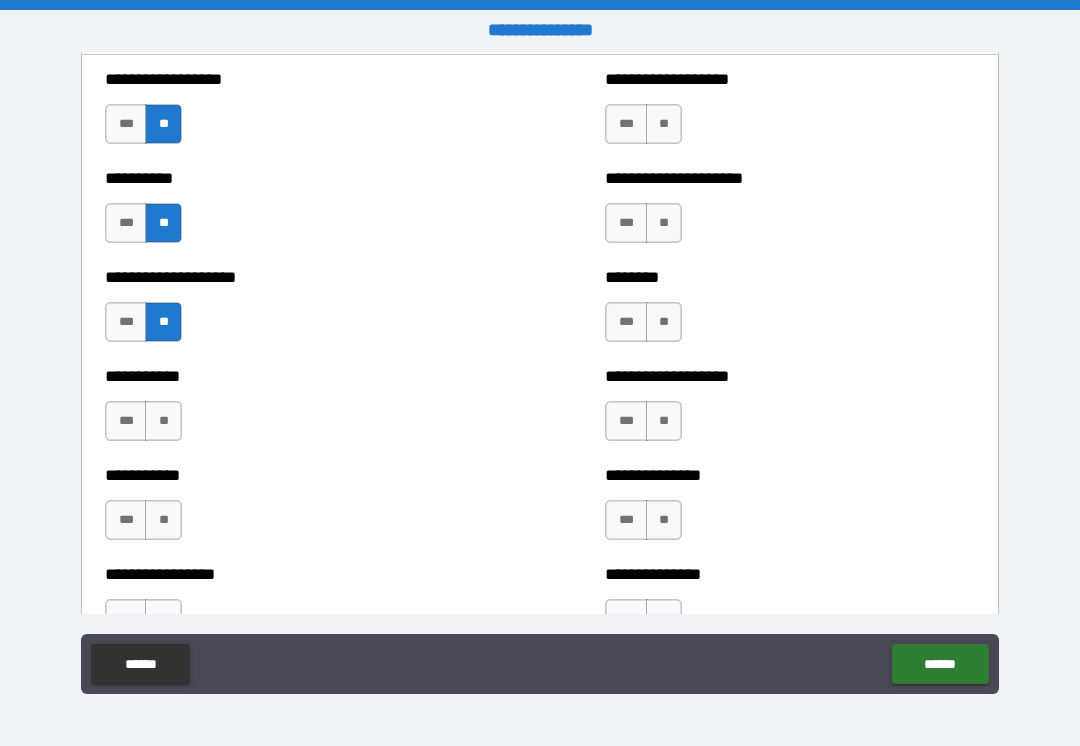click on "**" at bounding box center [163, 421] 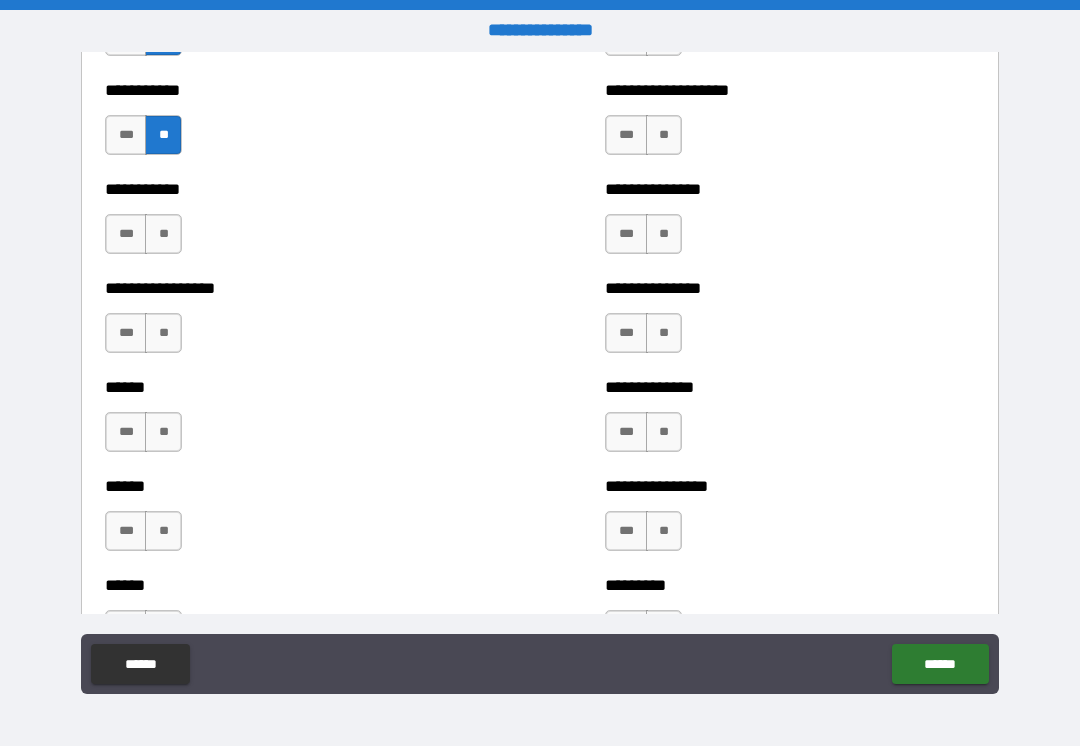 scroll, scrollTop: 2687, scrollLeft: 0, axis: vertical 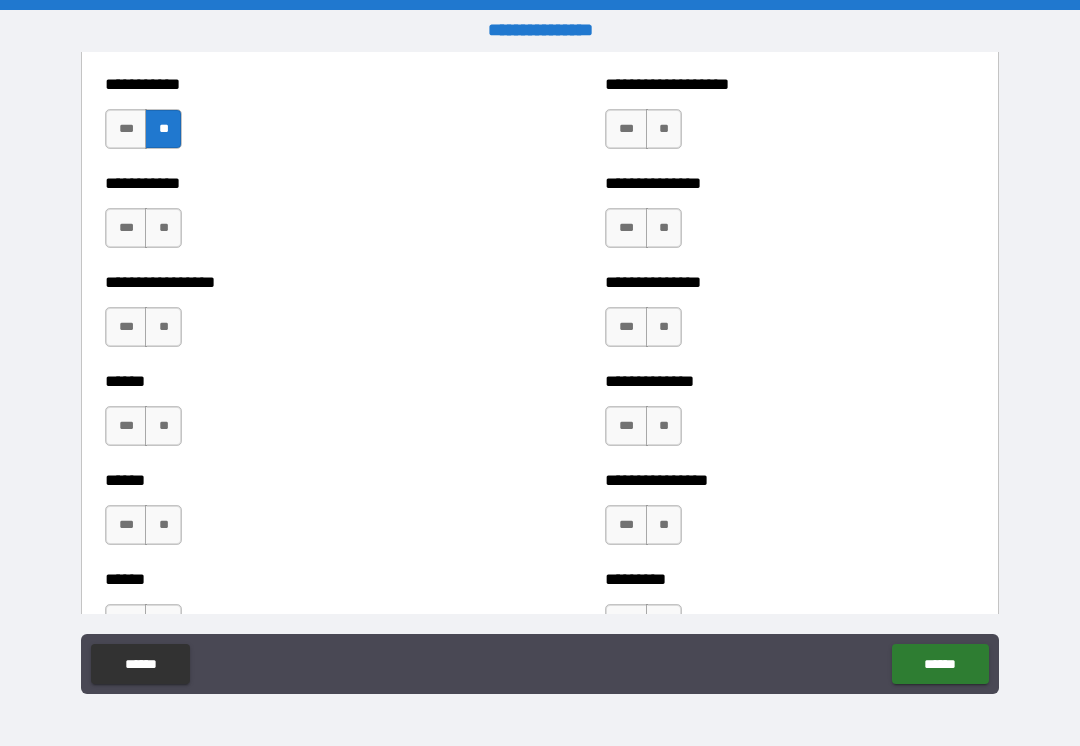 click on "**" at bounding box center [163, 228] 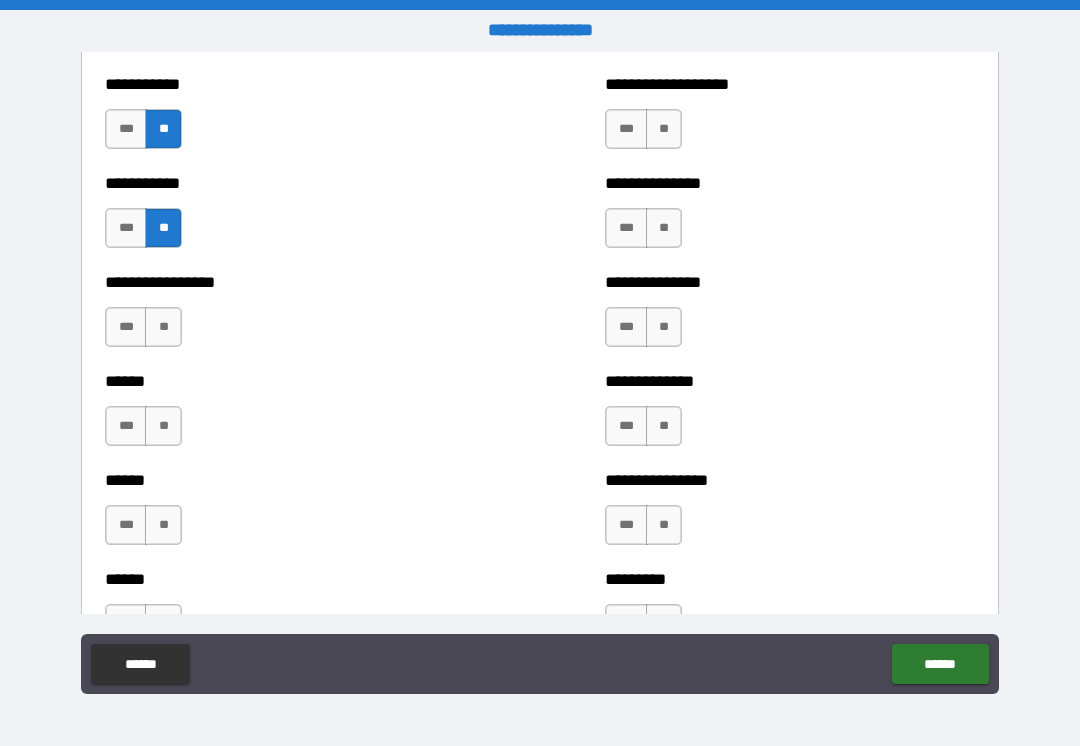 click on "**" at bounding box center (163, 327) 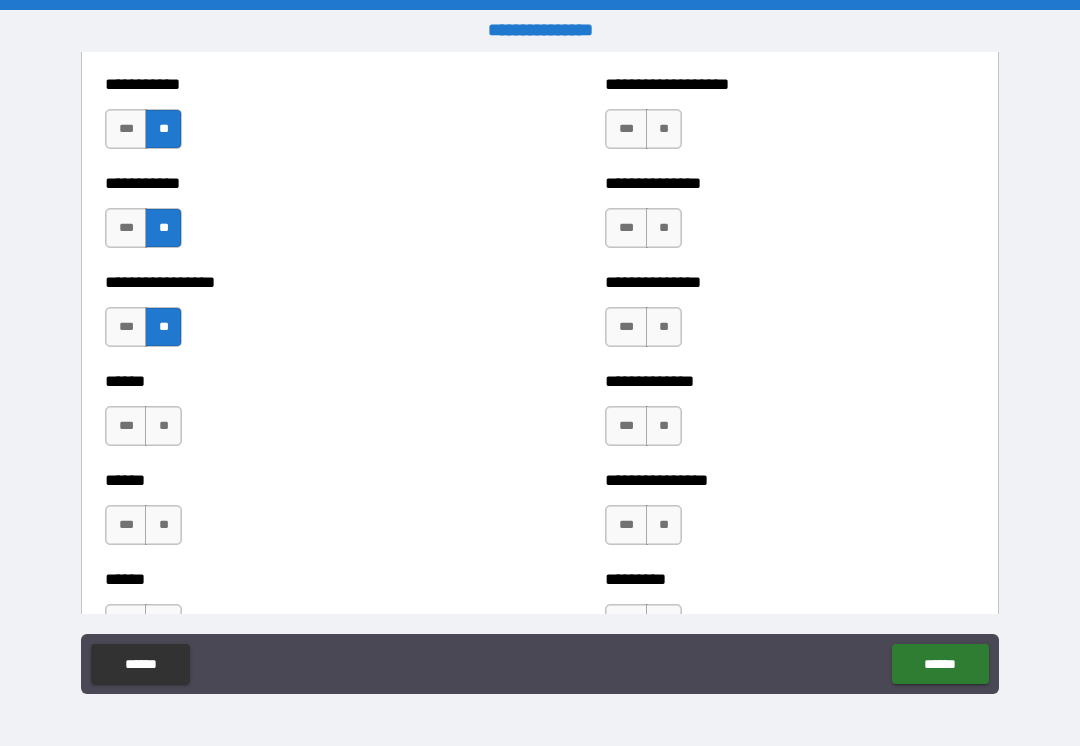 click on "**" at bounding box center [163, 426] 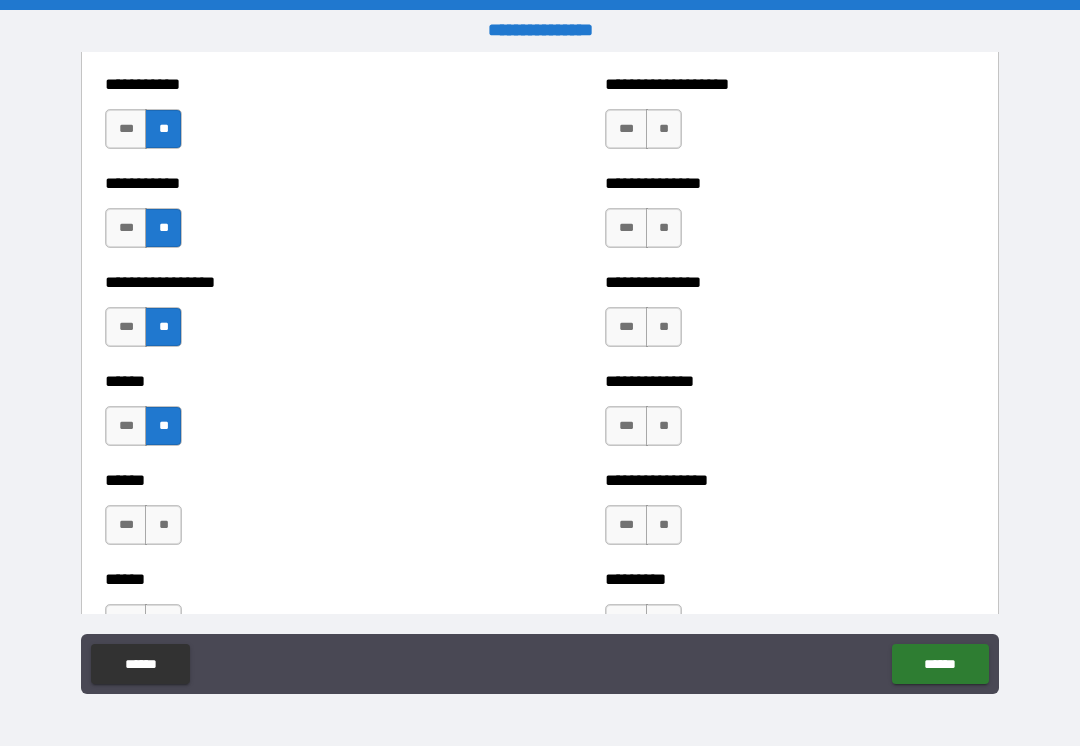 click on "**" at bounding box center [163, 525] 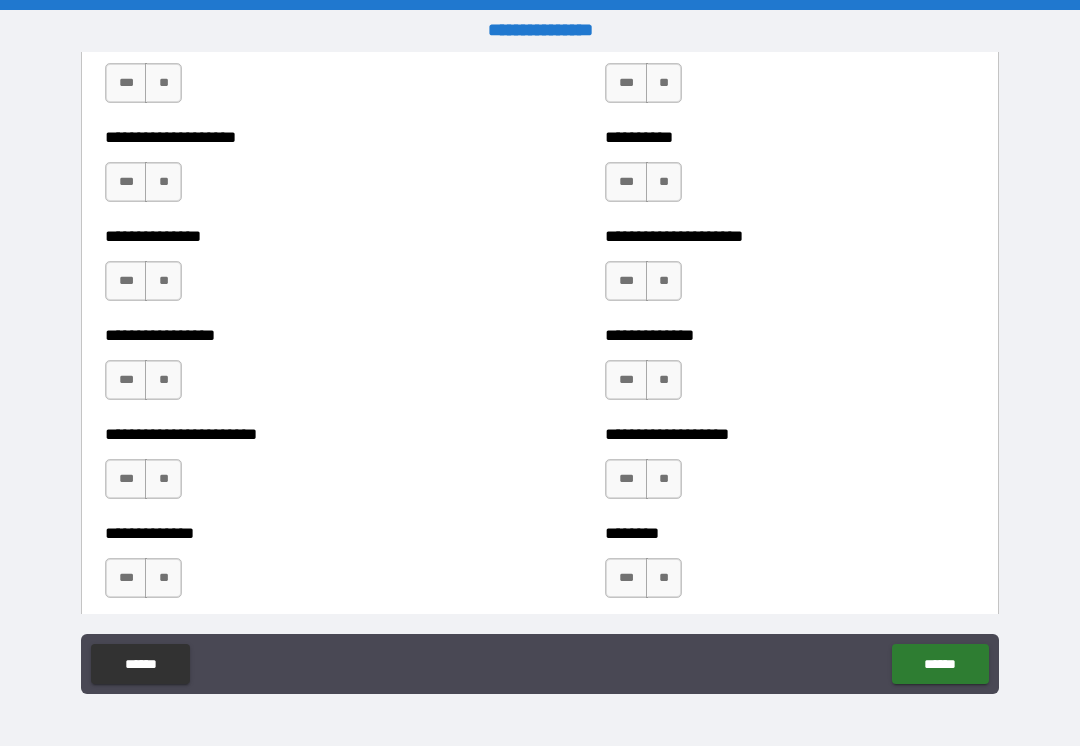 scroll, scrollTop: 3229, scrollLeft: 0, axis: vertical 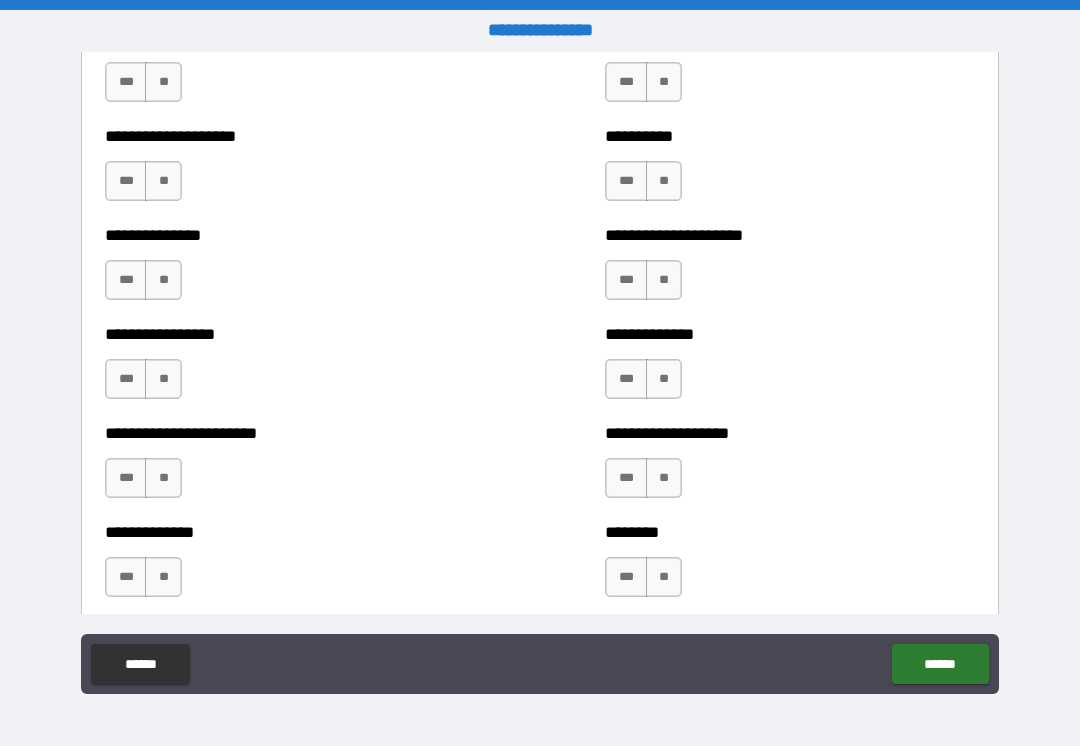 click on "***" at bounding box center [126, 181] 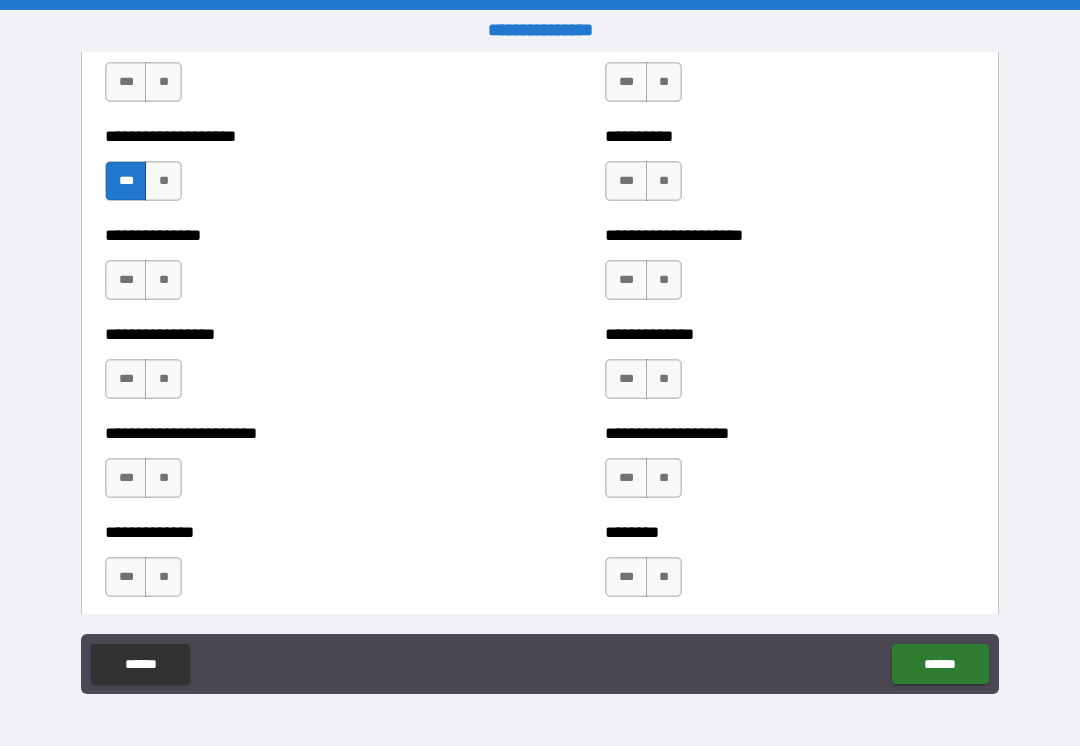 click on "**" at bounding box center [163, 82] 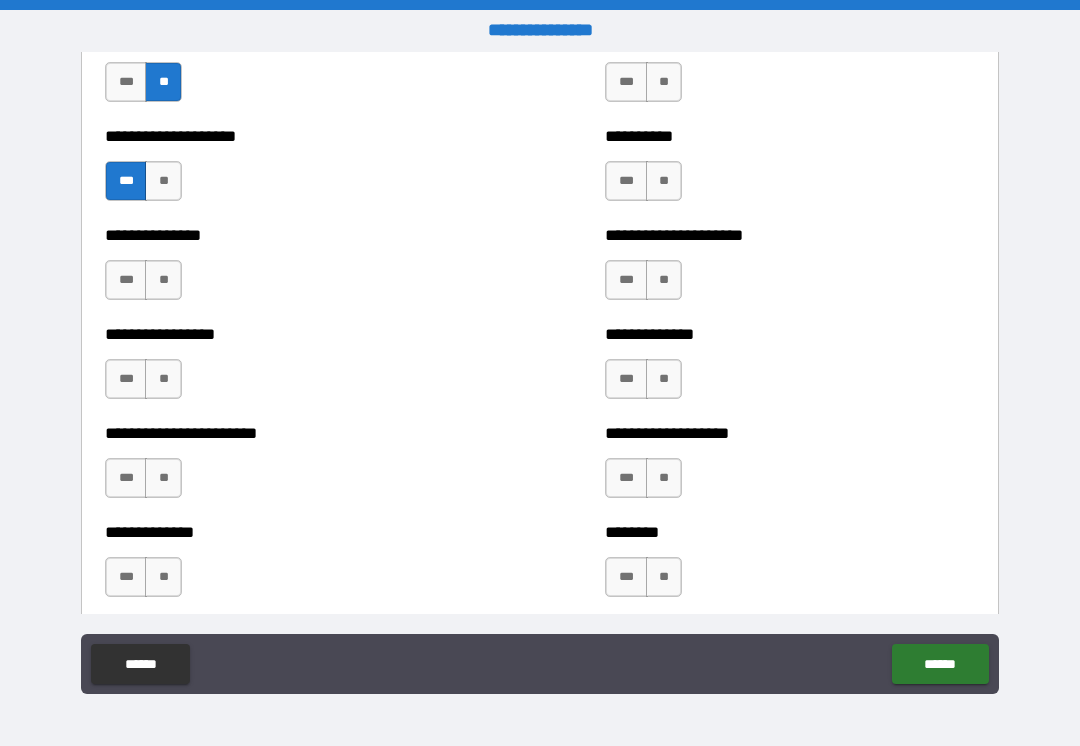click on "***" at bounding box center (126, 280) 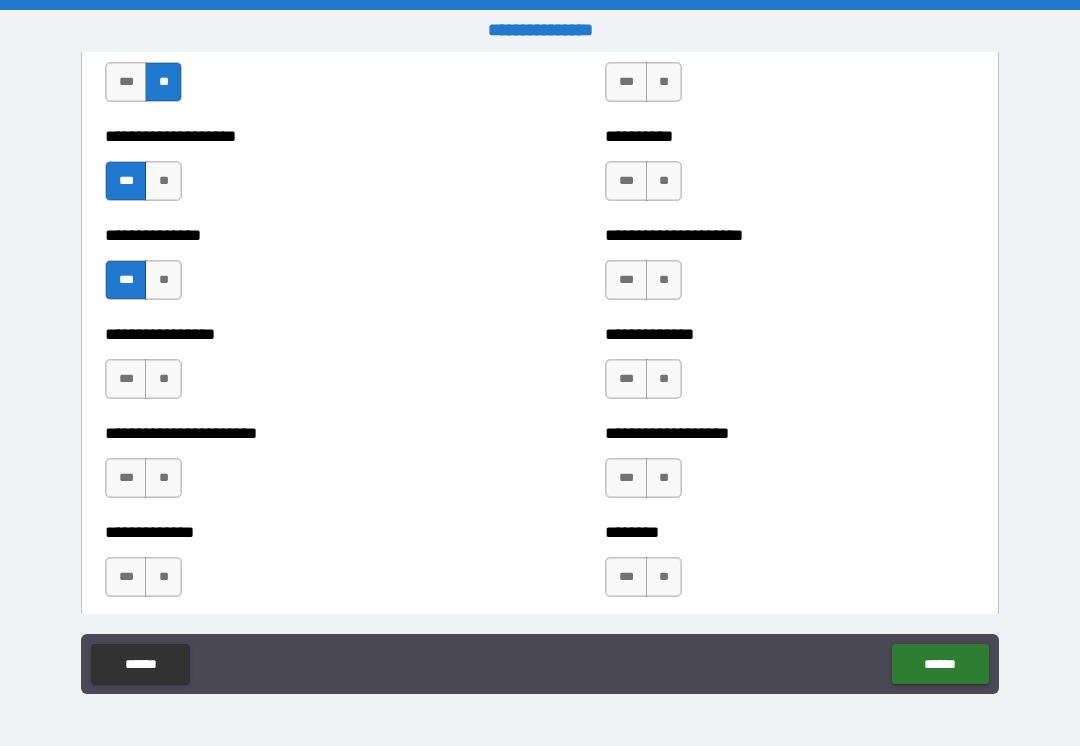 click on "**" at bounding box center [163, 379] 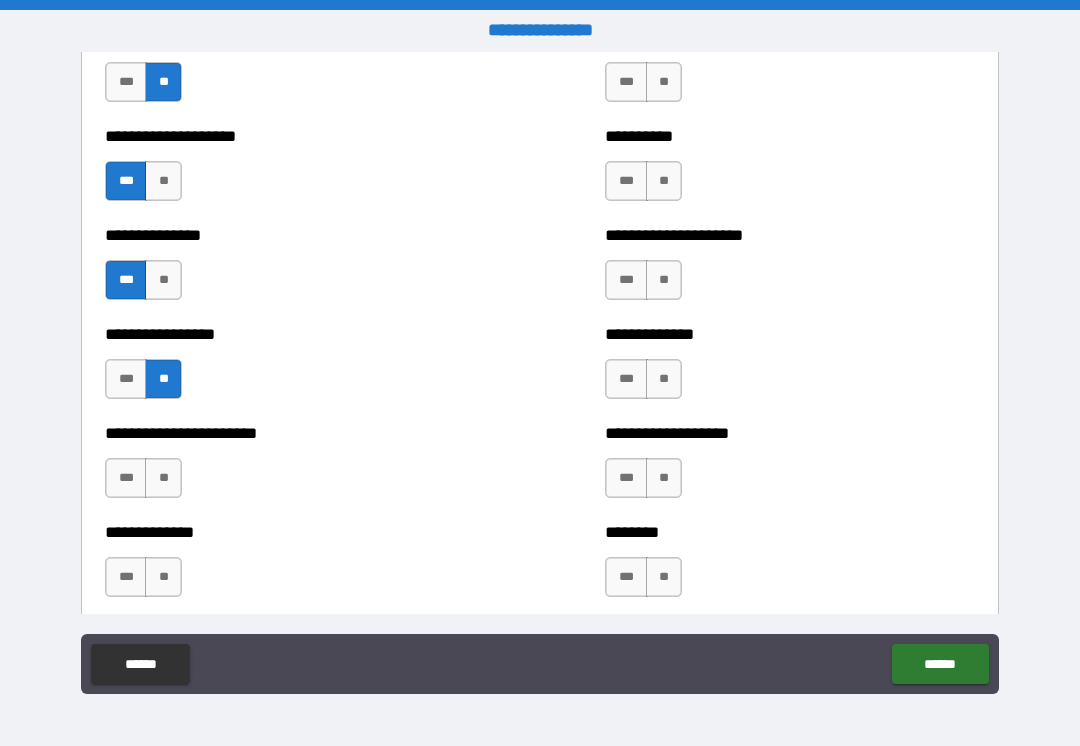 click on "**" at bounding box center [163, 478] 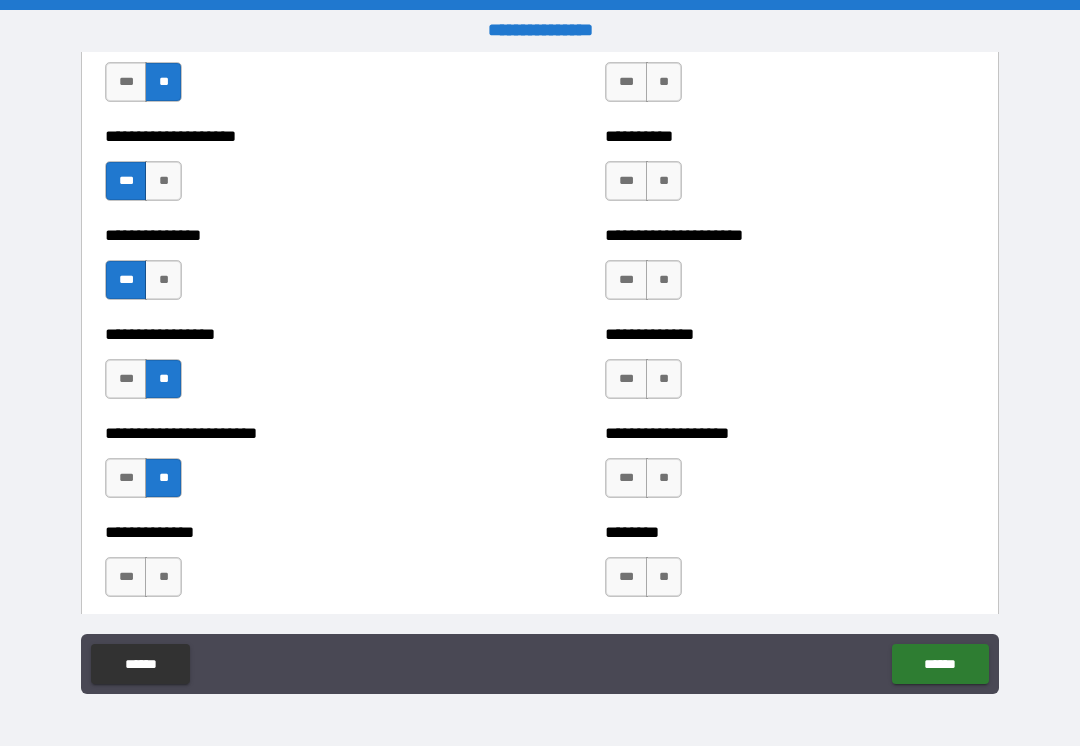 click on "**" at bounding box center [163, 577] 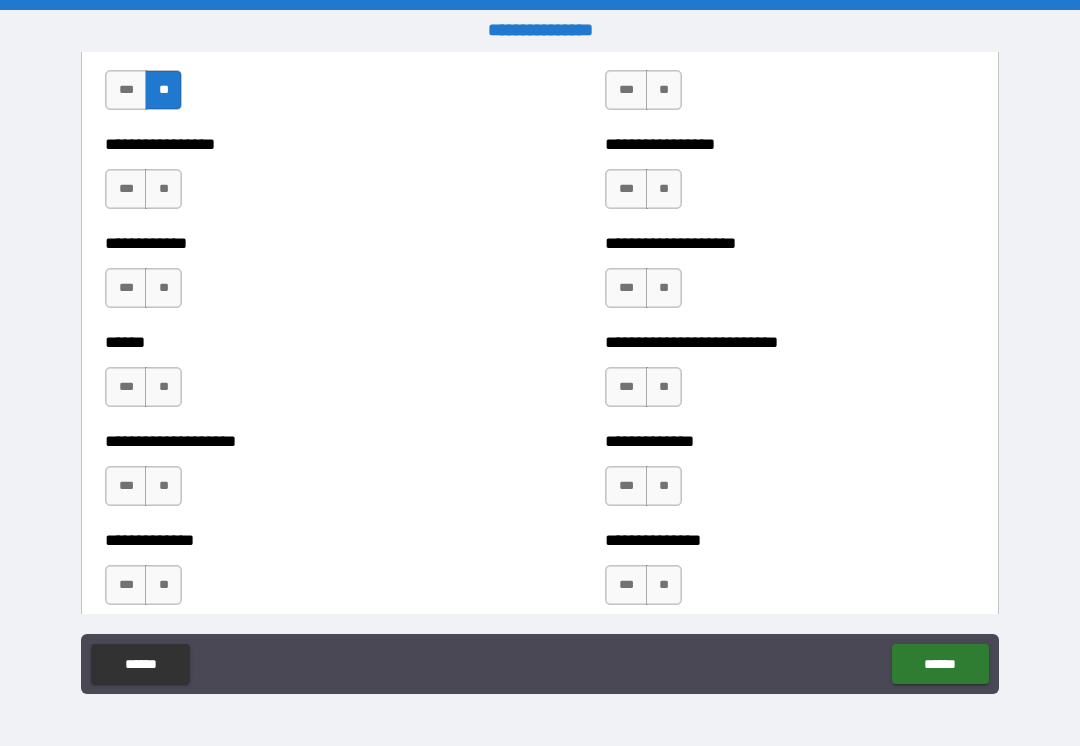 scroll, scrollTop: 3734, scrollLeft: 0, axis: vertical 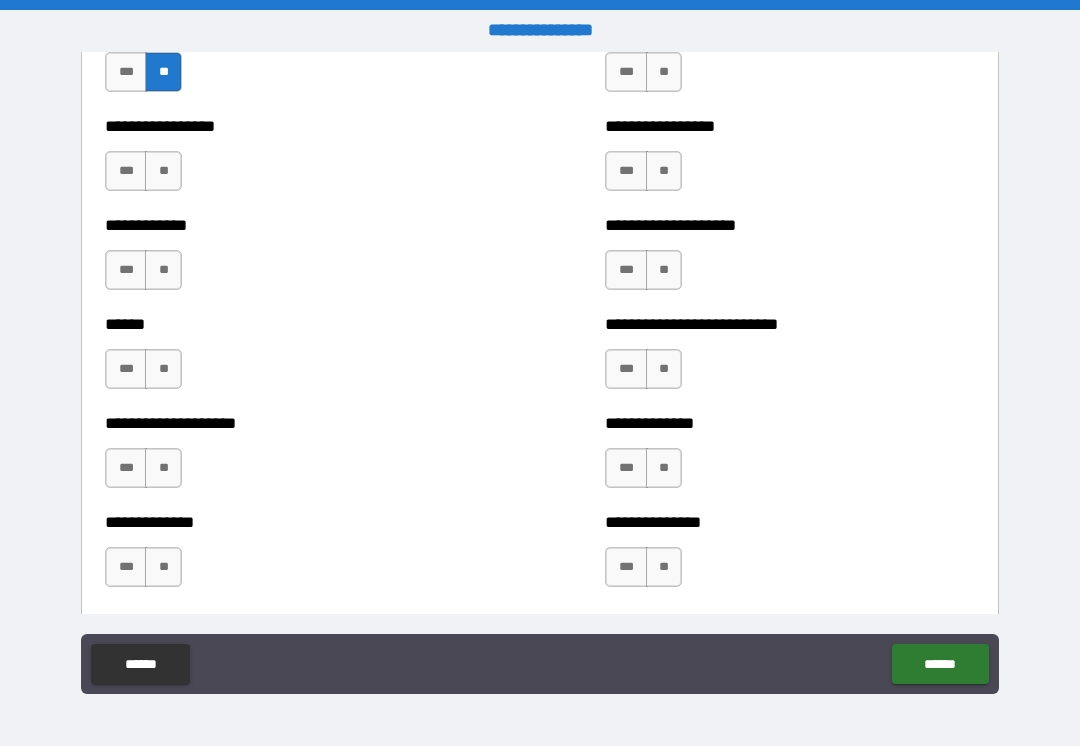 click on "**" at bounding box center [163, 171] 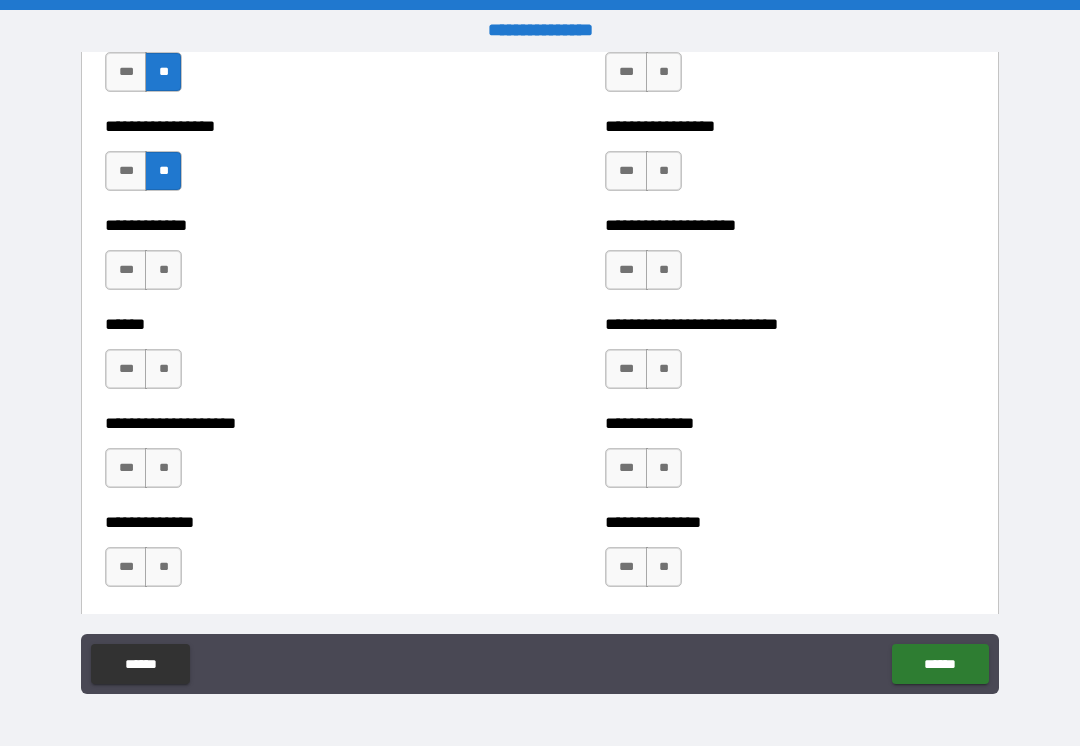 click on "**" at bounding box center [163, 270] 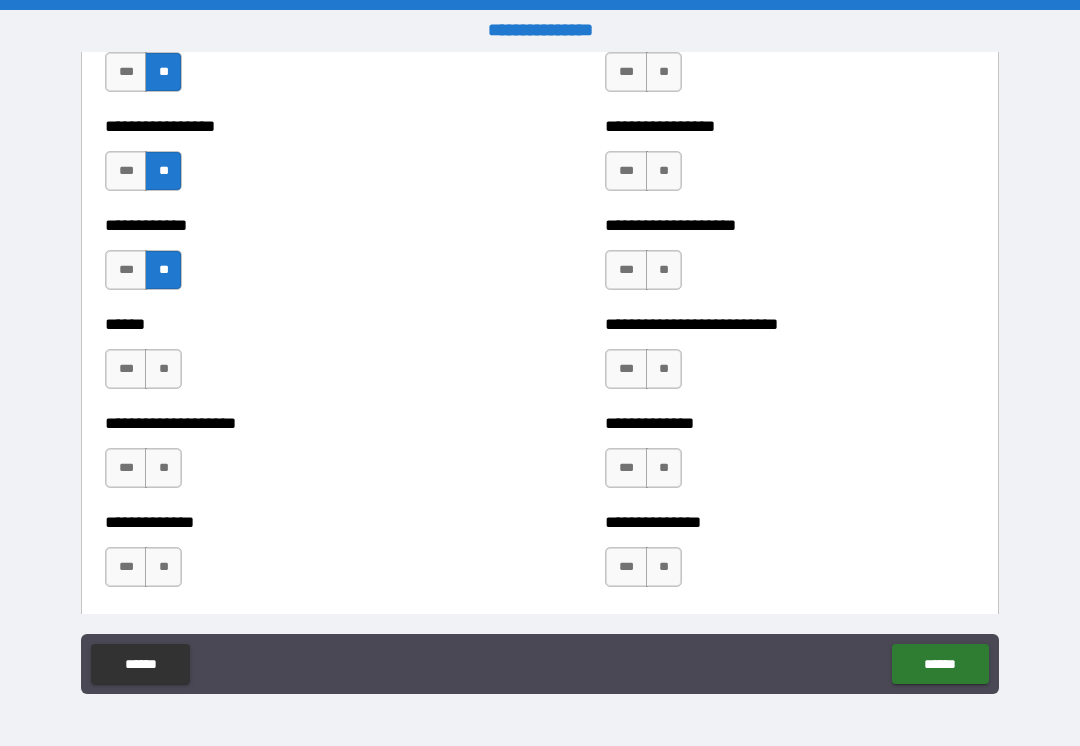 click on "**" at bounding box center (163, 369) 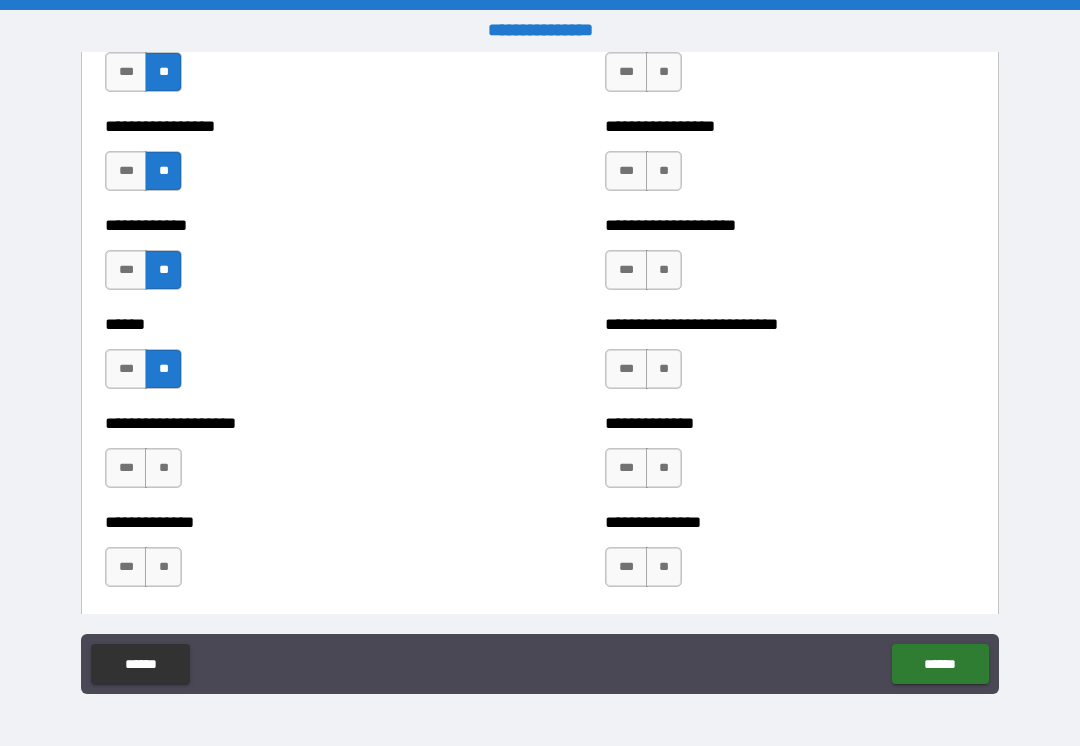 click on "***" at bounding box center [126, 468] 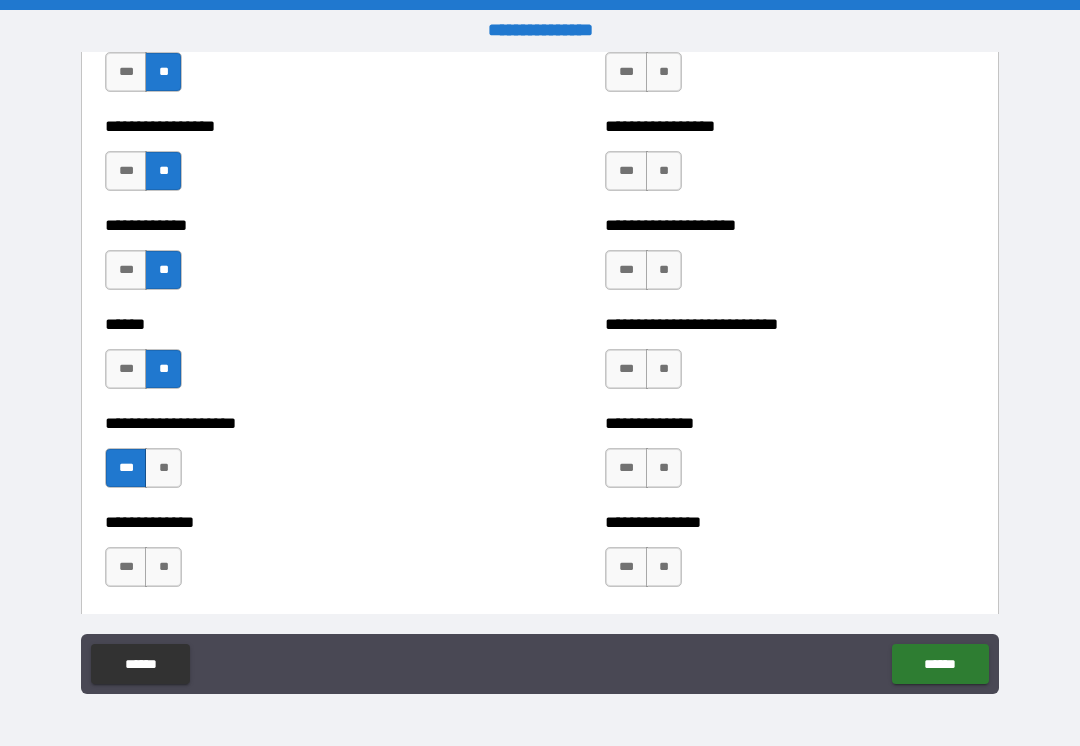 click on "**" at bounding box center [163, 567] 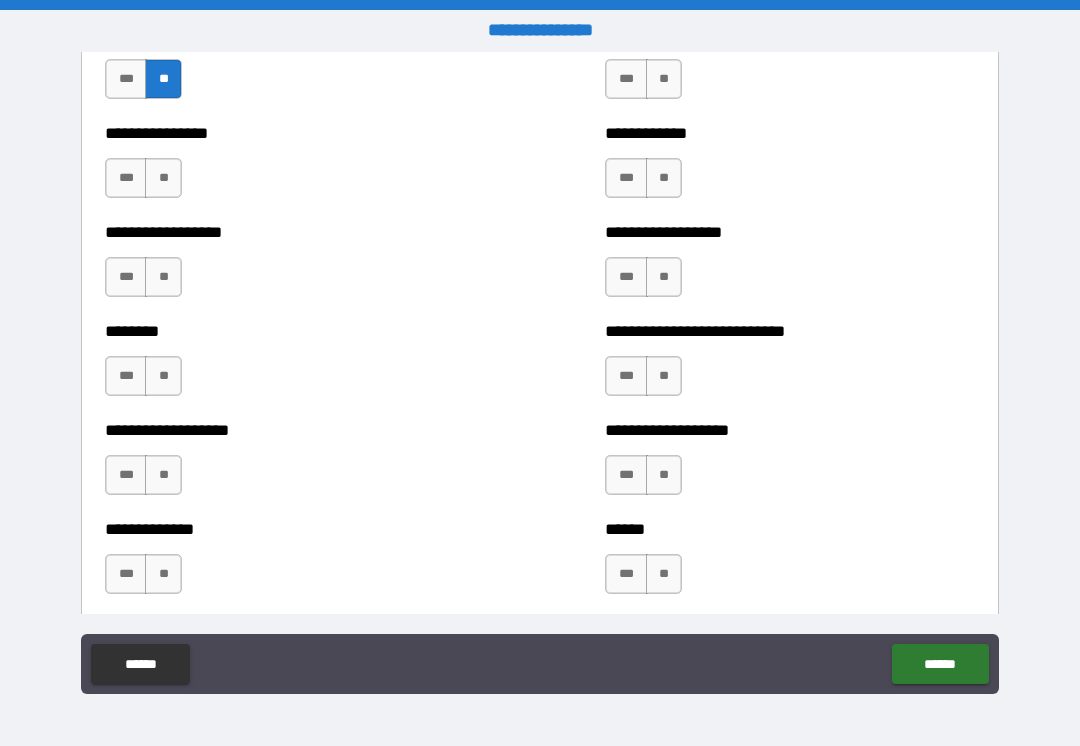 scroll, scrollTop: 4219, scrollLeft: 0, axis: vertical 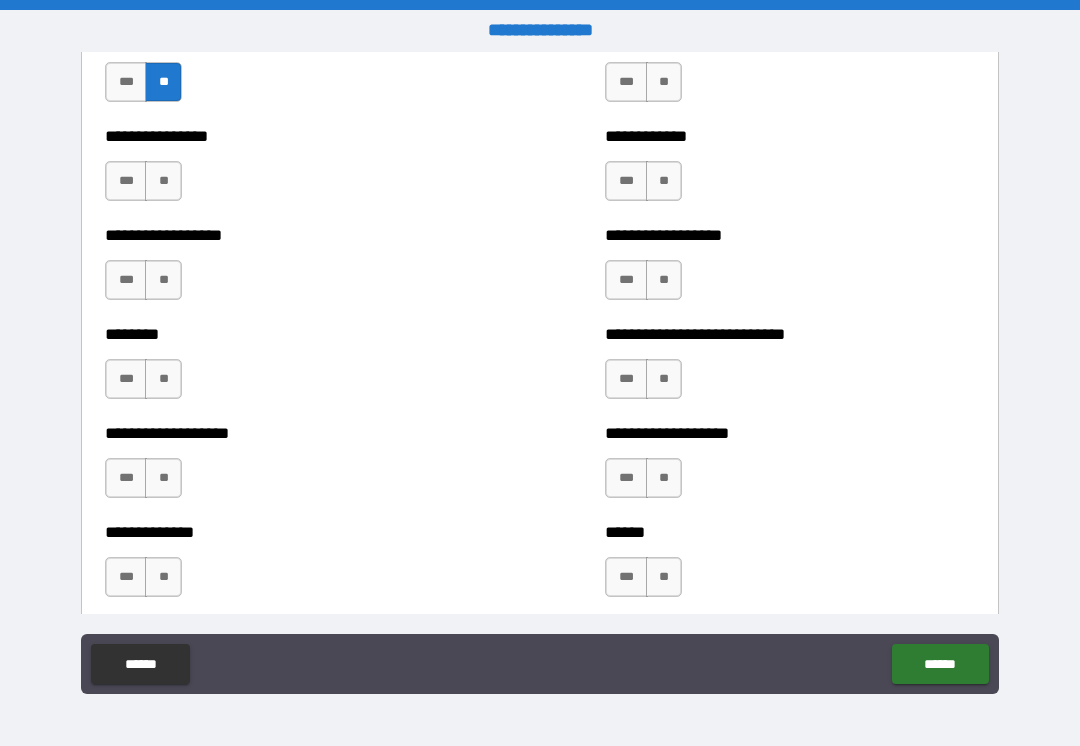 click on "***" at bounding box center [126, 181] 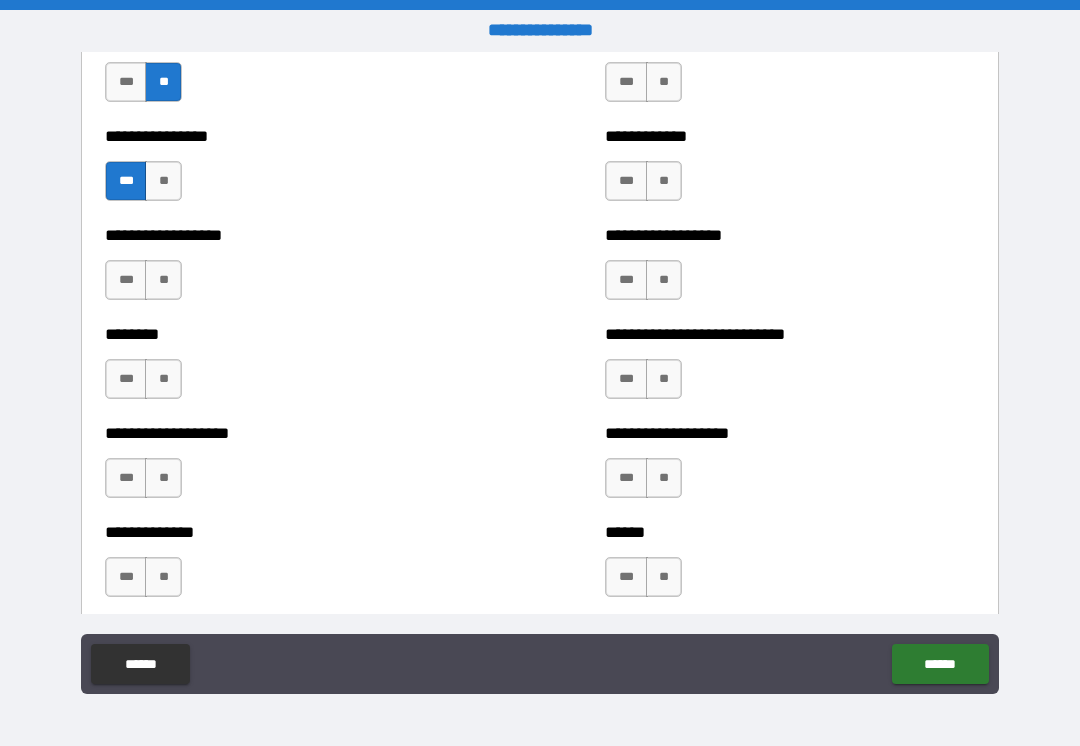 click on "**" at bounding box center (163, 280) 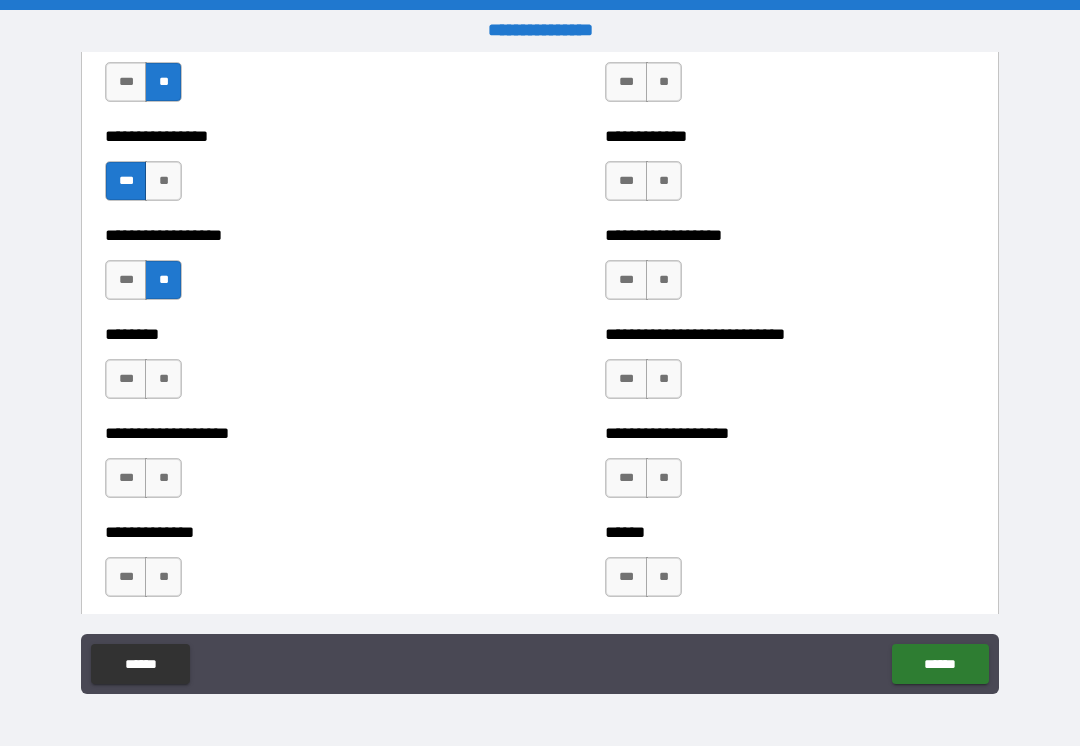 click on "**" at bounding box center (163, 379) 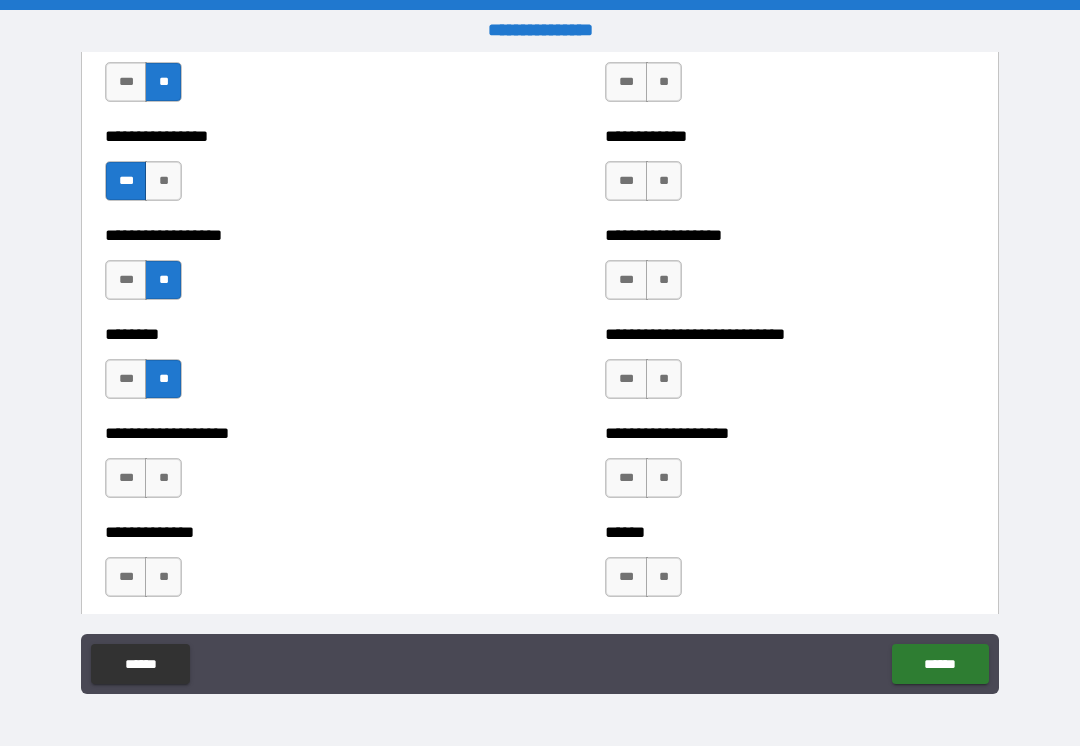 click on "***" at bounding box center [126, 478] 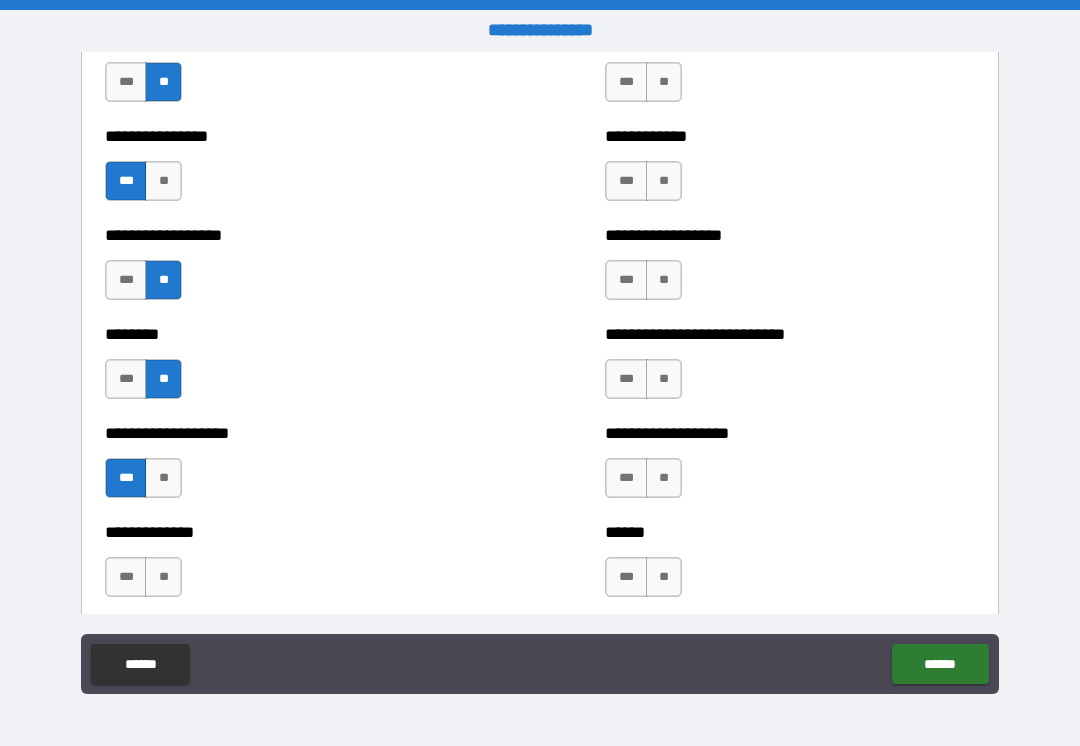 click on "**" at bounding box center (163, 577) 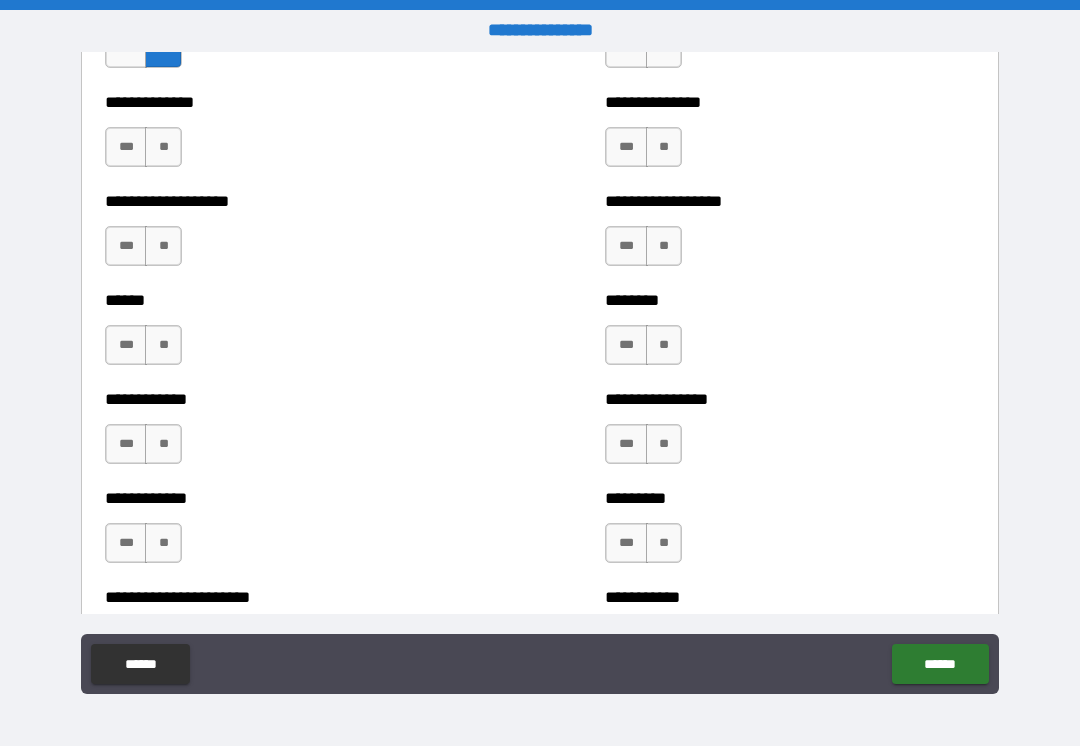 scroll, scrollTop: 4747, scrollLeft: 0, axis: vertical 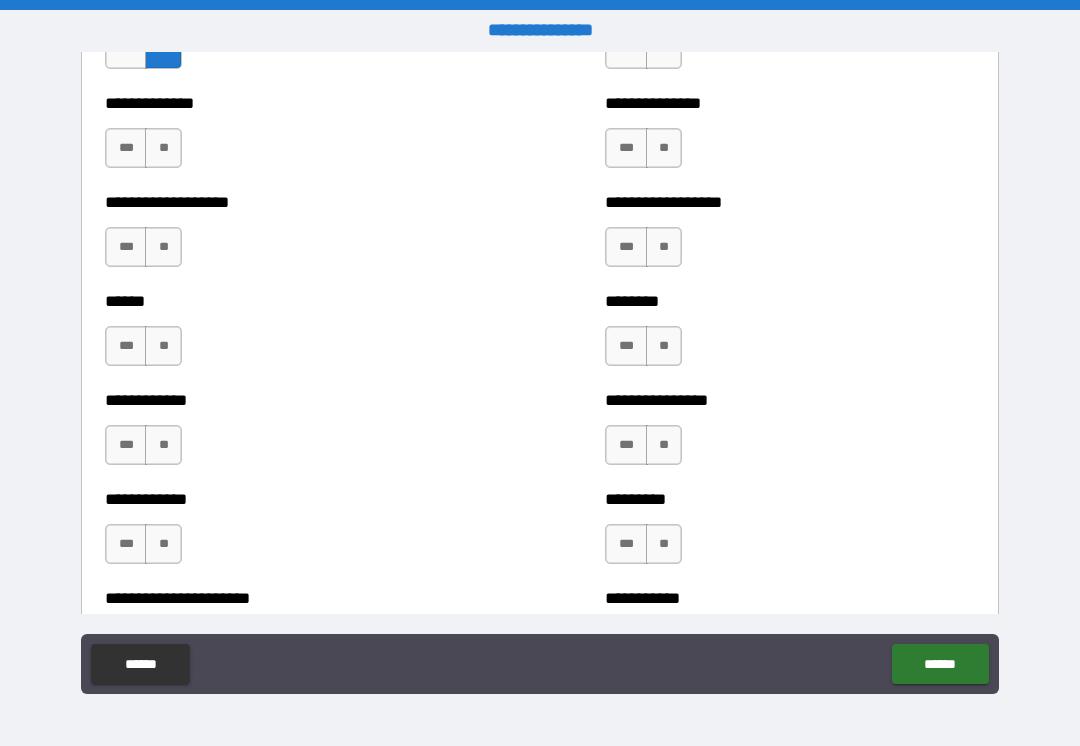 click on "***" at bounding box center [126, 148] 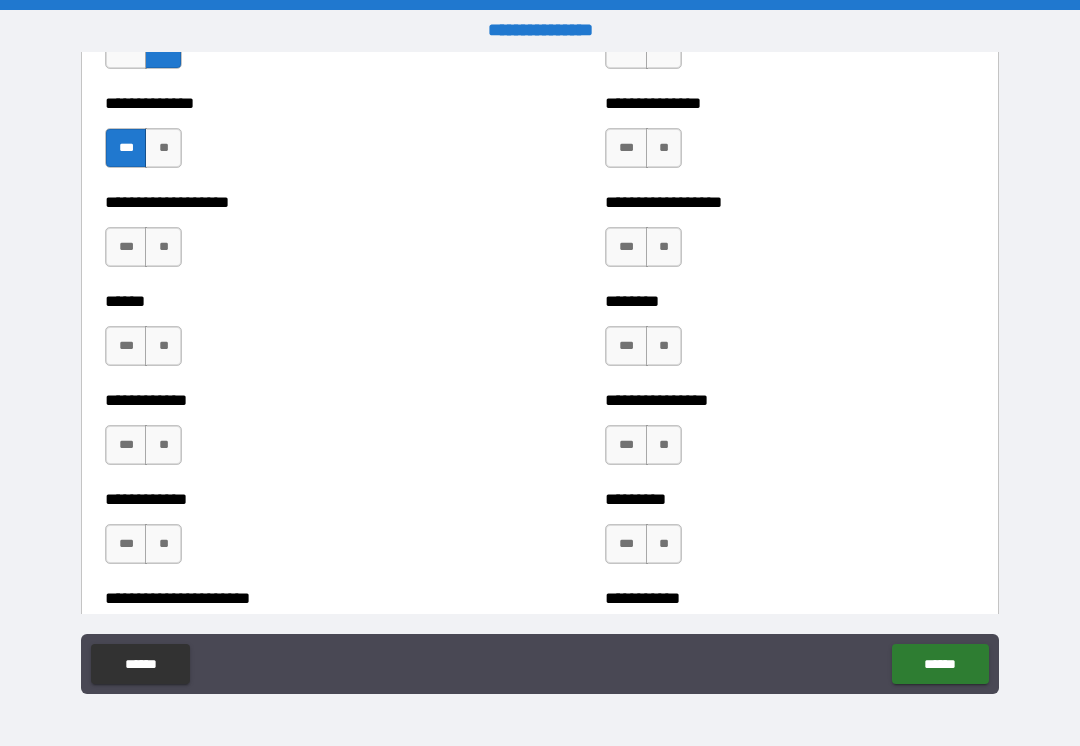 click on "**" at bounding box center (163, 247) 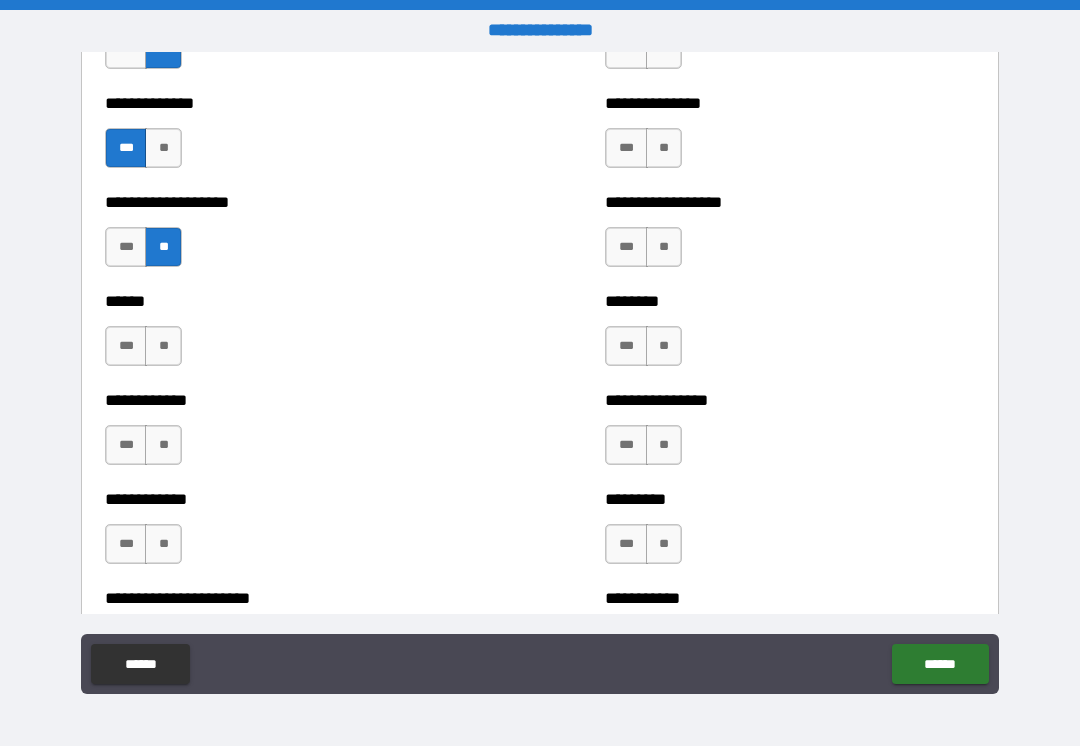 click on "***" at bounding box center (126, 346) 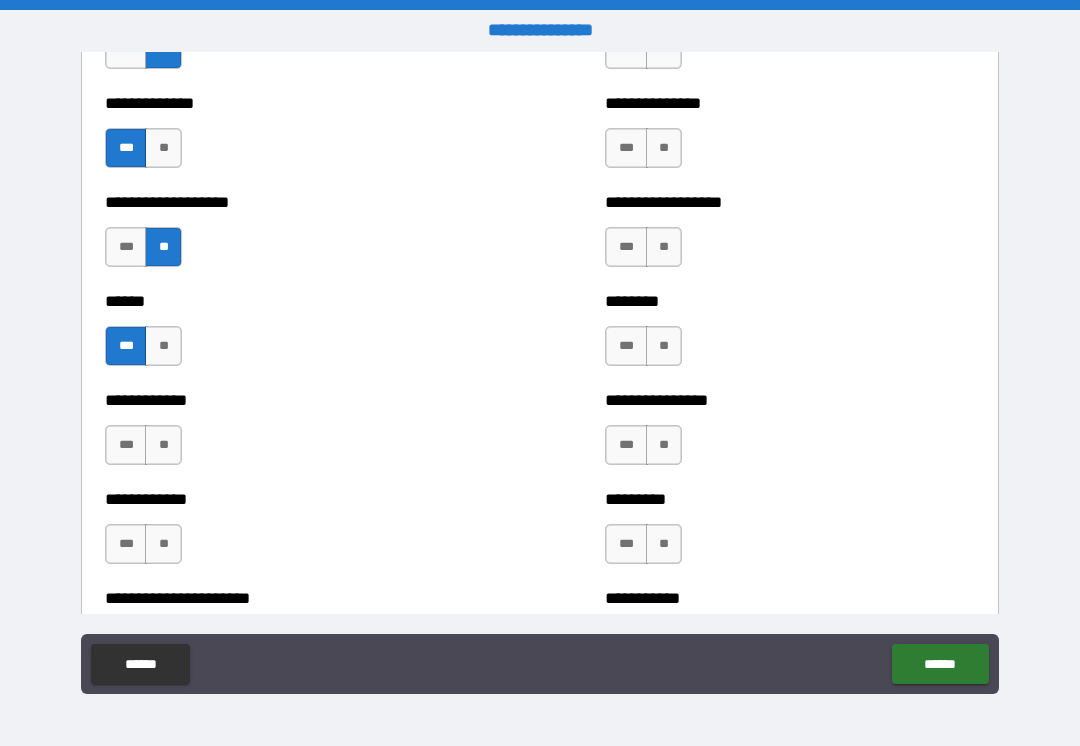 click on "**" at bounding box center [163, 445] 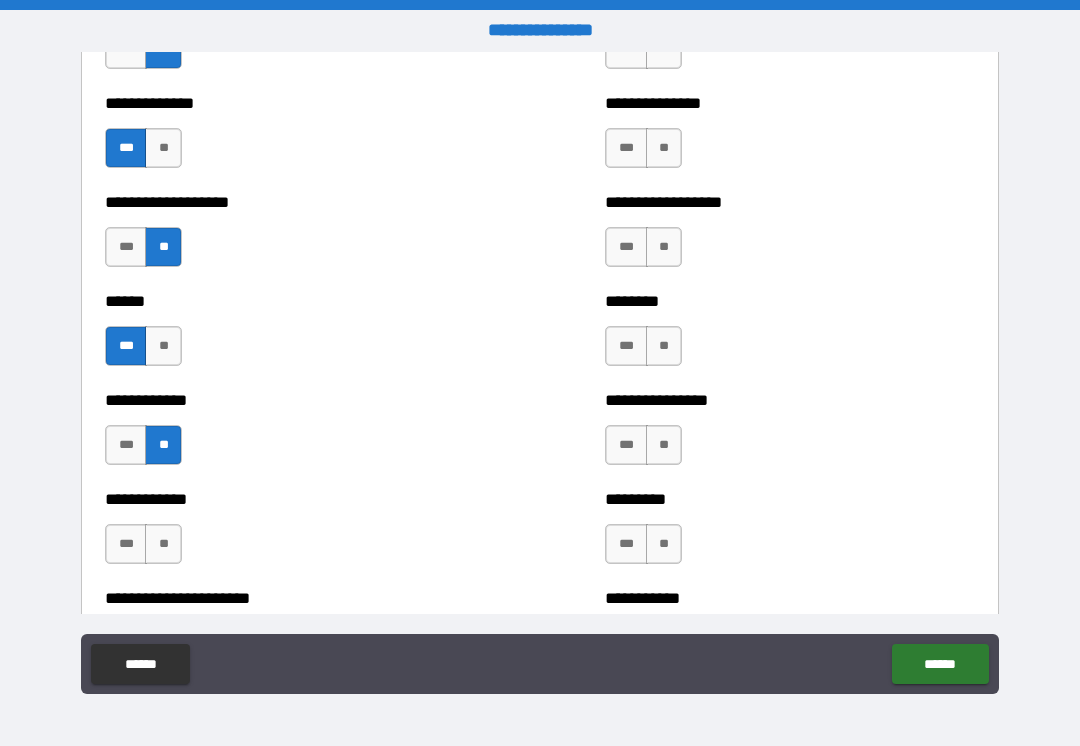 click on "***" at bounding box center [126, 544] 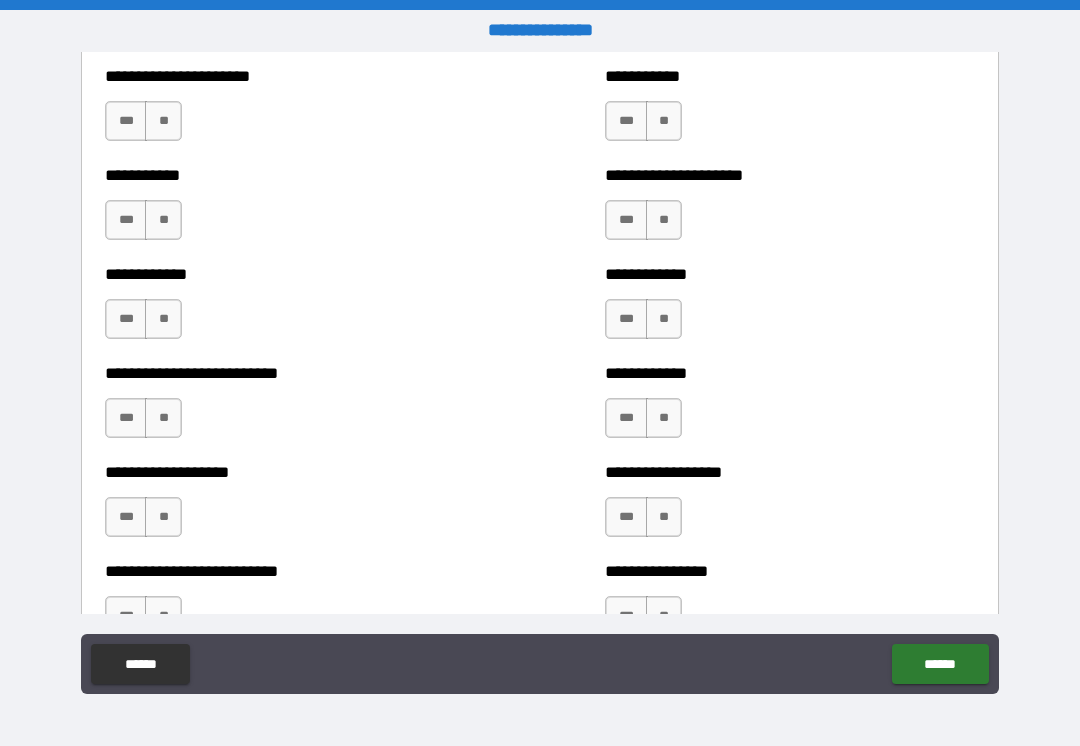scroll, scrollTop: 5274, scrollLeft: 0, axis: vertical 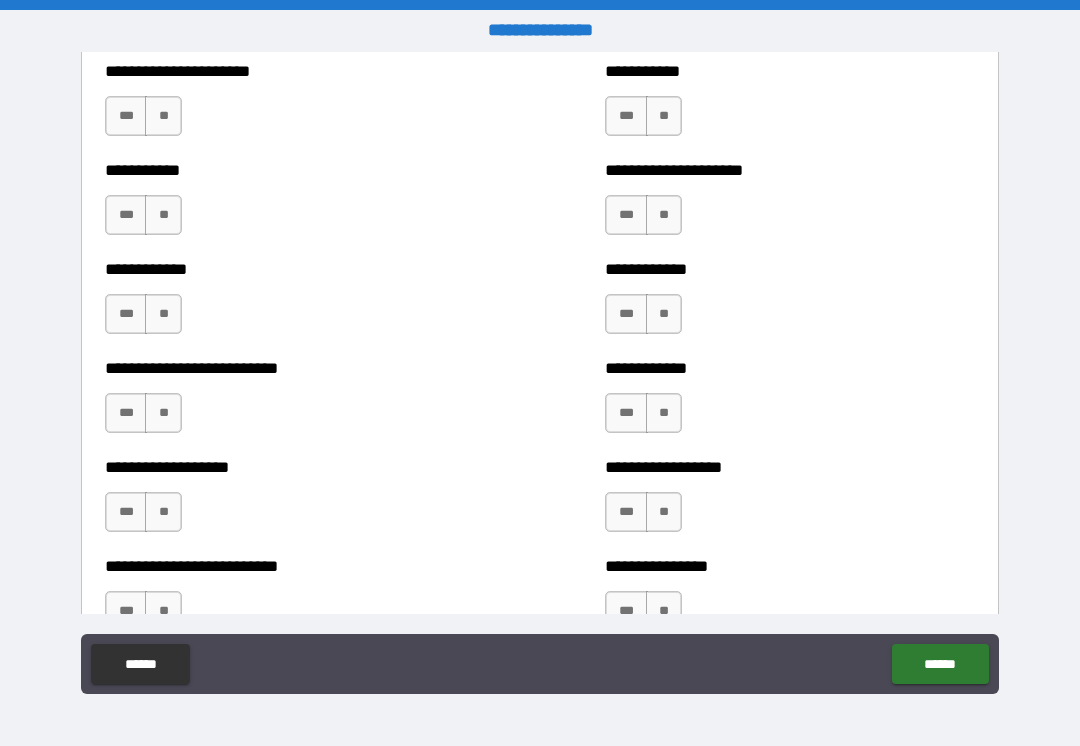 click on "**" at bounding box center [163, 116] 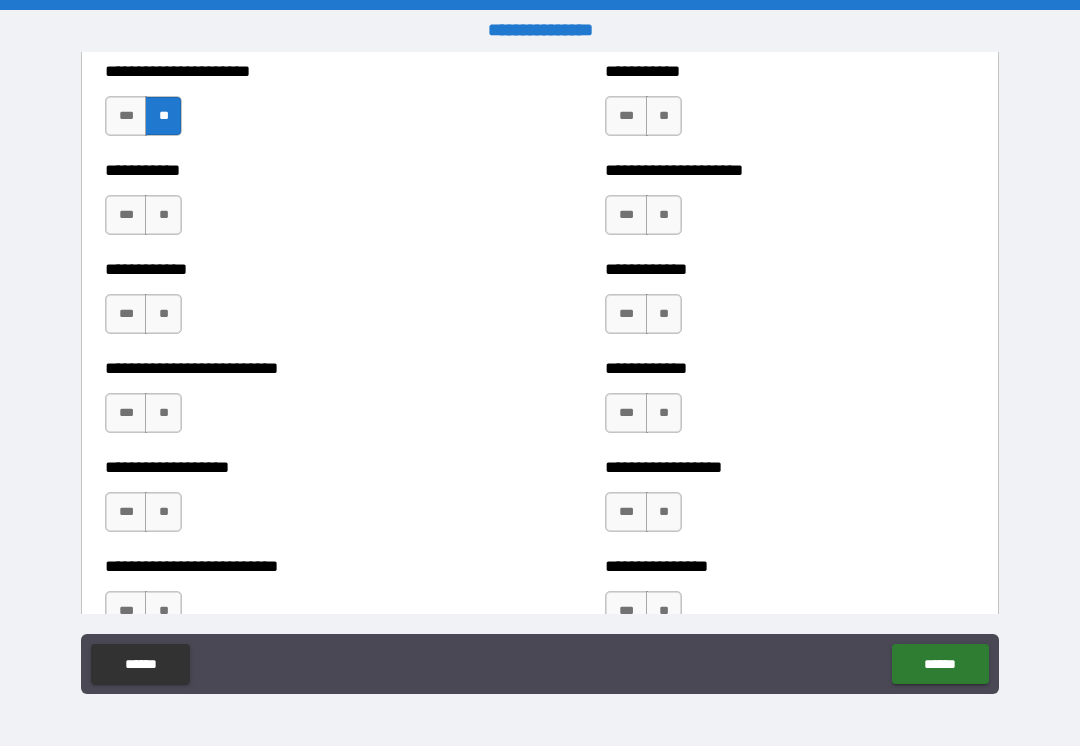 click on "**" at bounding box center [163, 215] 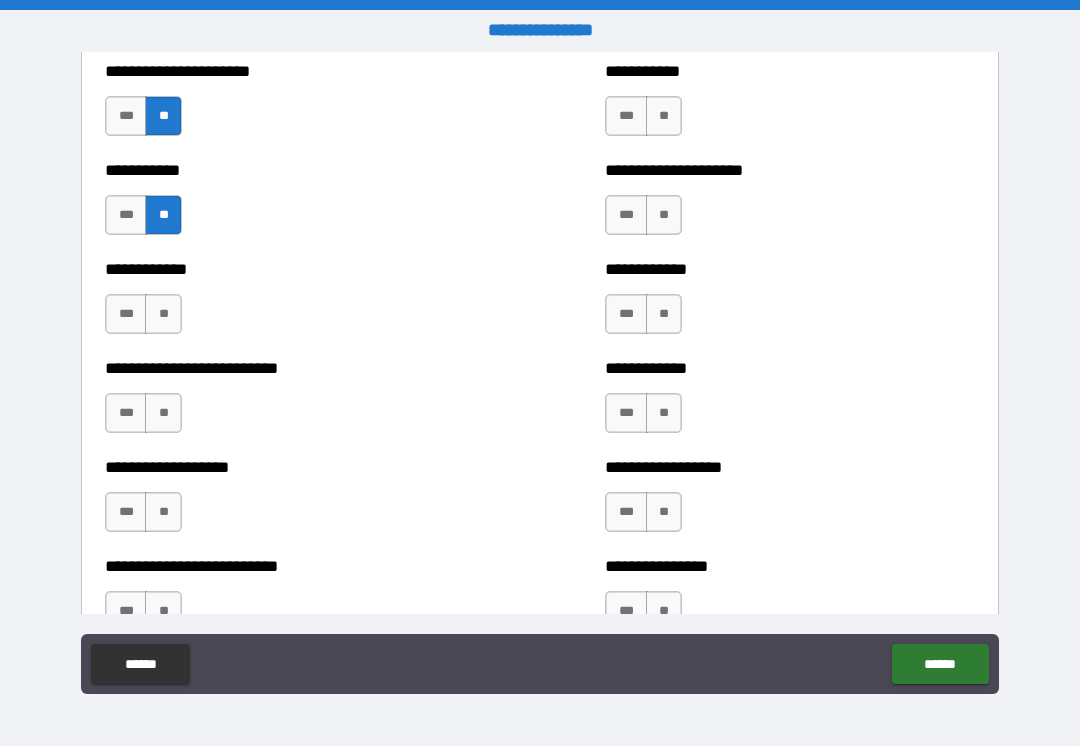 click on "**" at bounding box center [163, 314] 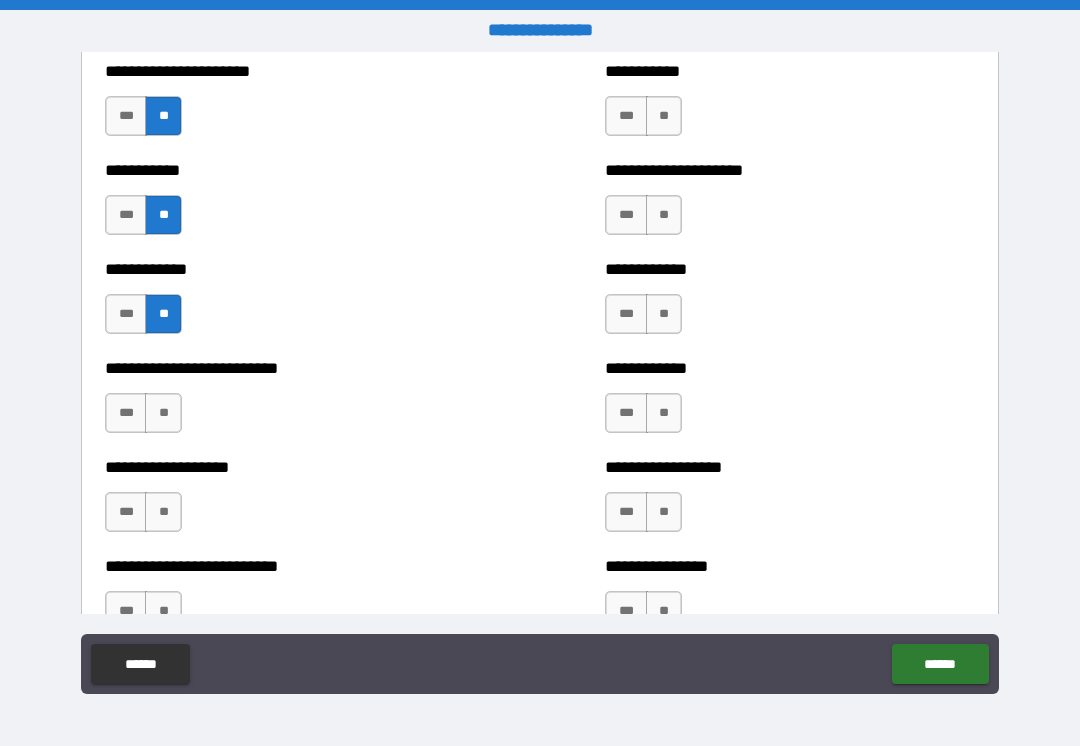 click on "**" at bounding box center [163, 413] 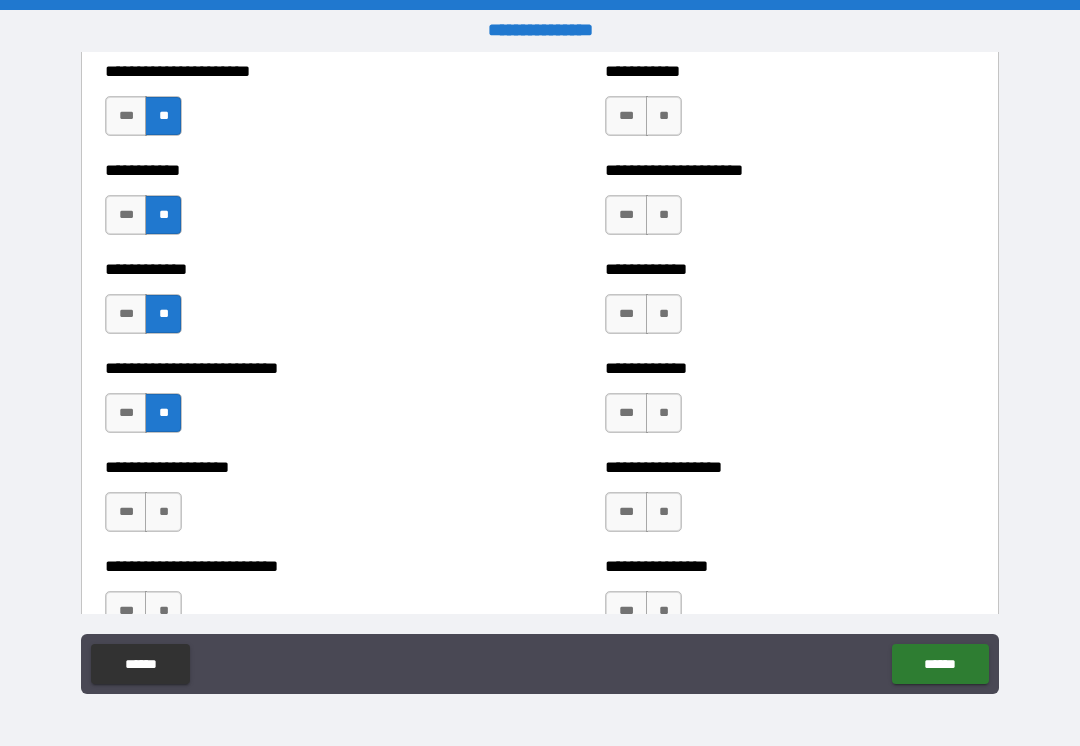 click on "***" at bounding box center [126, 512] 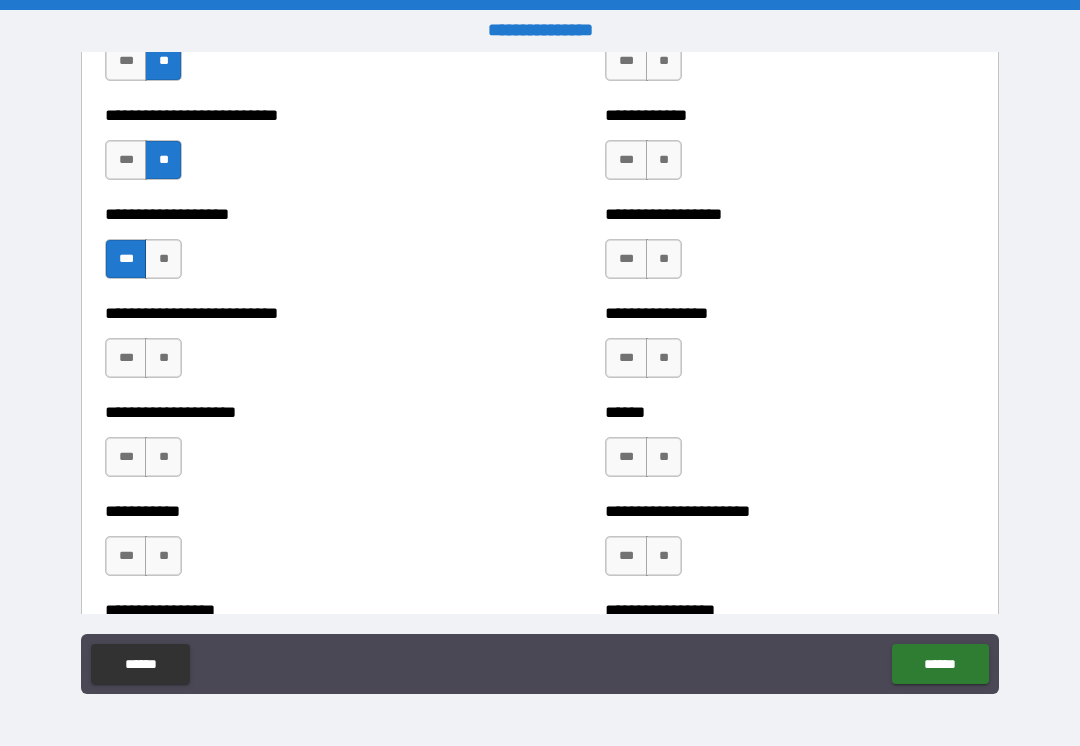 scroll, scrollTop: 5542, scrollLeft: 0, axis: vertical 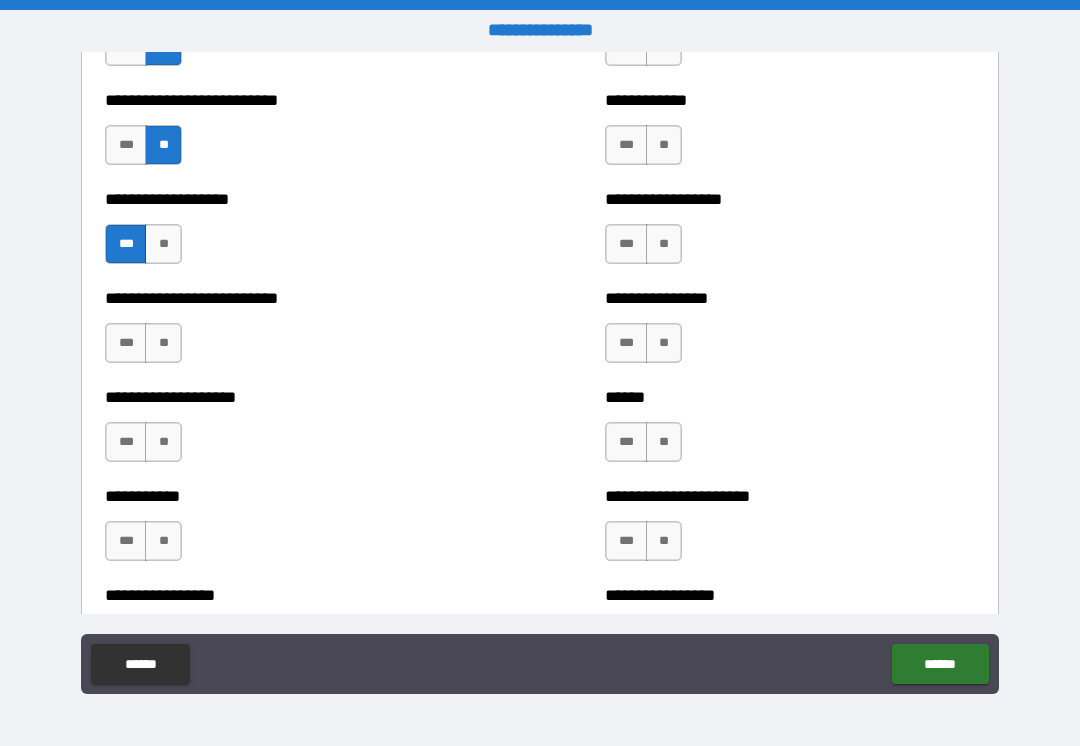 click on "**" at bounding box center [163, 244] 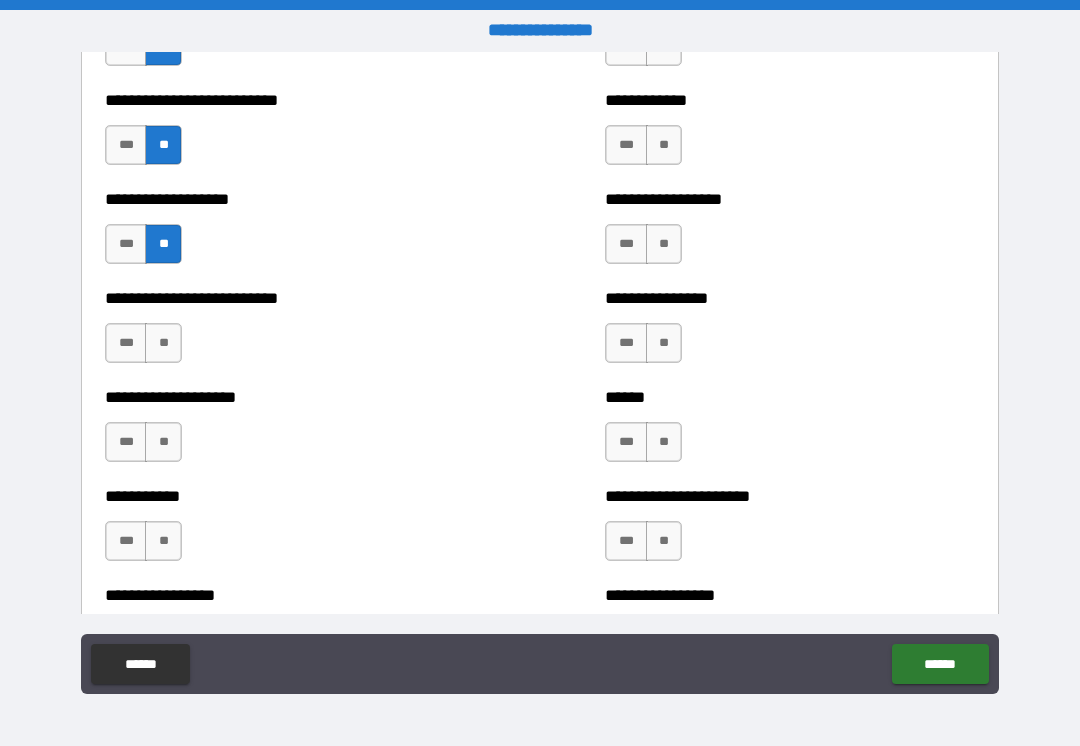 click on "**" at bounding box center [163, 343] 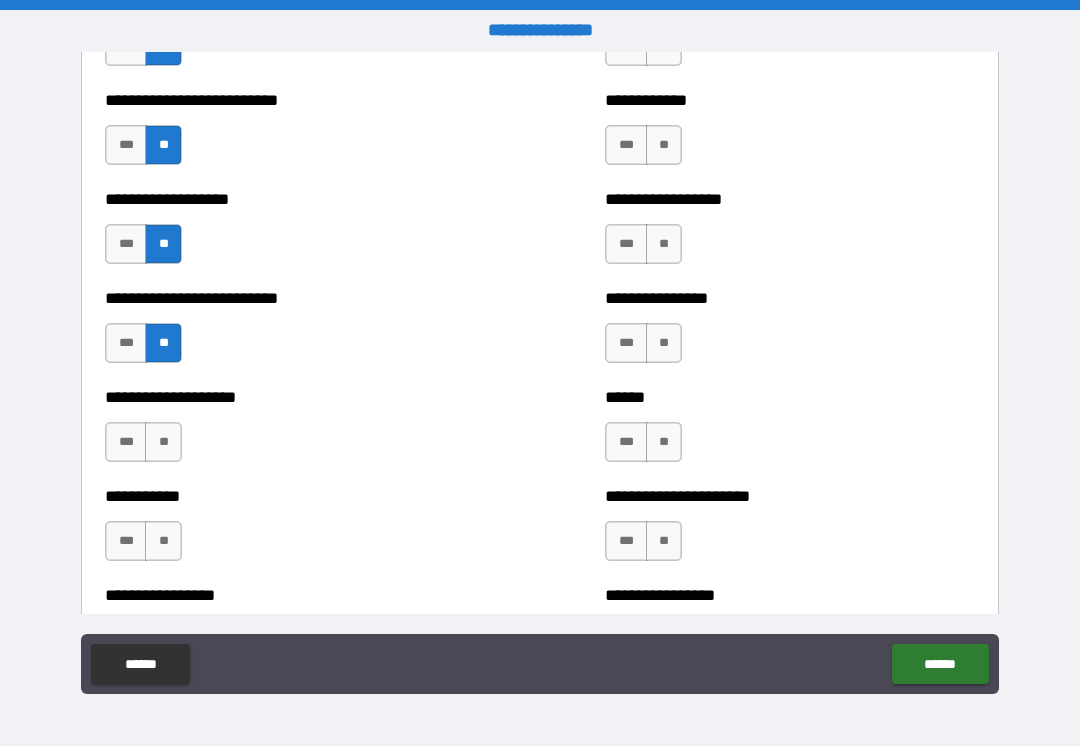 click on "**" at bounding box center [163, 442] 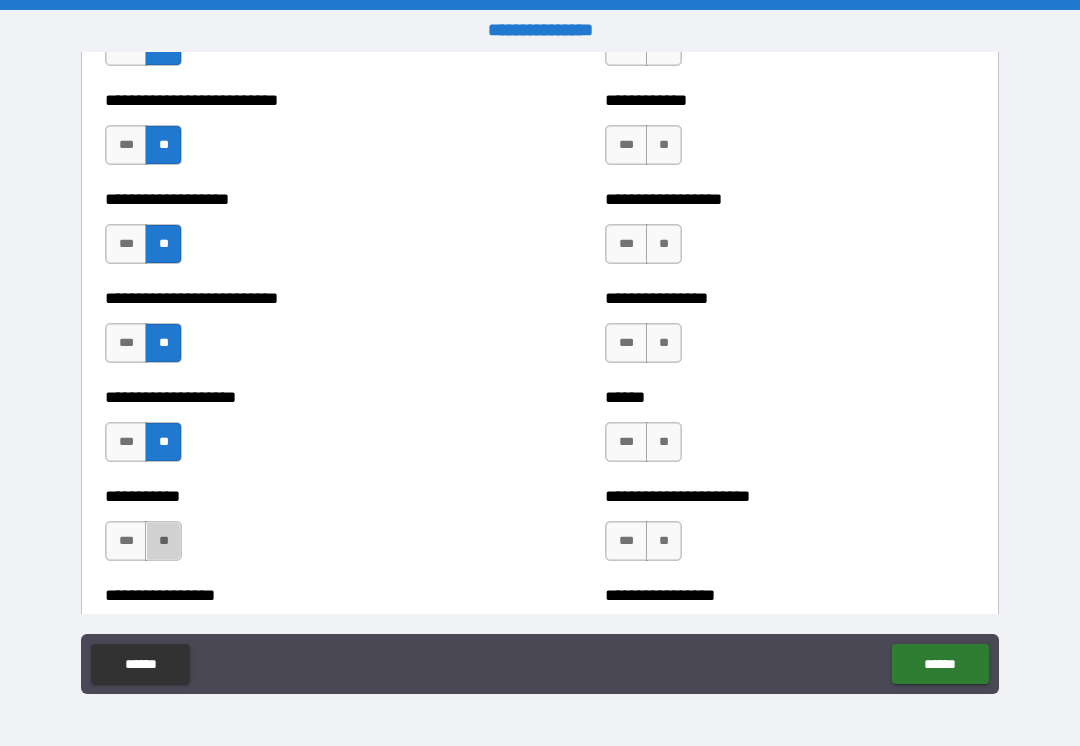 click on "**" at bounding box center (163, 541) 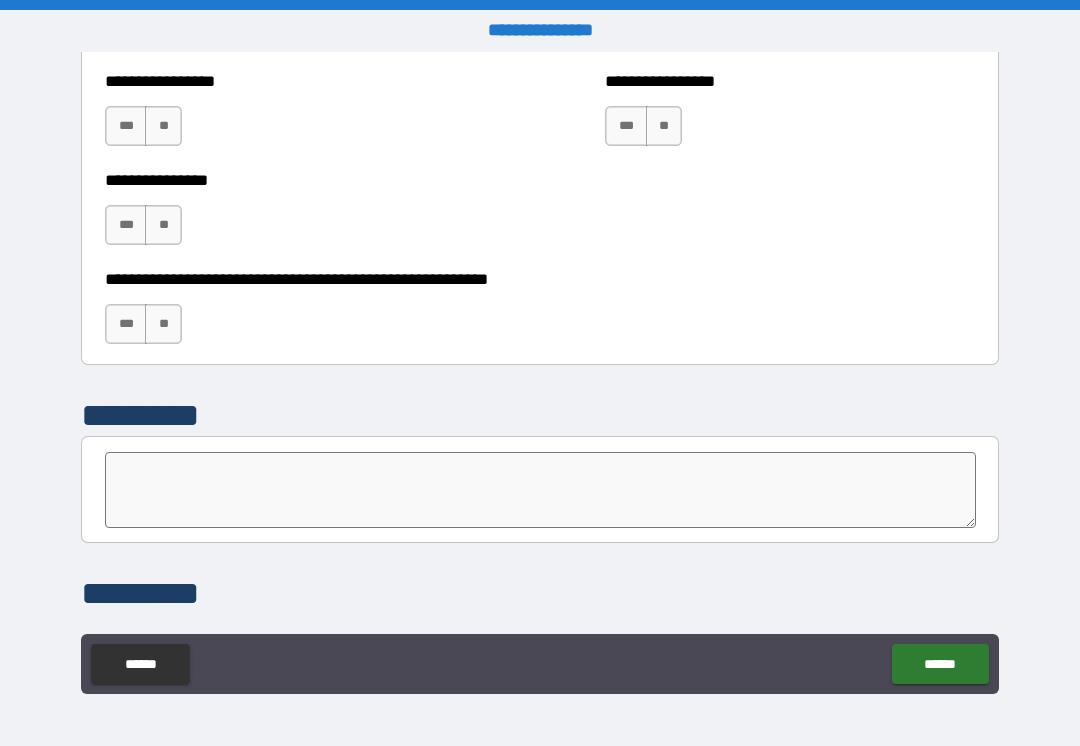 scroll, scrollTop: 6054, scrollLeft: 0, axis: vertical 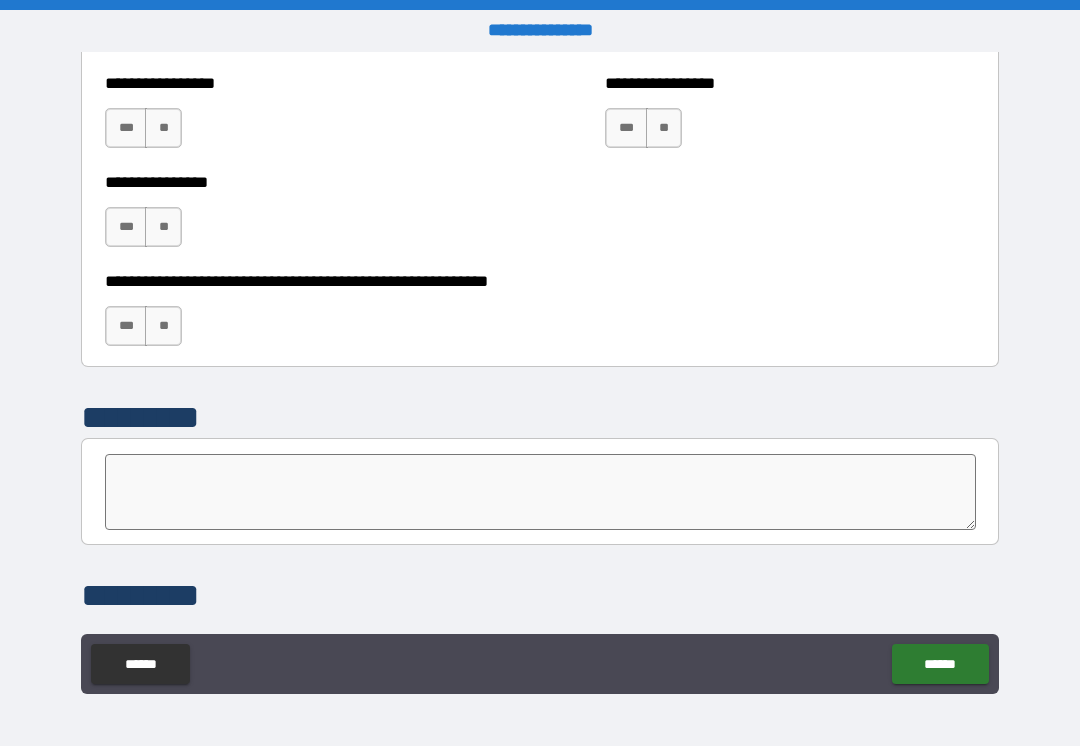 click on "**" at bounding box center (163, 128) 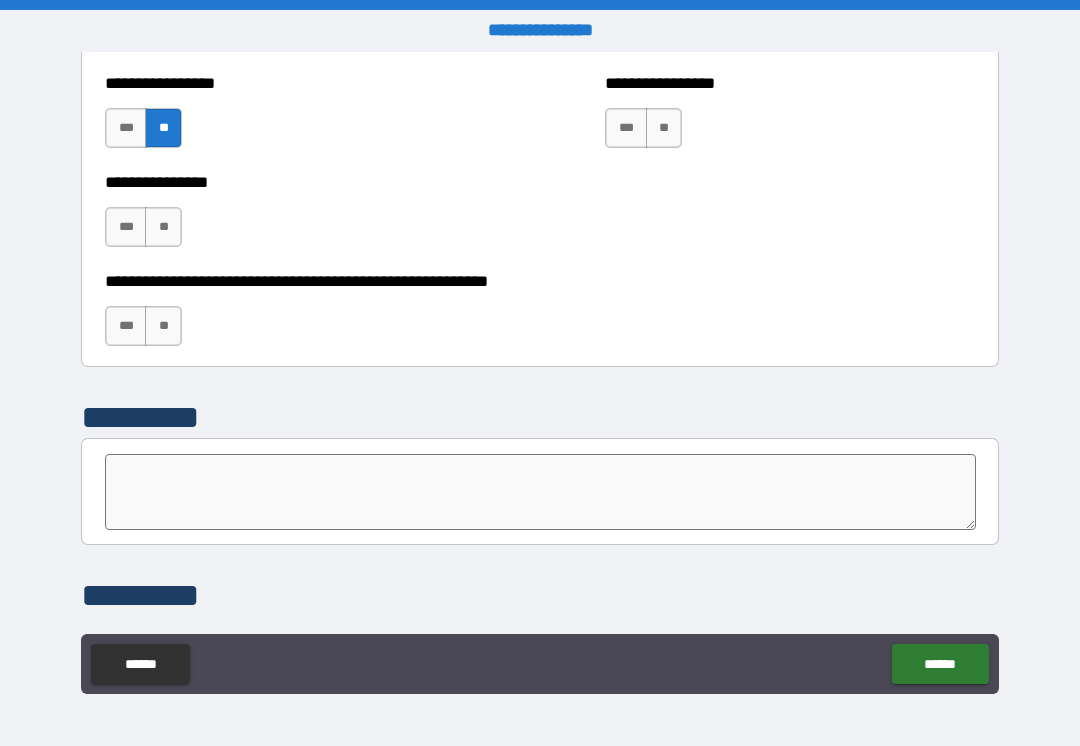click on "**" at bounding box center (163, 227) 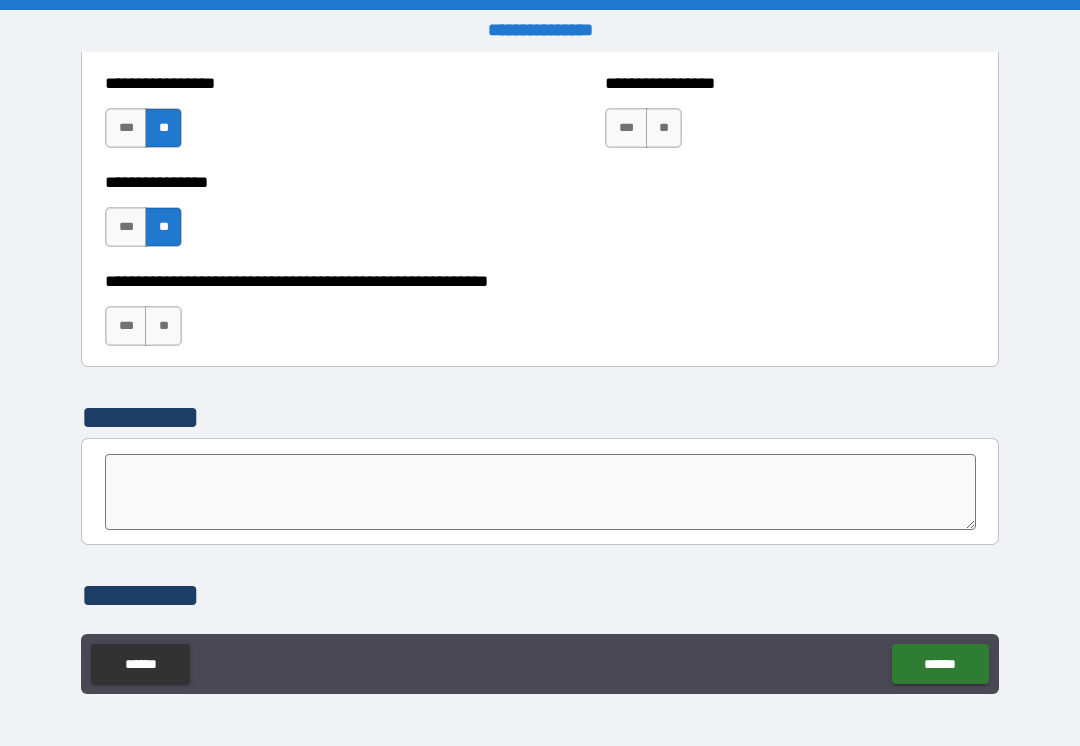 click on "**" at bounding box center (163, 326) 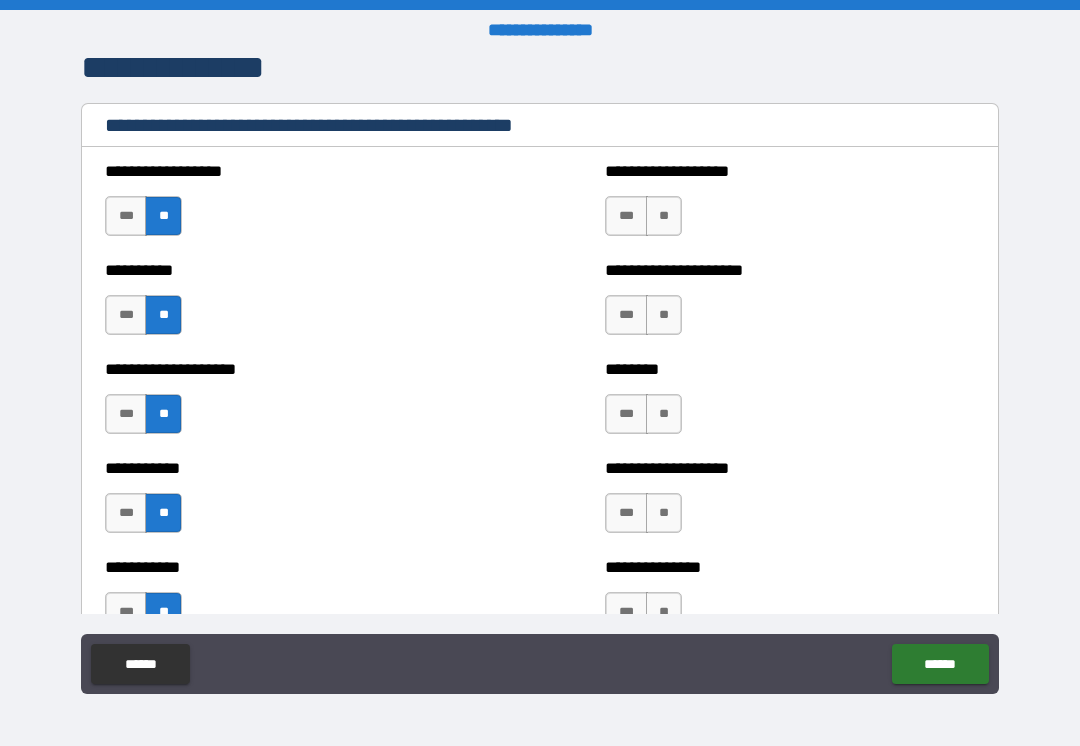 scroll, scrollTop: 2304, scrollLeft: 0, axis: vertical 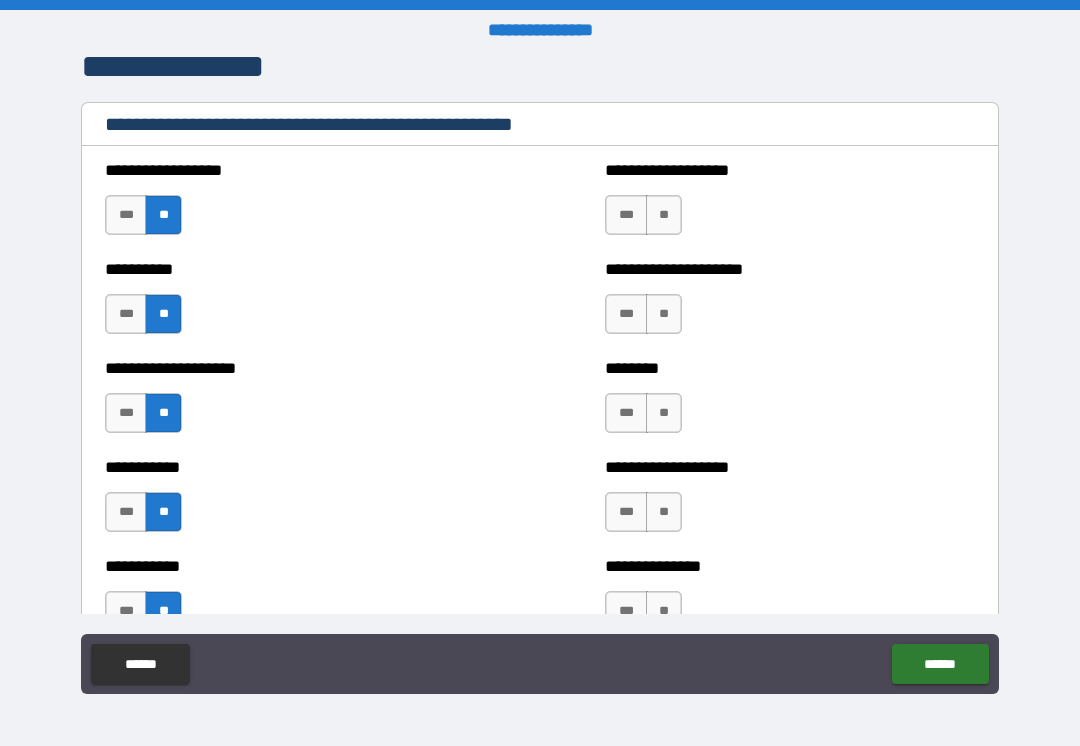 click on "**" at bounding box center (664, 215) 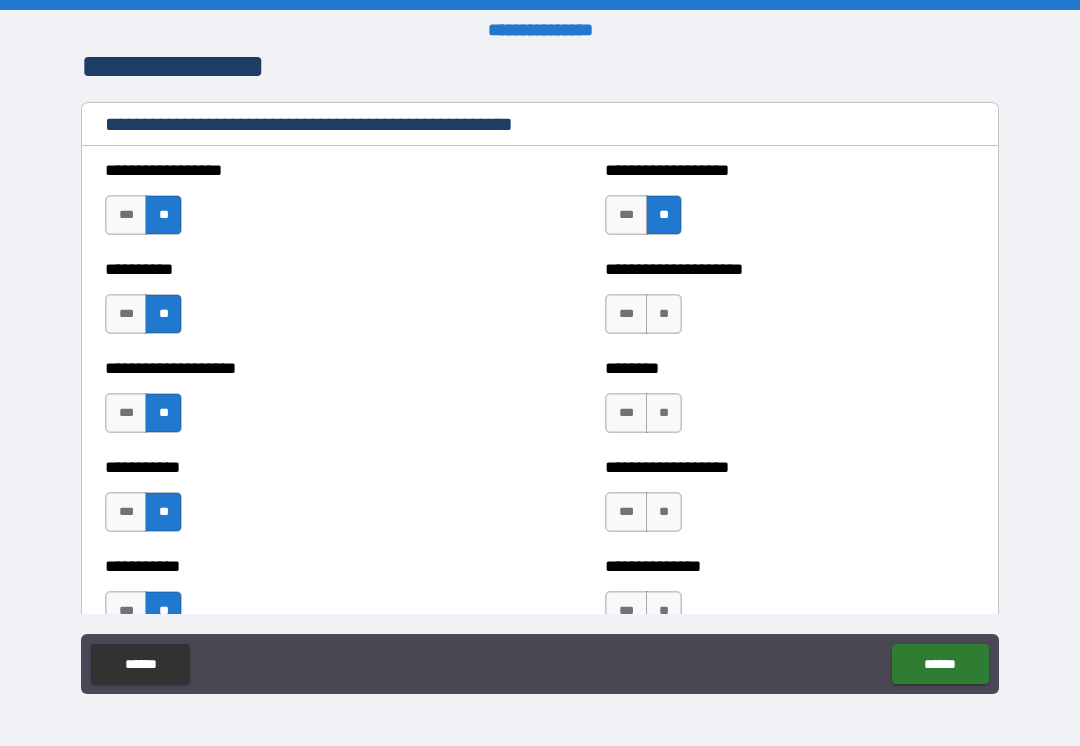 click on "**" at bounding box center (664, 314) 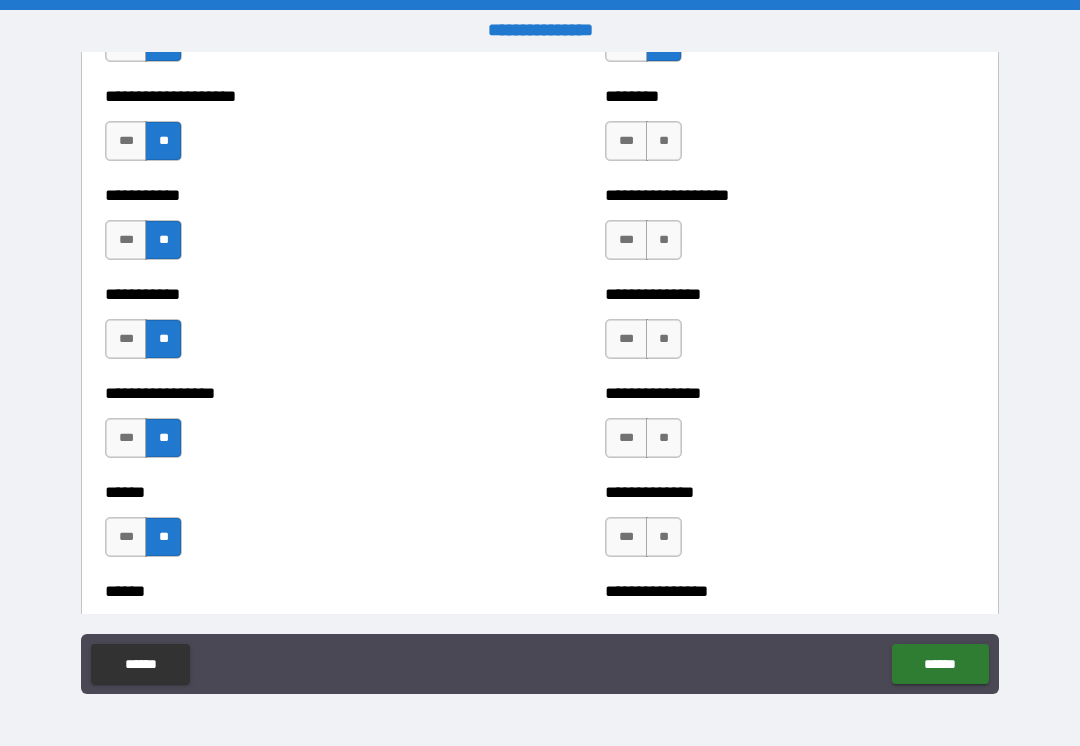 scroll, scrollTop: 2575, scrollLeft: 0, axis: vertical 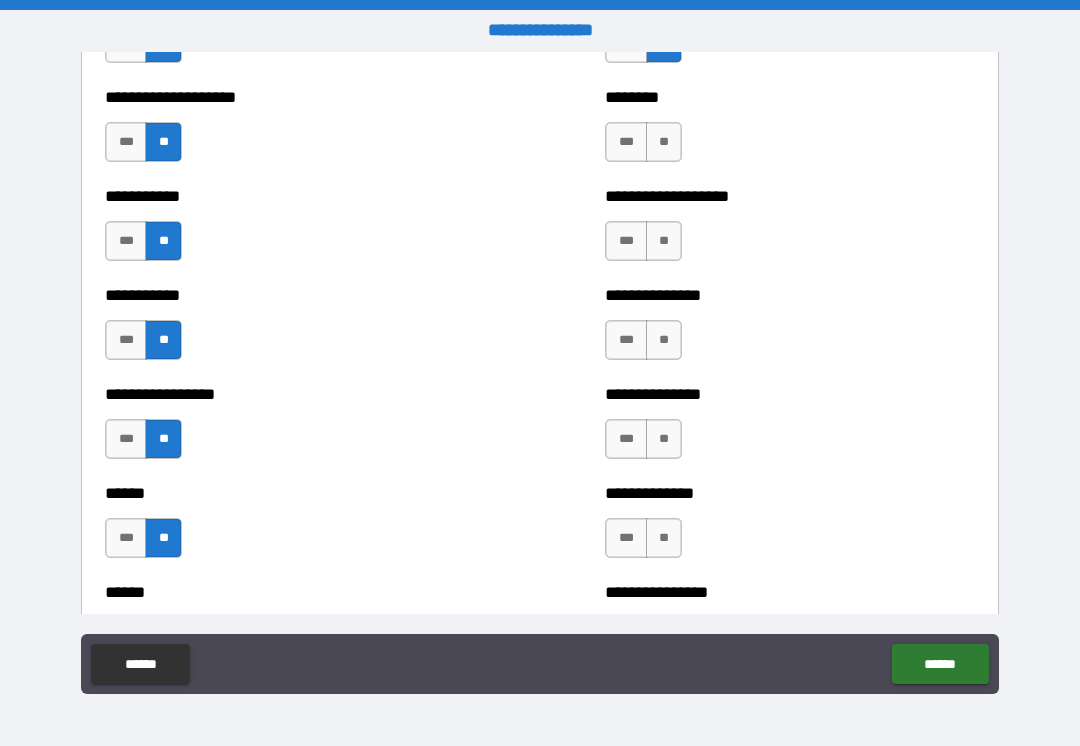 click on "**" at bounding box center [664, 142] 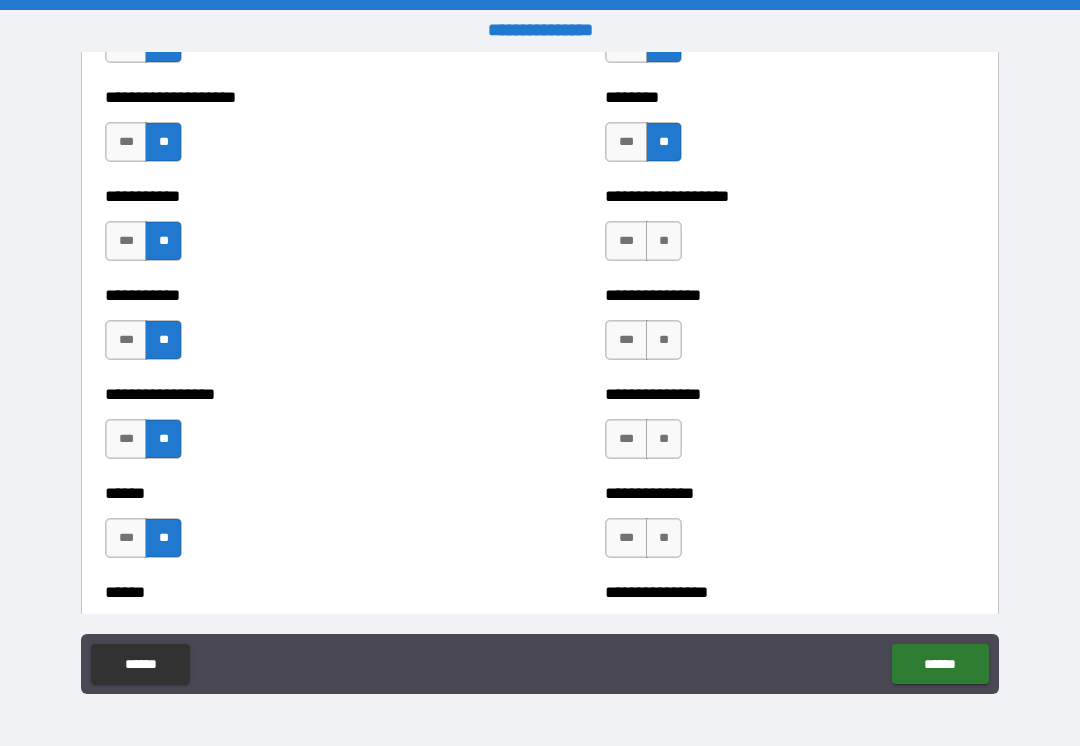 click on "**" at bounding box center [664, 241] 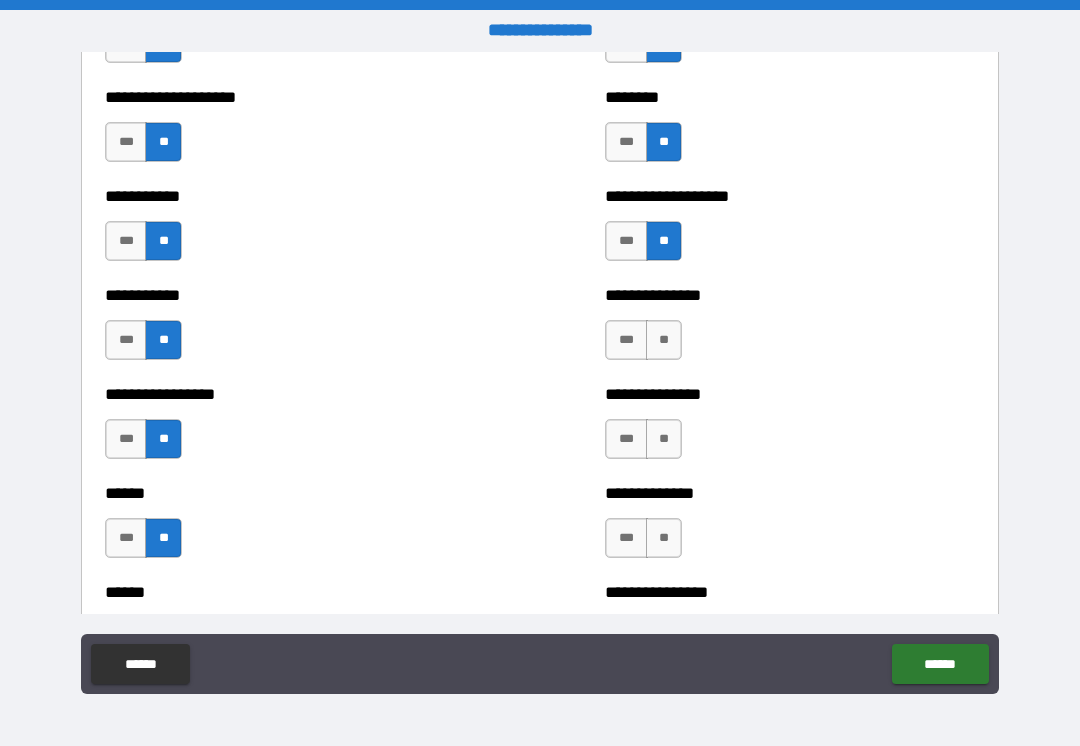 click on "**" at bounding box center (664, 340) 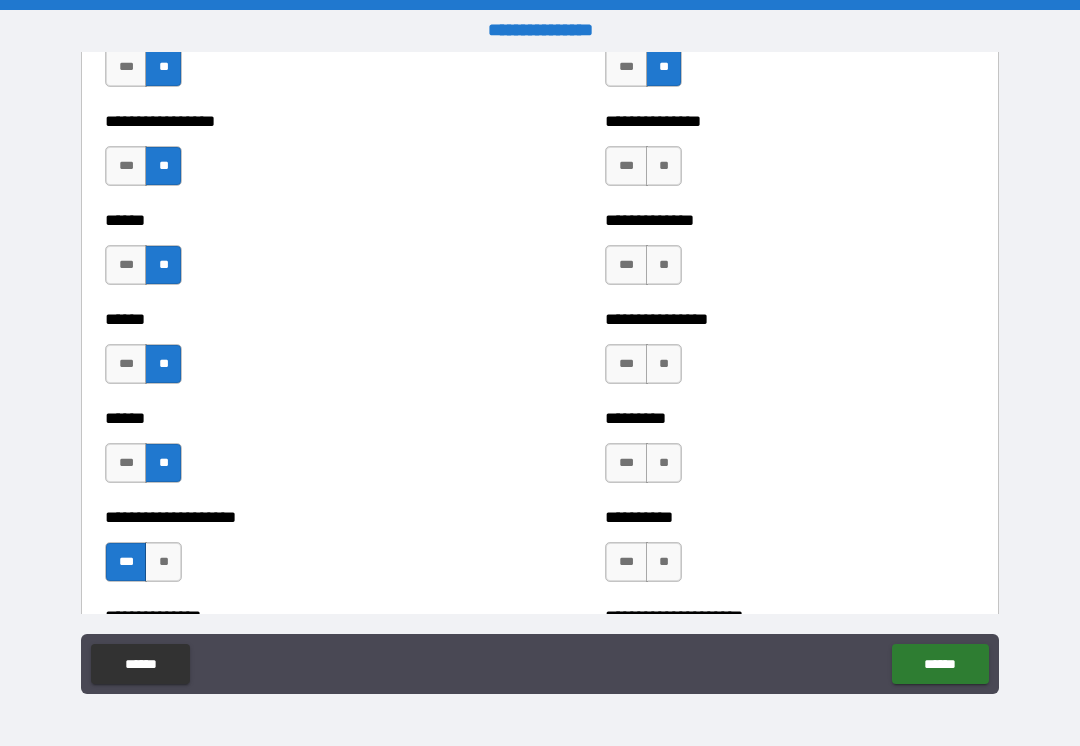 scroll, scrollTop: 2847, scrollLeft: 0, axis: vertical 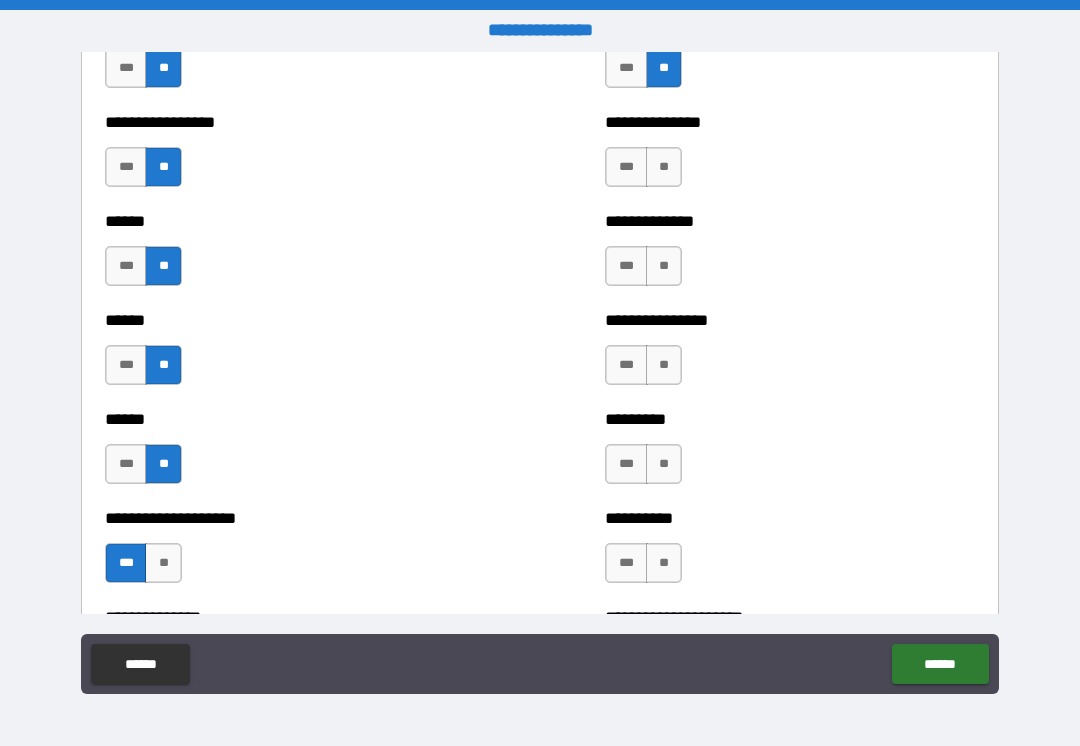 click on "**" at bounding box center [664, 167] 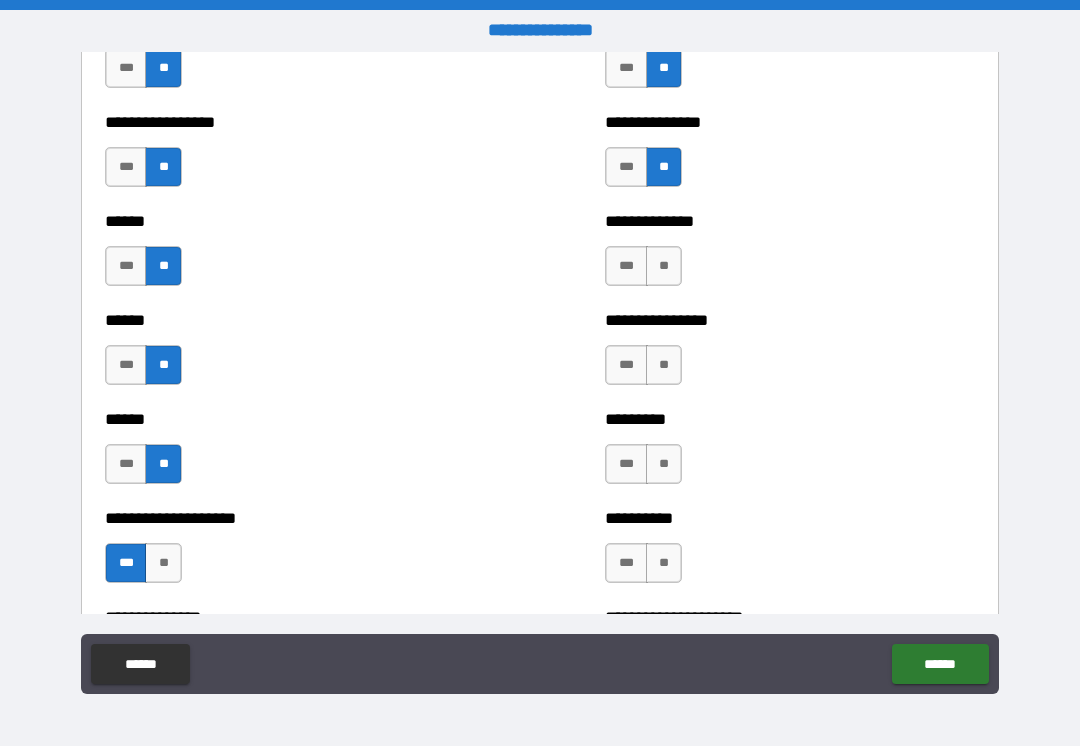 click on "***" at bounding box center (626, 266) 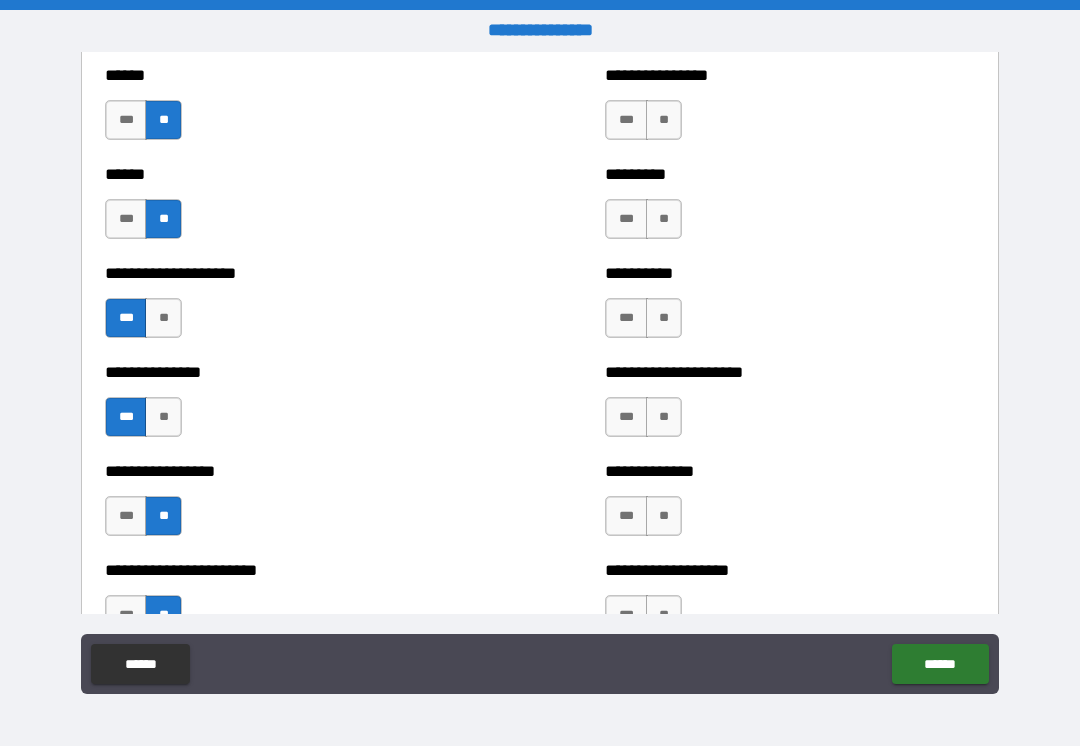 scroll, scrollTop: 3091, scrollLeft: 0, axis: vertical 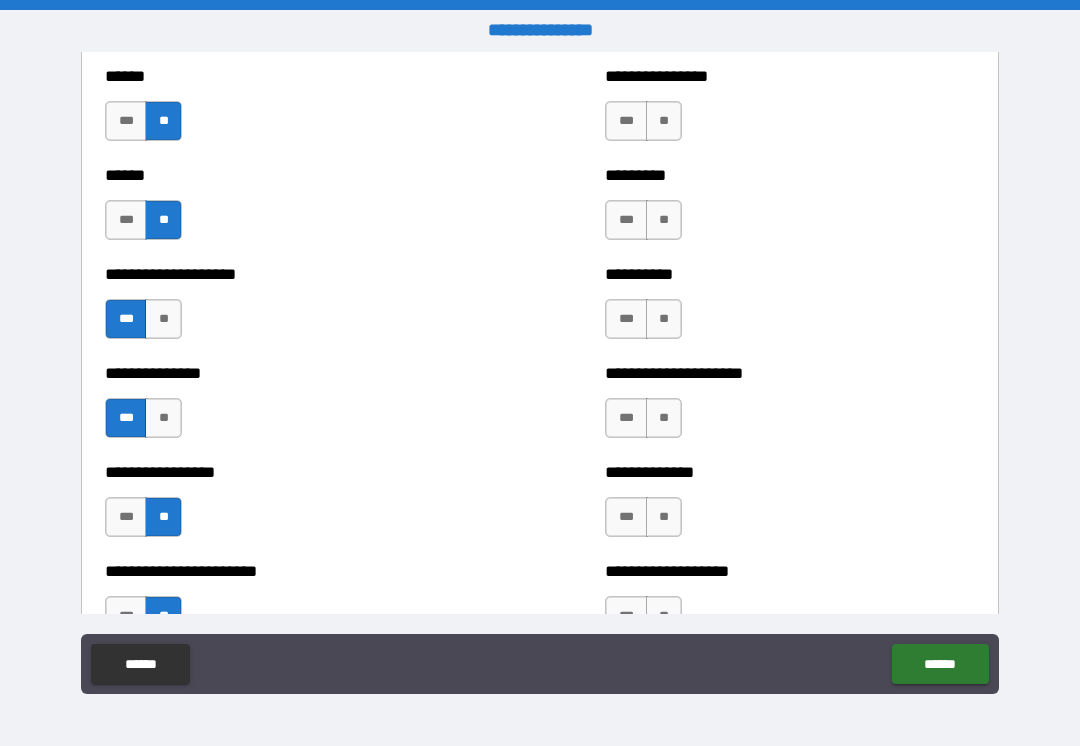 click on "**" at bounding box center [664, 121] 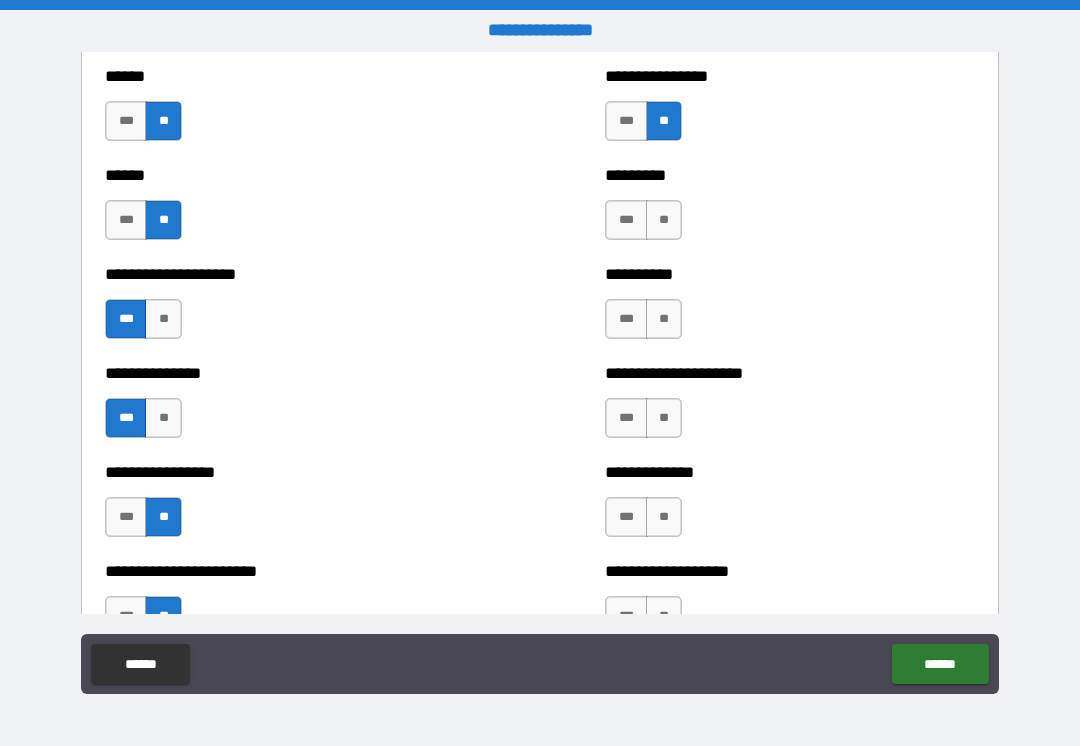 click on "**" at bounding box center [664, 220] 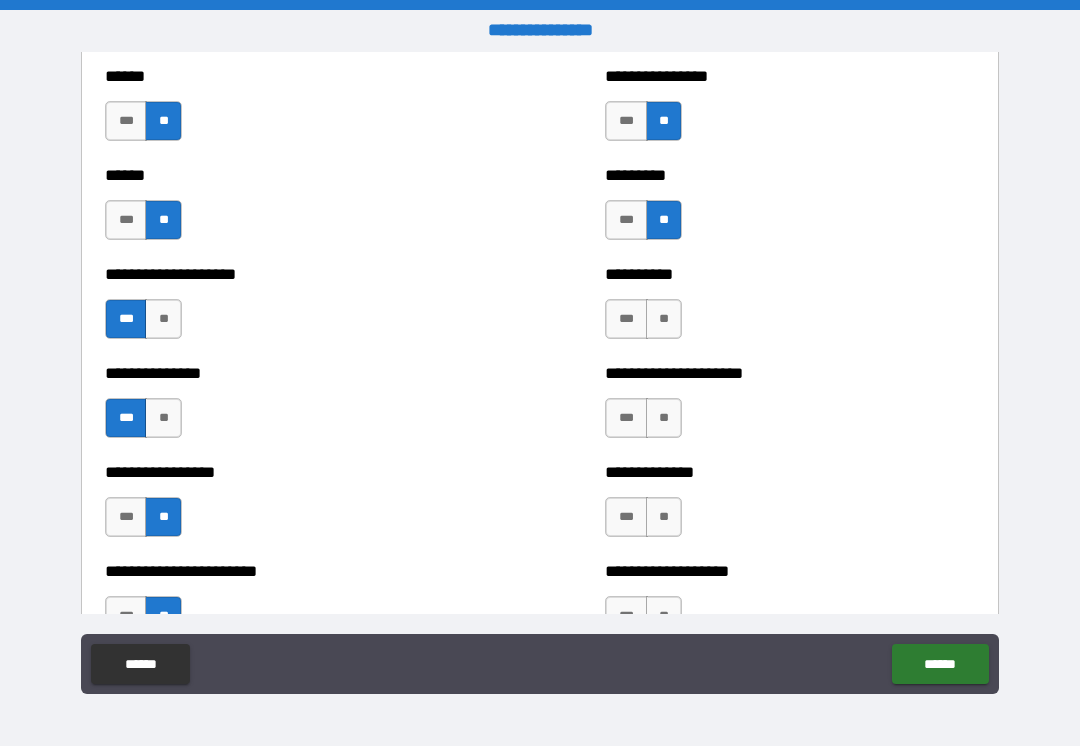 click on "**" at bounding box center [664, 319] 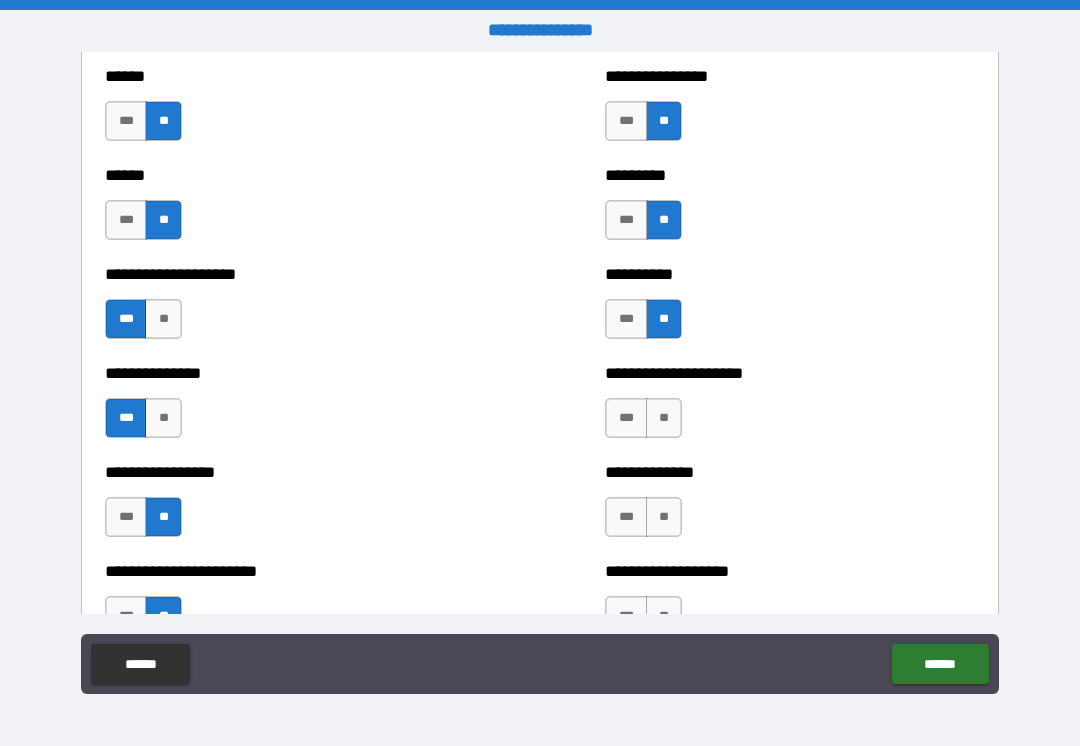 click on "**" at bounding box center (664, 418) 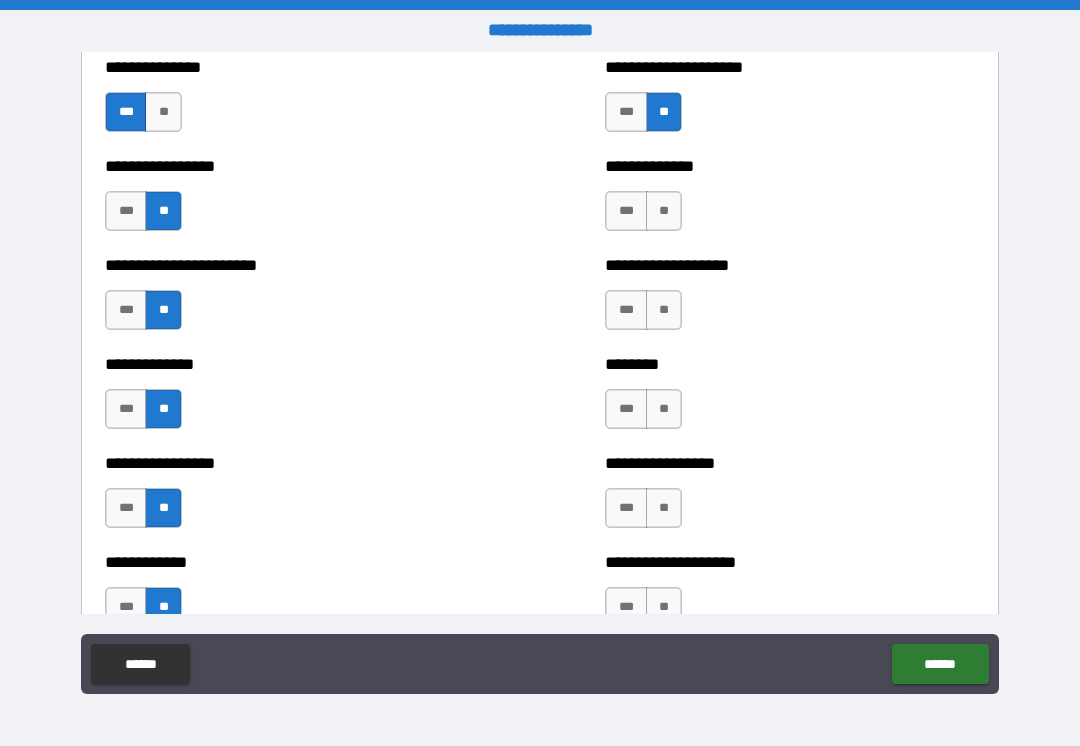 scroll, scrollTop: 3395, scrollLeft: 0, axis: vertical 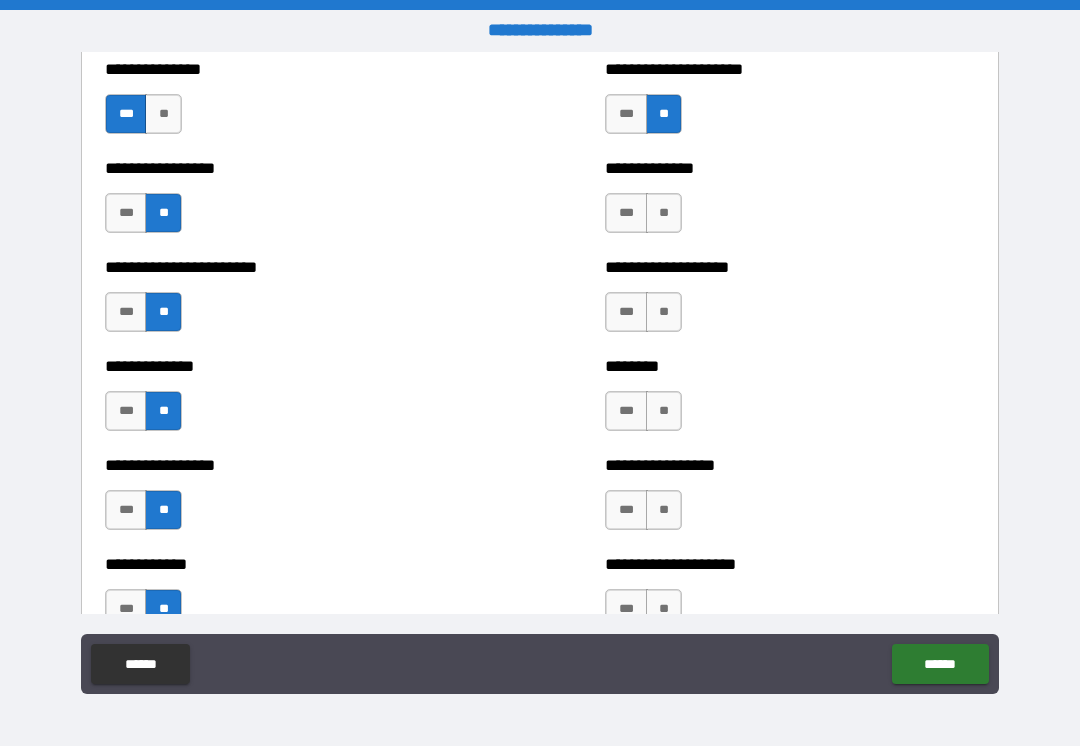 click on "**" at bounding box center [664, 213] 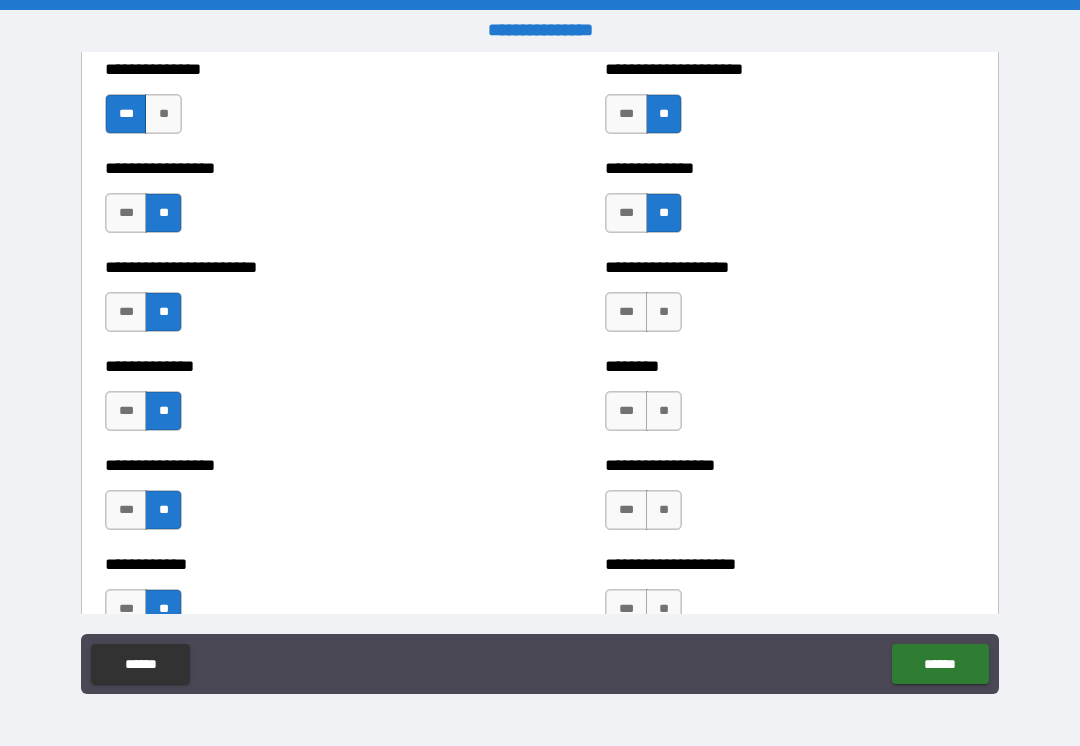 click on "**" at bounding box center (664, 312) 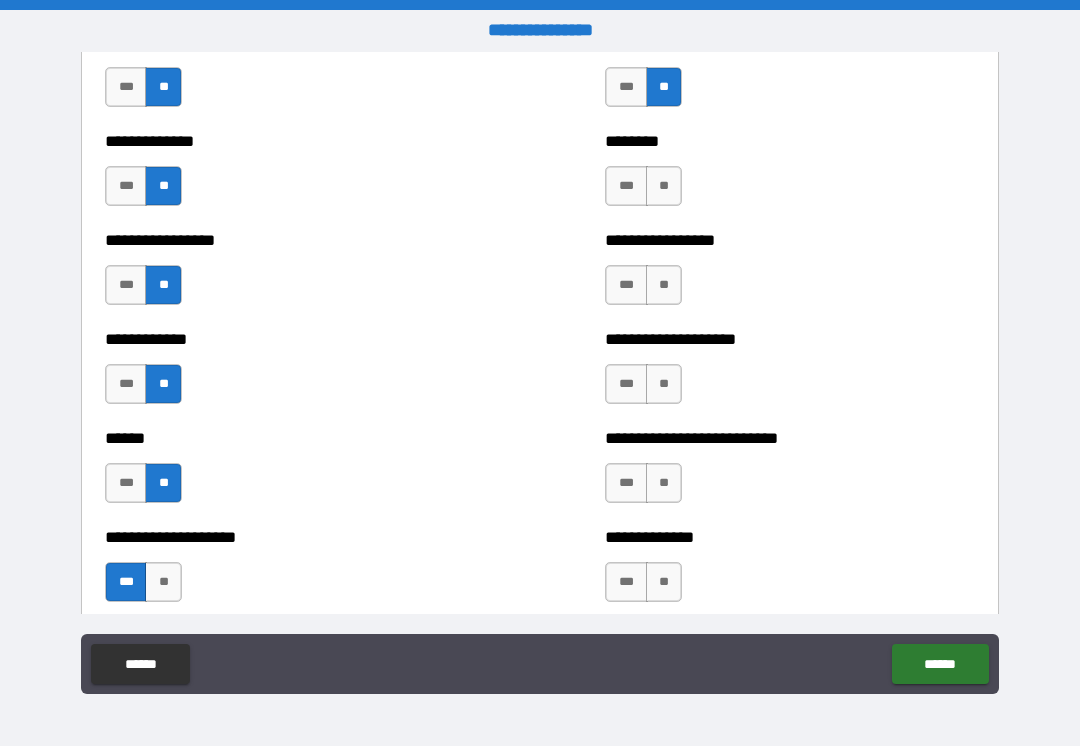 scroll, scrollTop: 3616, scrollLeft: 0, axis: vertical 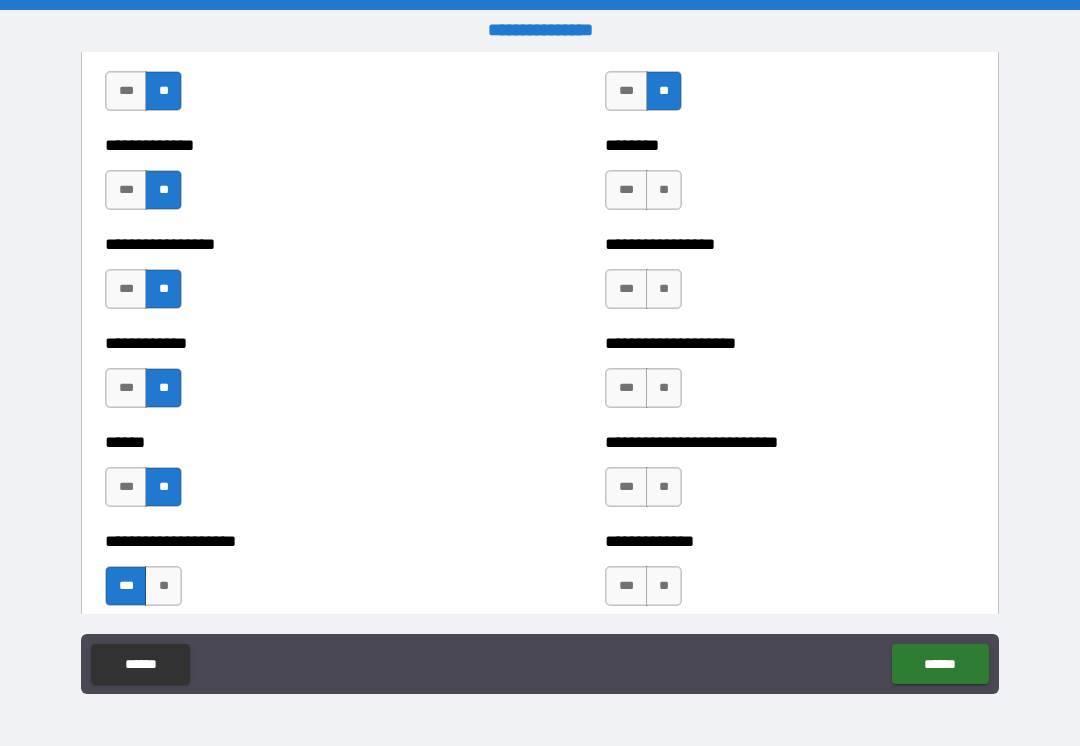 click on "***" at bounding box center [626, 190] 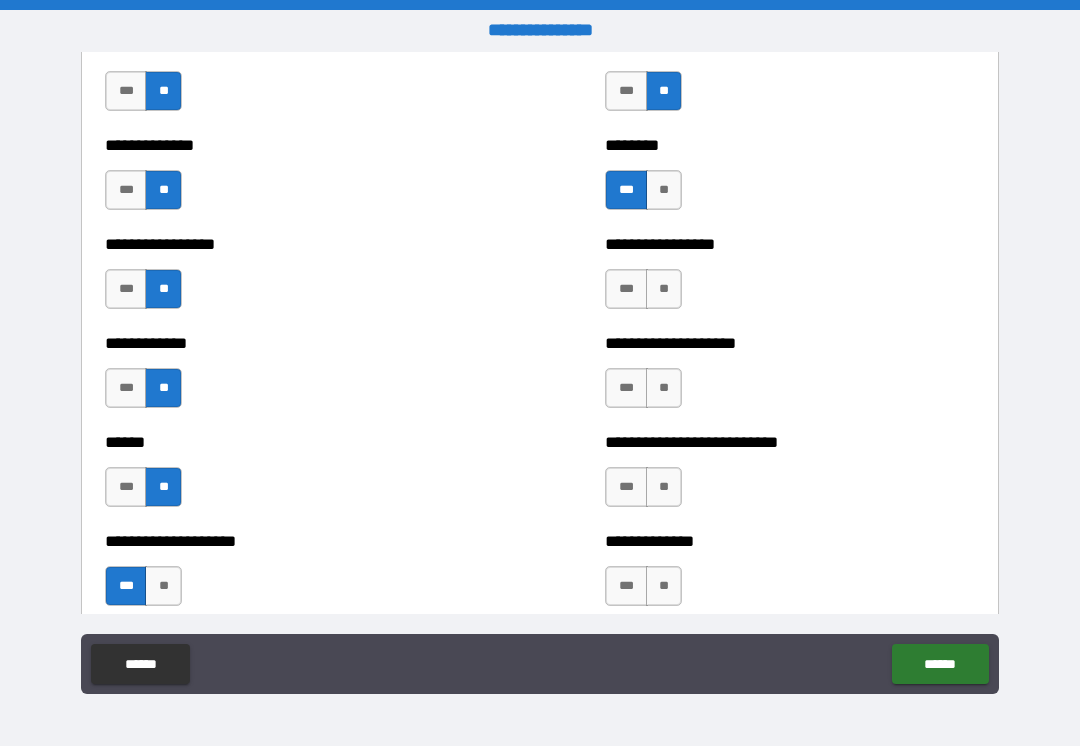 click on "**" at bounding box center [664, 289] 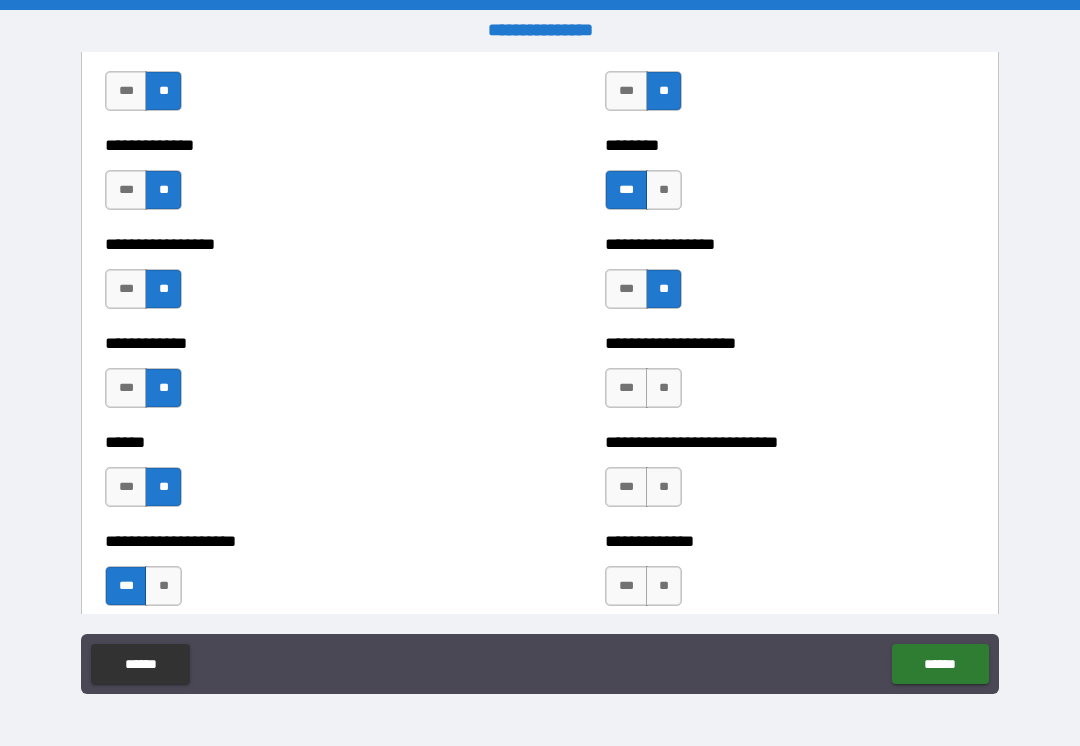 click on "**" at bounding box center (664, 388) 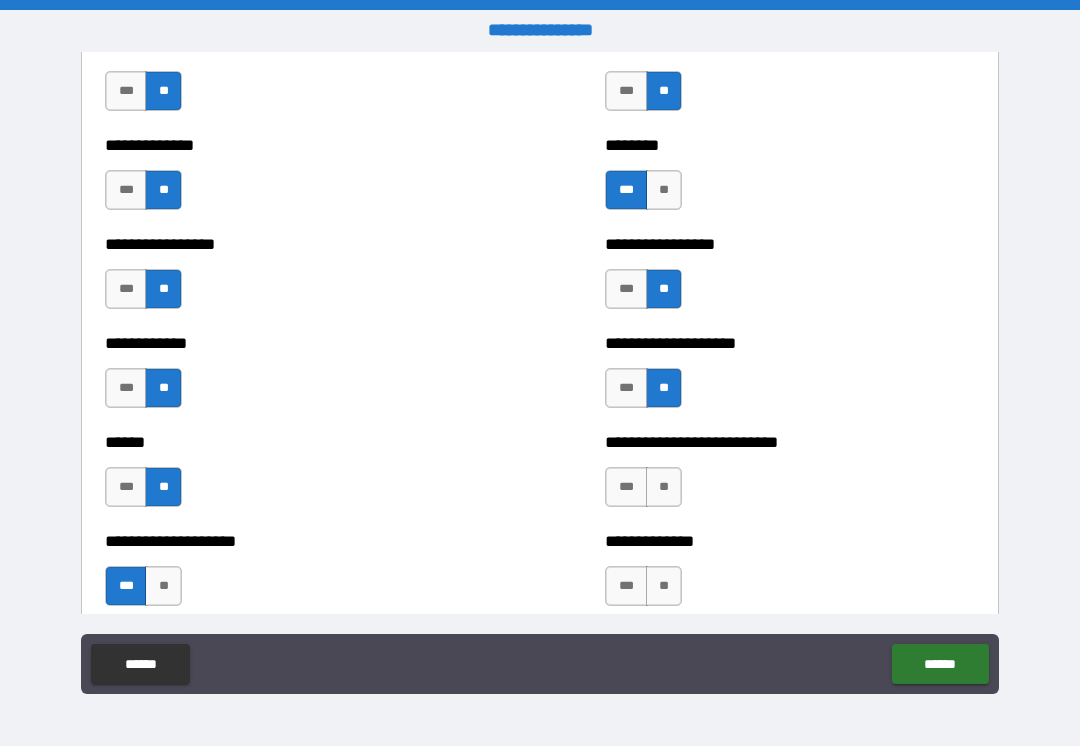 click on "**" at bounding box center [664, 487] 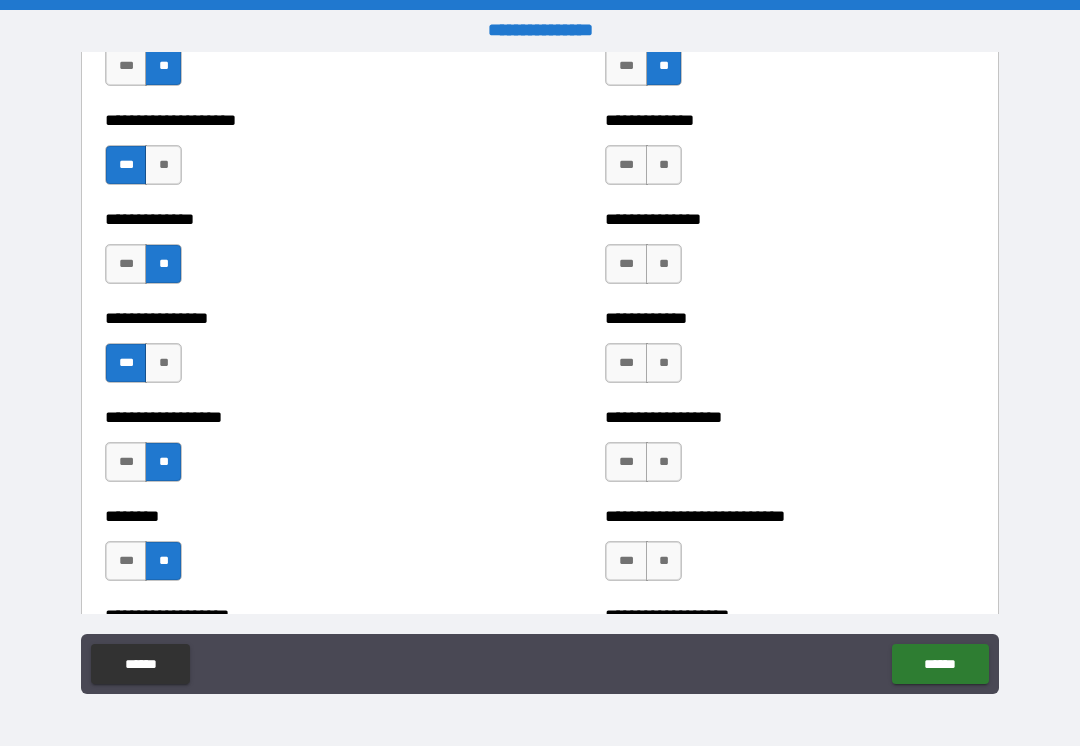 scroll, scrollTop: 4049, scrollLeft: 0, axis: vertical 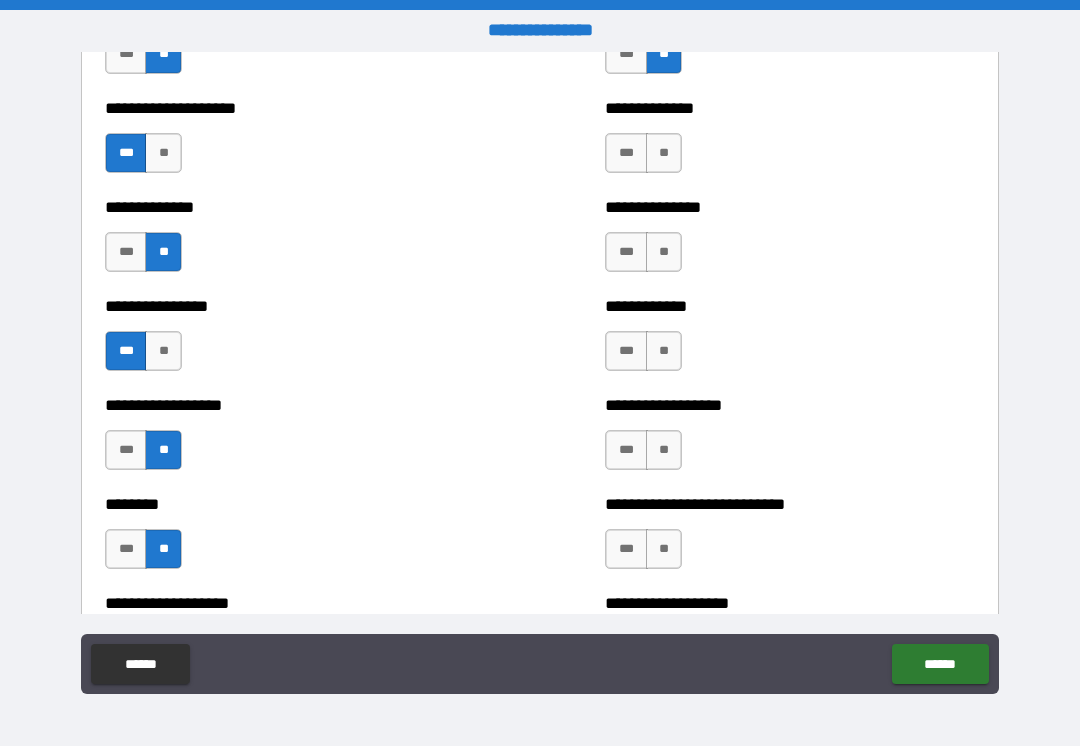 click on "**" at bounding box center (664, 153) 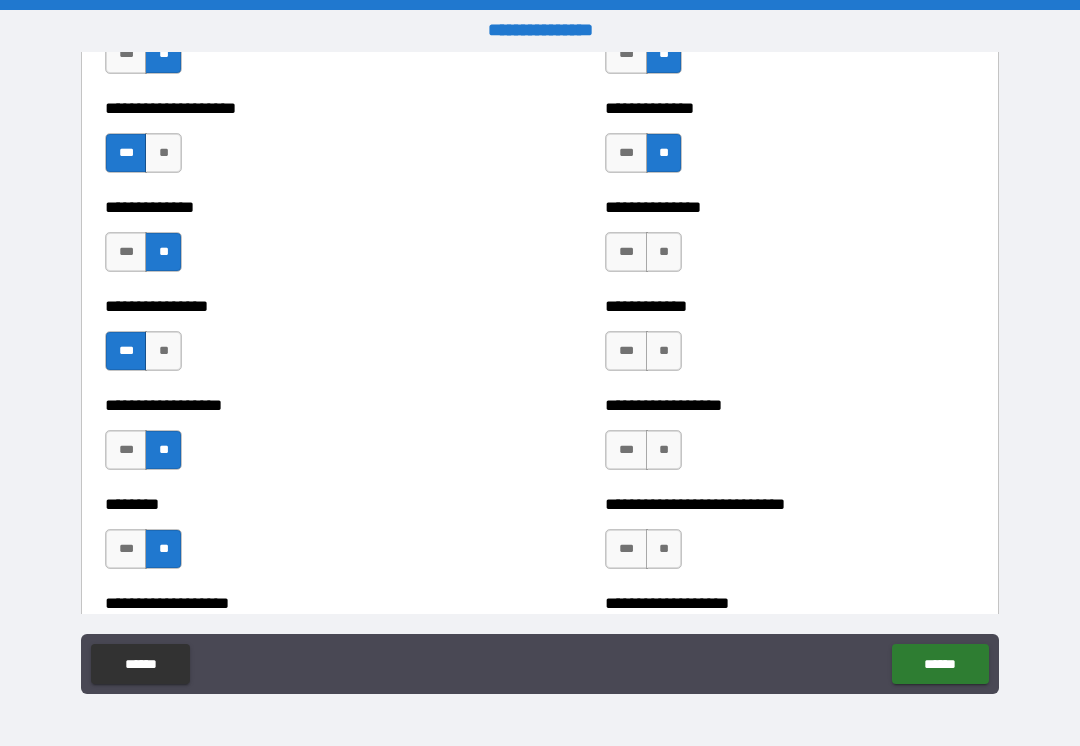 click on "**" at bounding box center [664, 252] 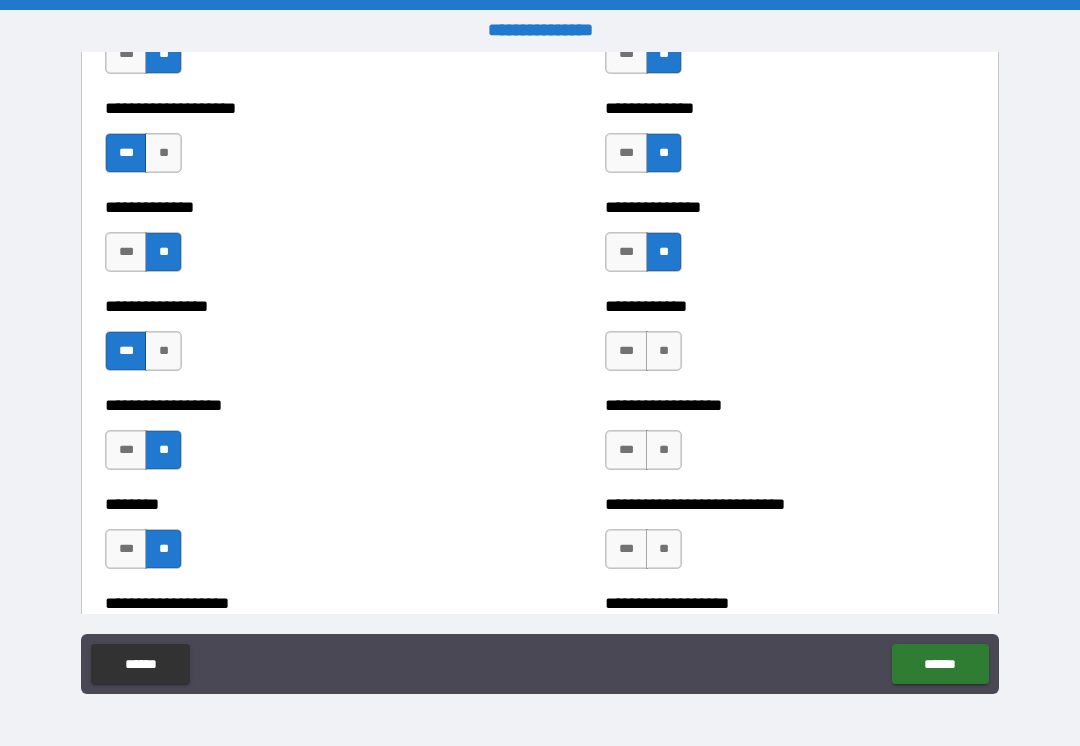 click on "**" at bounding box center [664, 351] 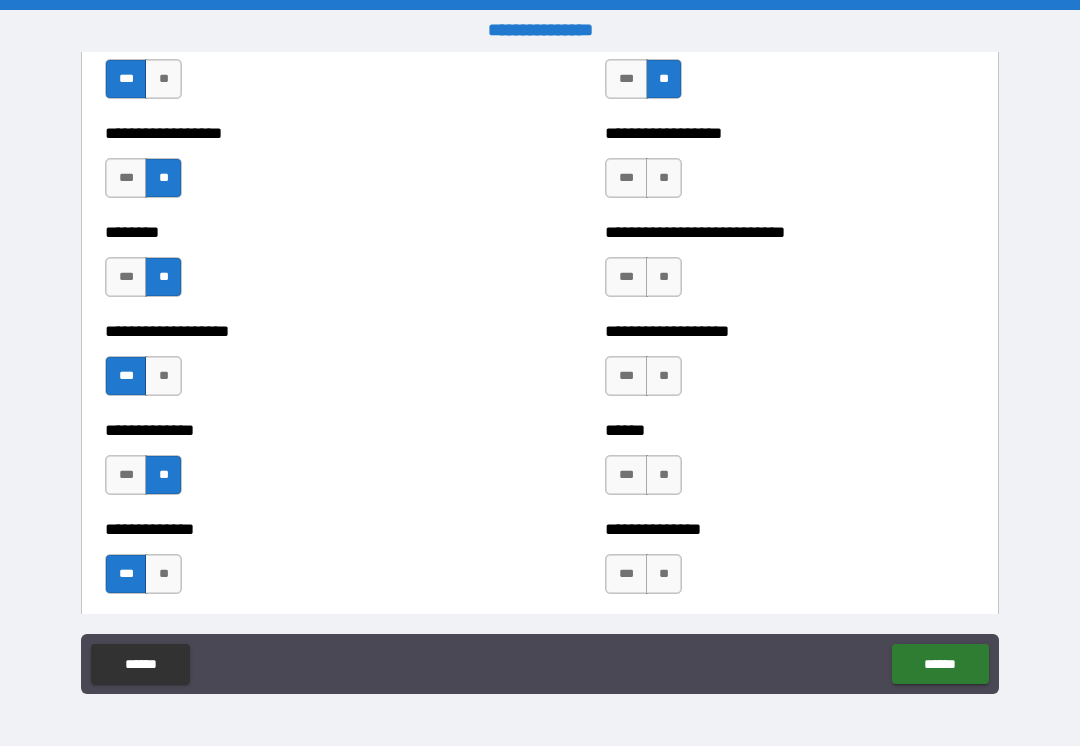 scroll, scrollTop: 4322, scrollLeft: 0, axis: vertical 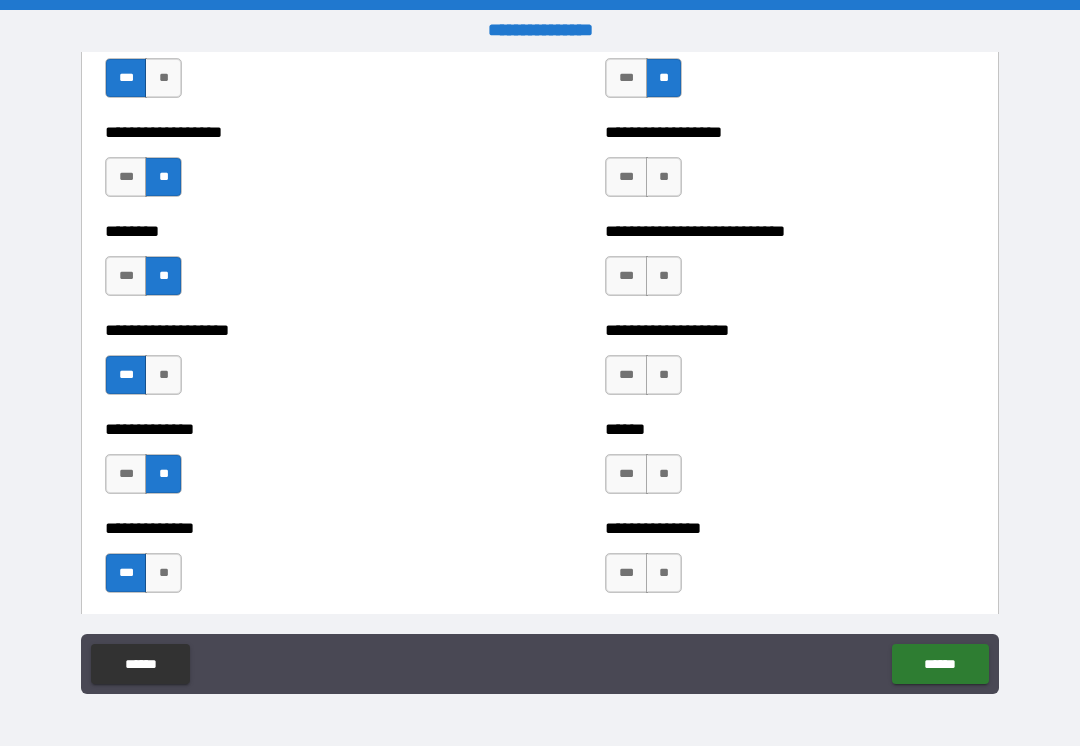 click on "**" at bounding box center (664, 177) 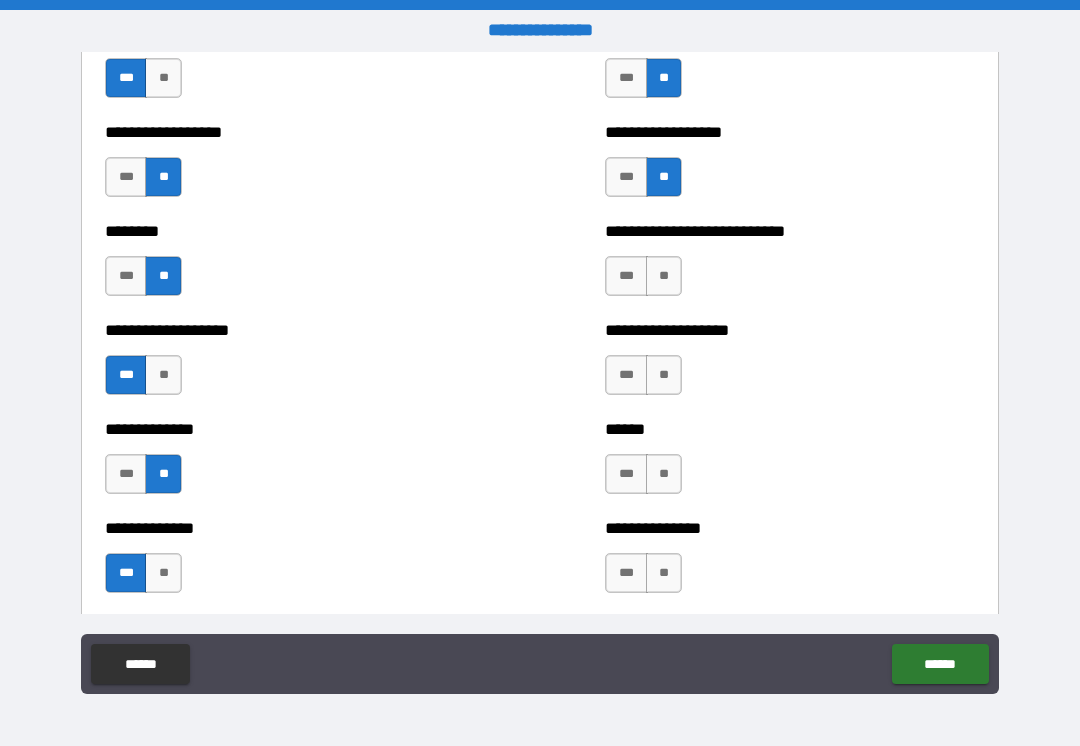 click on "**" at bounding box center [664, 276] 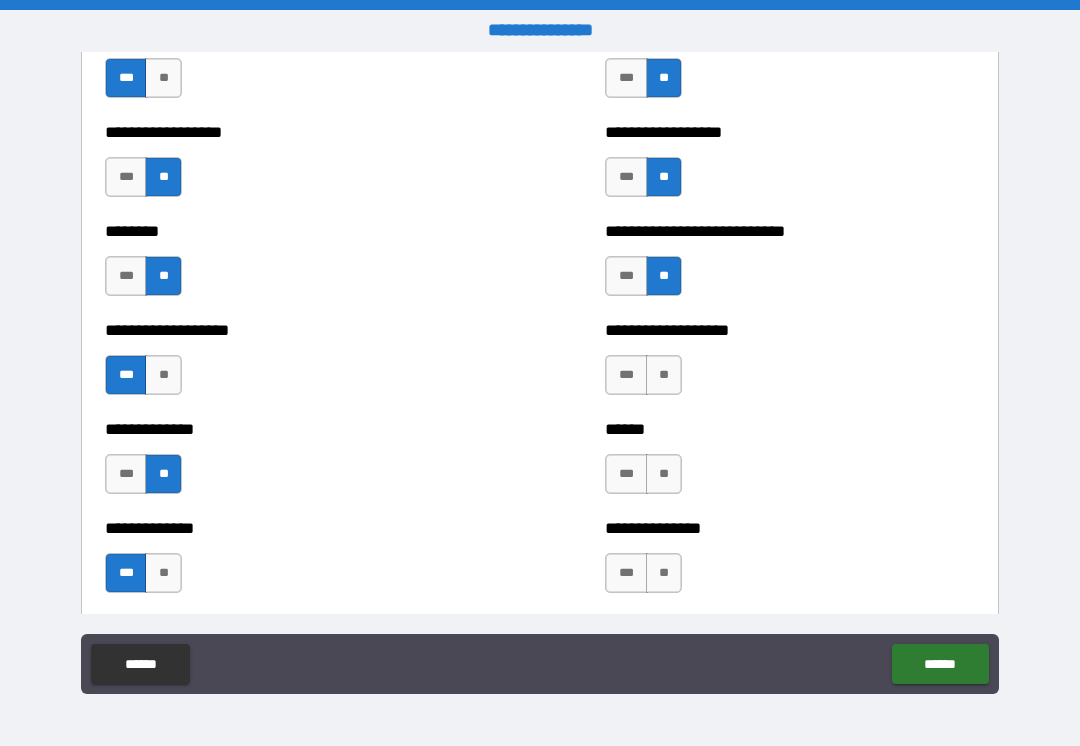 click on "**" at bounding box center [664, 375] 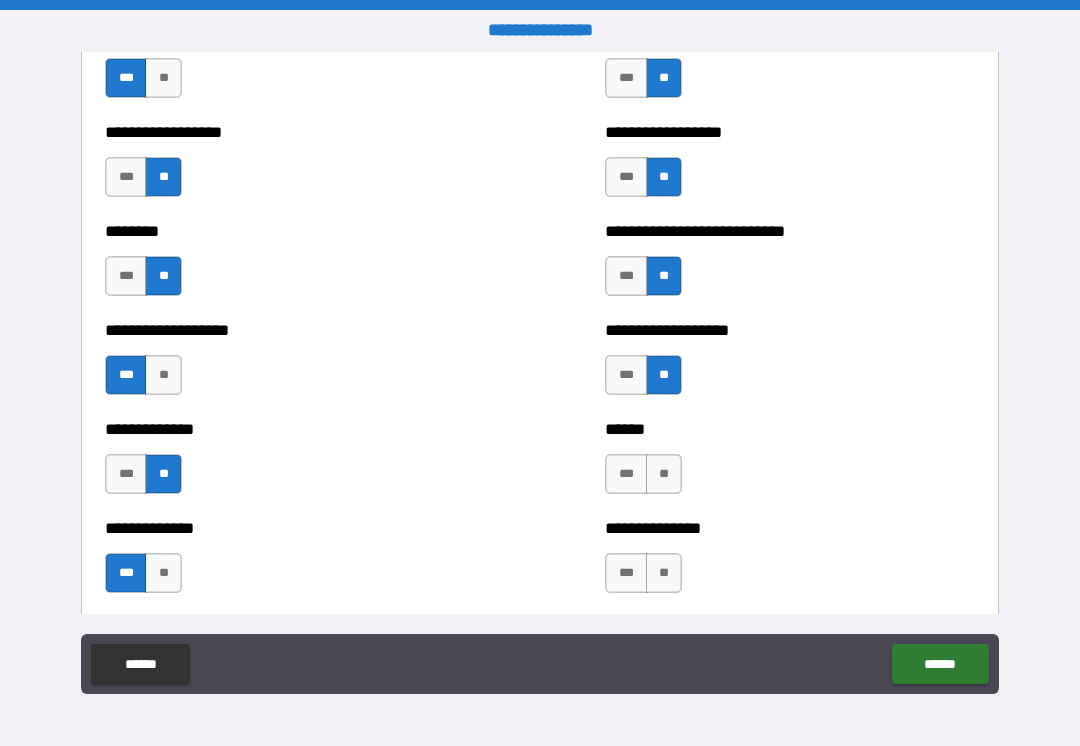 click on "**" at bounding box center (664, 474) 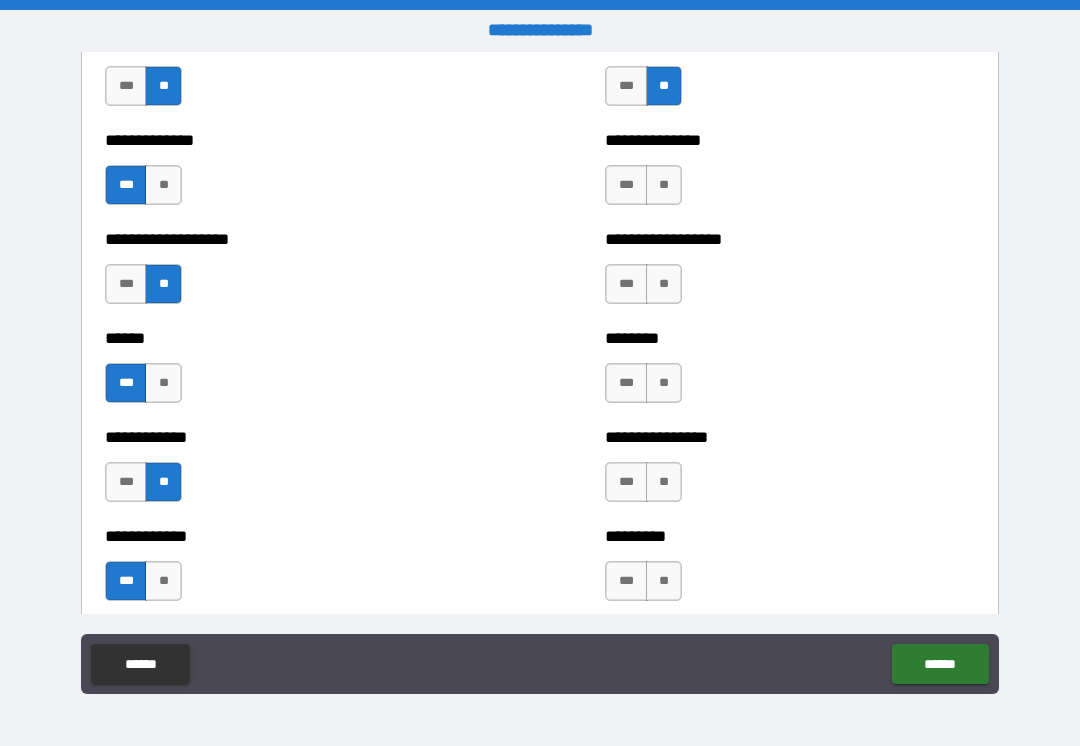 scroll, scrollTop: 4719, scrollLeft: 0, axis: vertical 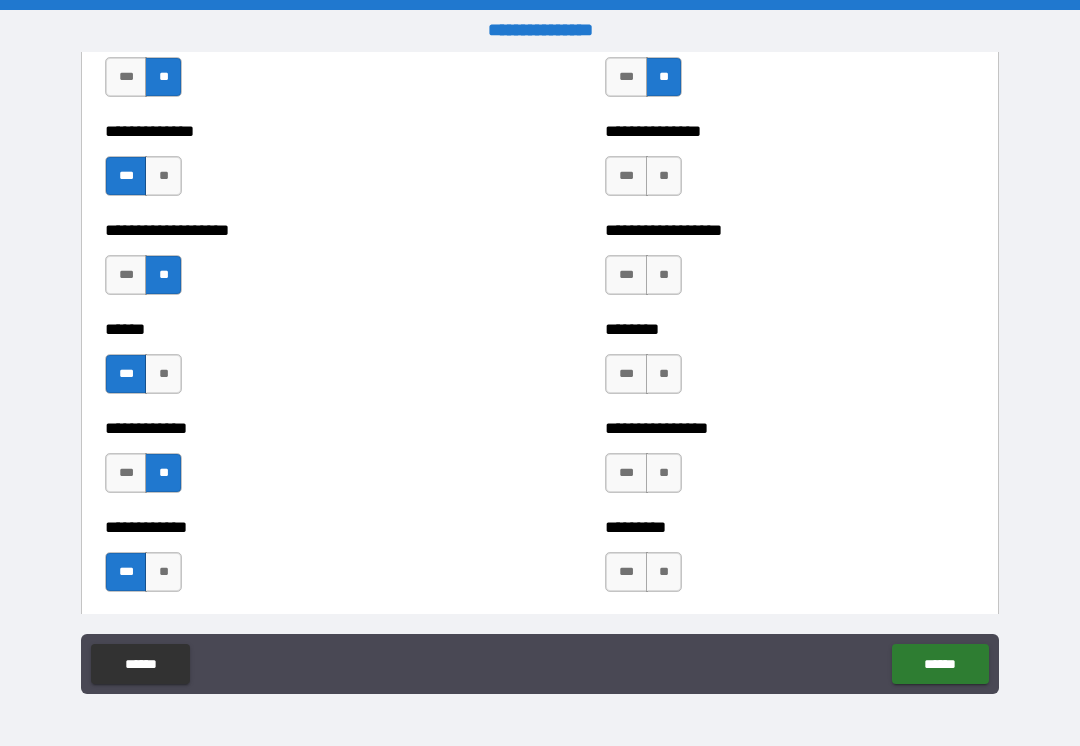 click on "**" at bounding box center [664, 176] 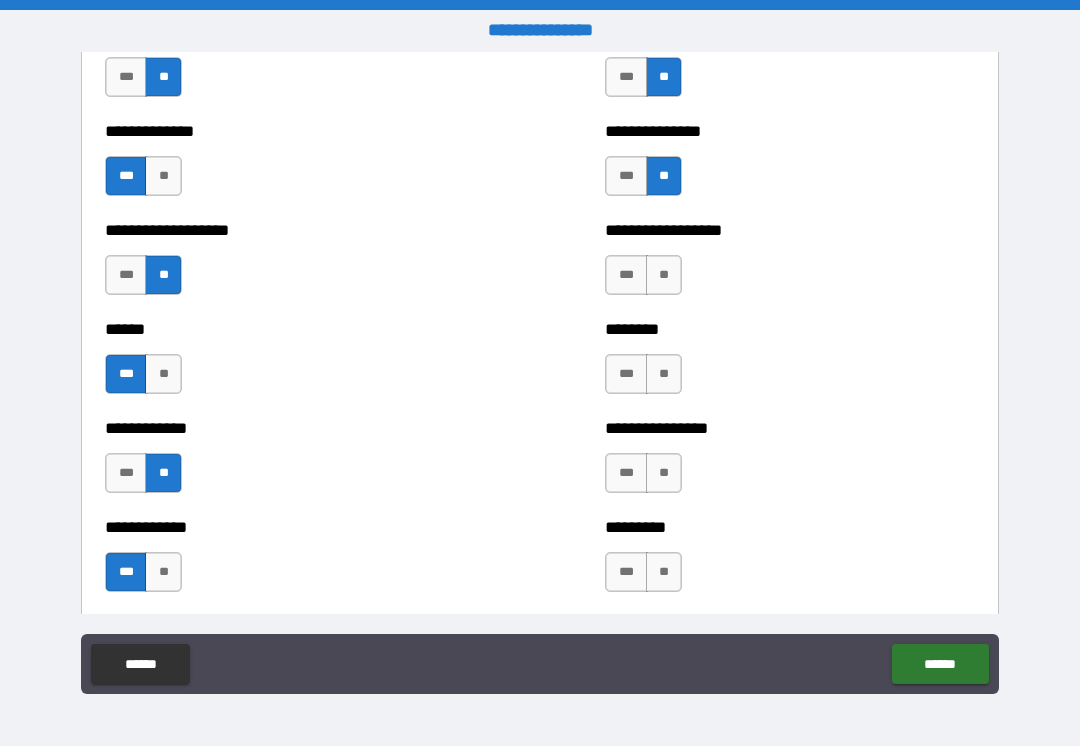 click on "**" at bounding box center [664, 275] 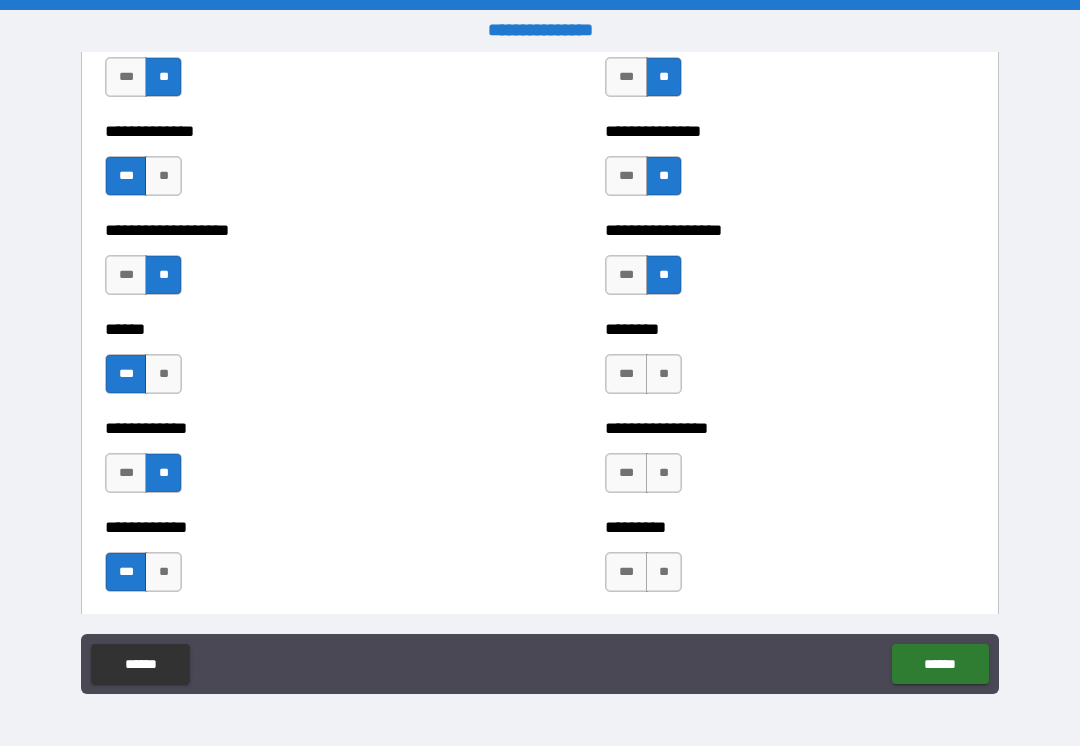 click on "**" at bounding box center [664, 374] 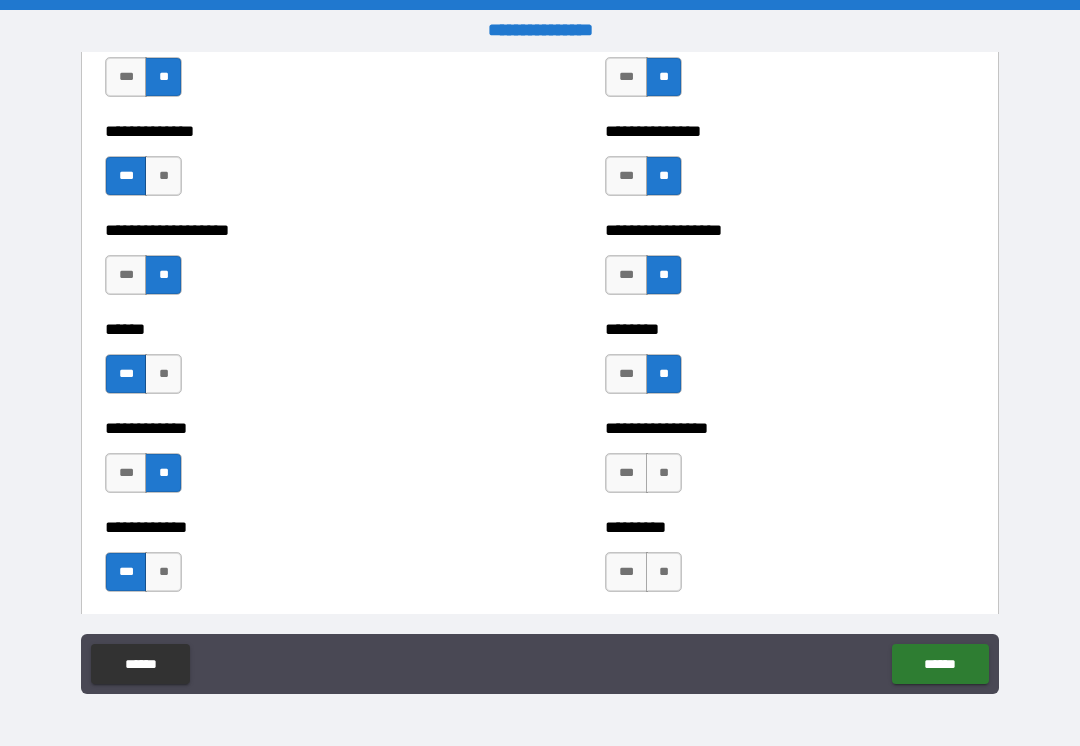 click on "**" at bounding box center (664, 473) 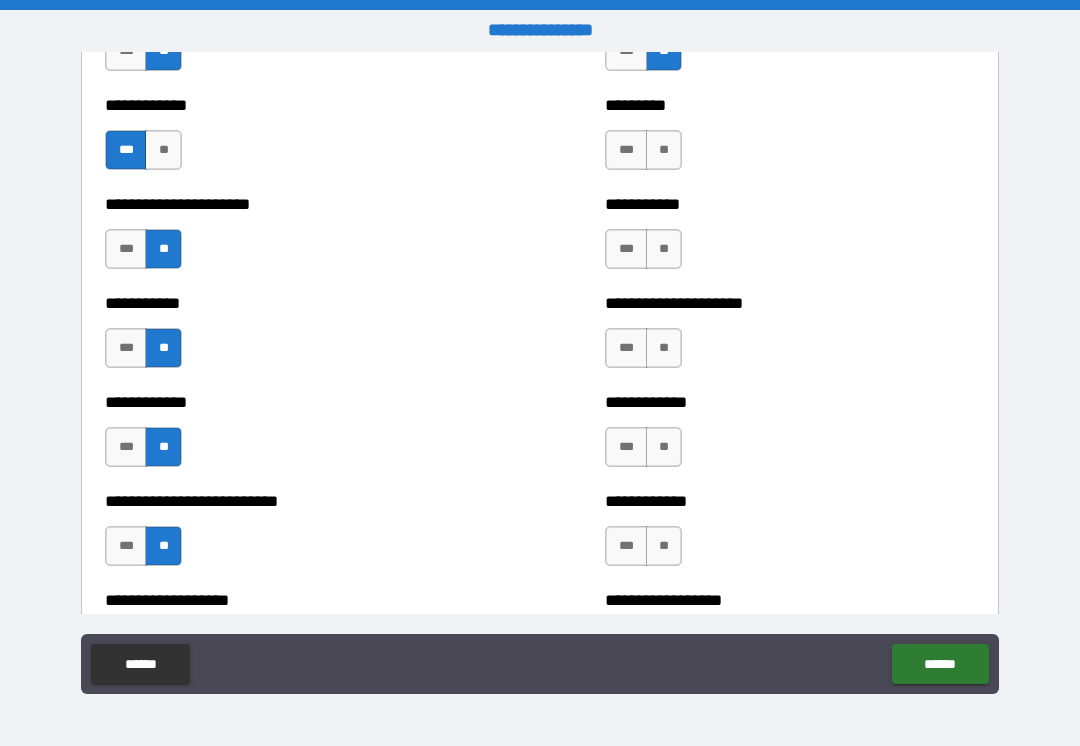 scroll, scrollTop: 5138, scrollLeft: 0, axis: vertical 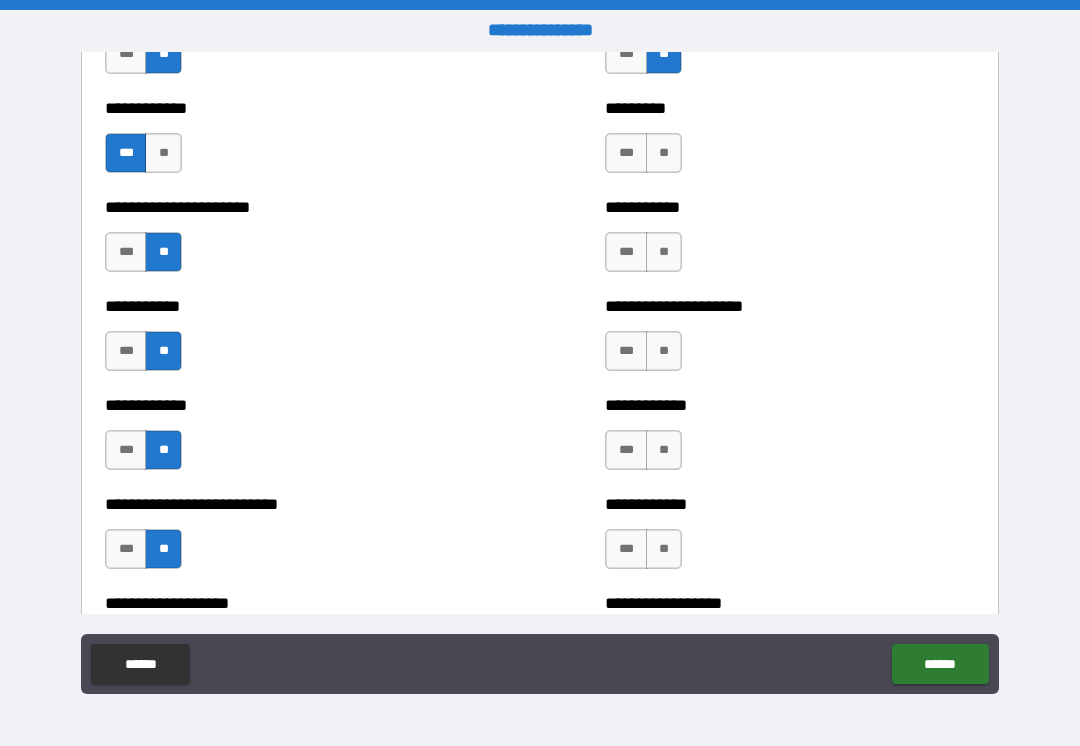 click on "**" at bounding box center [664, 153] 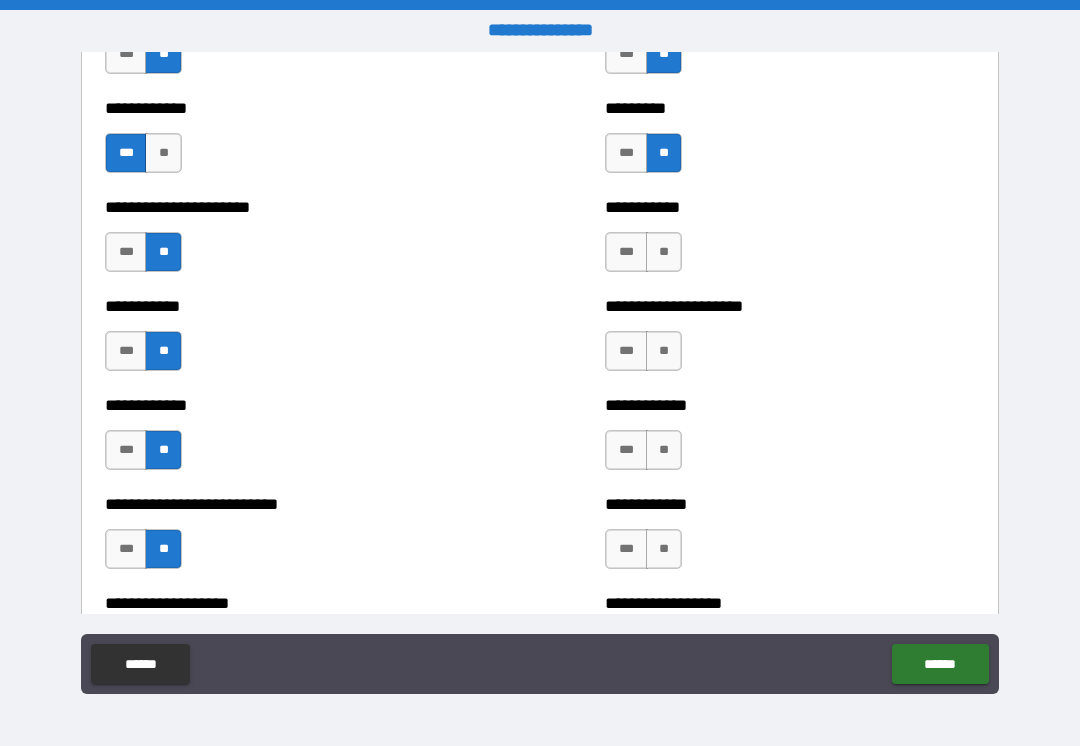 click on "**" at bounding box center [664, 252] 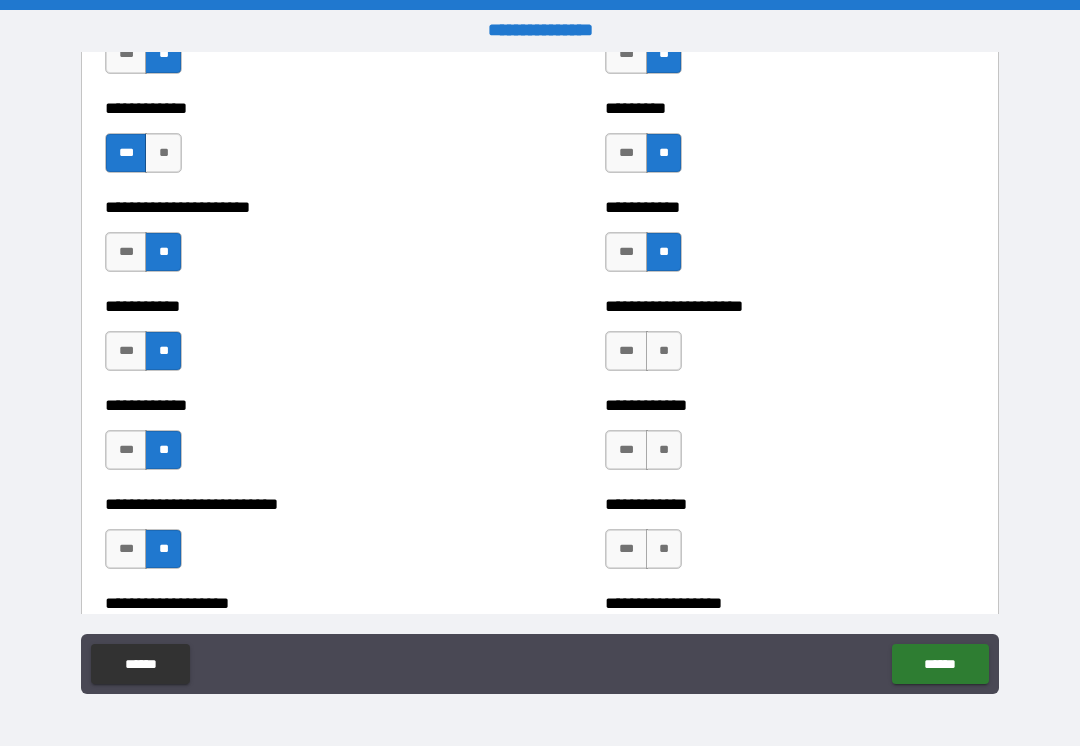 click on "**" at bounding box center (664, 351) 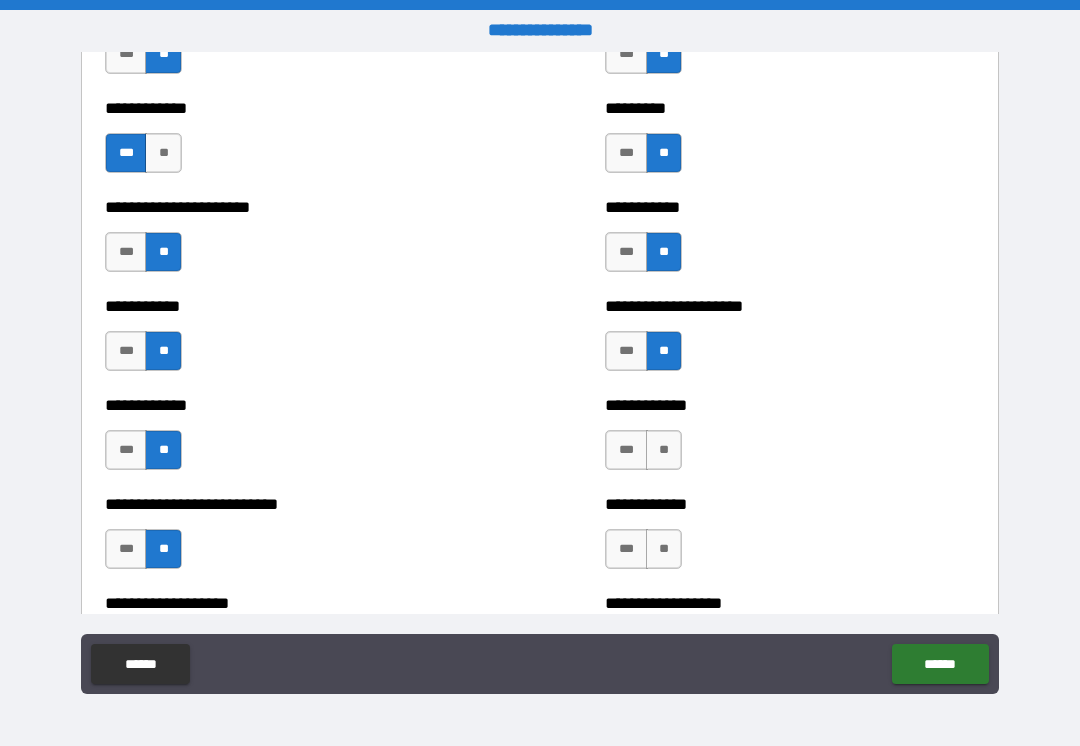 click on "**" at bounding box center (664, 450) 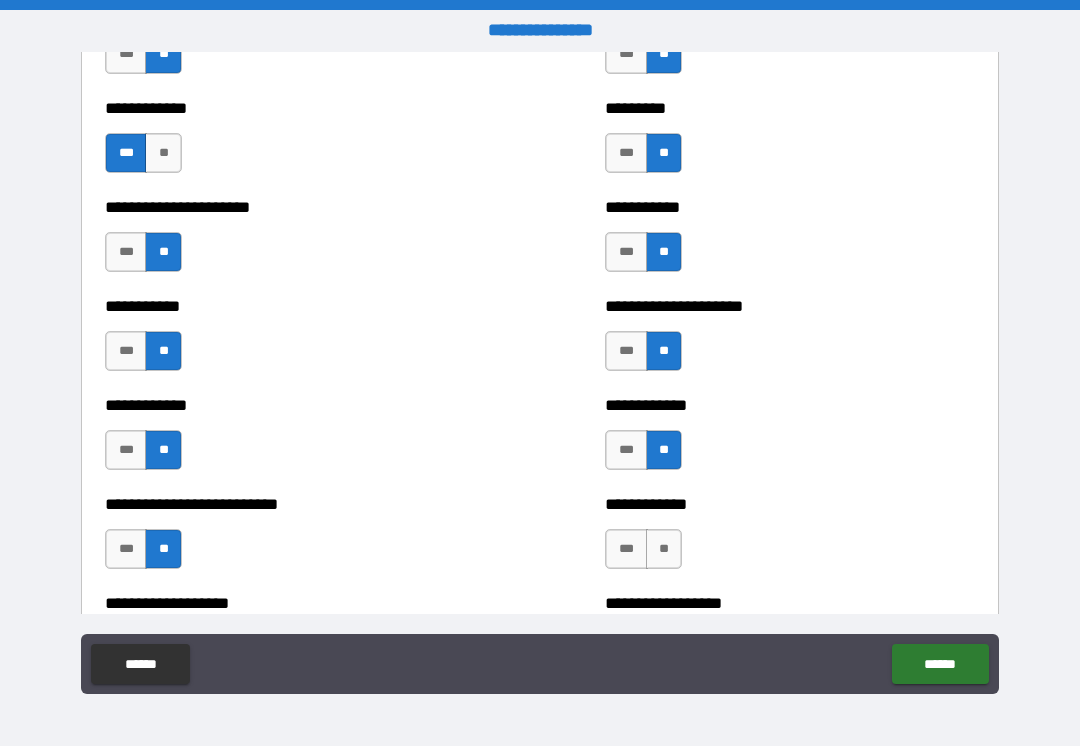 click on "**" at bounding box center (664, 549) 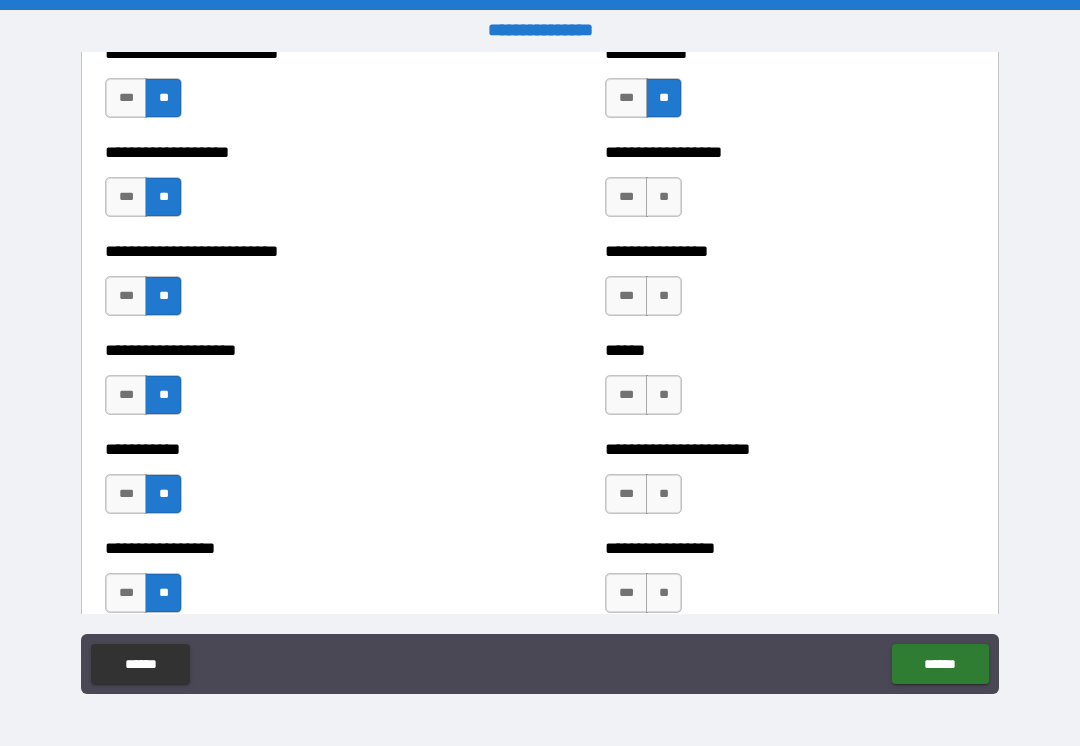 scroll, scrollTop: 5651, scrollLeft: 0, axis: vertical 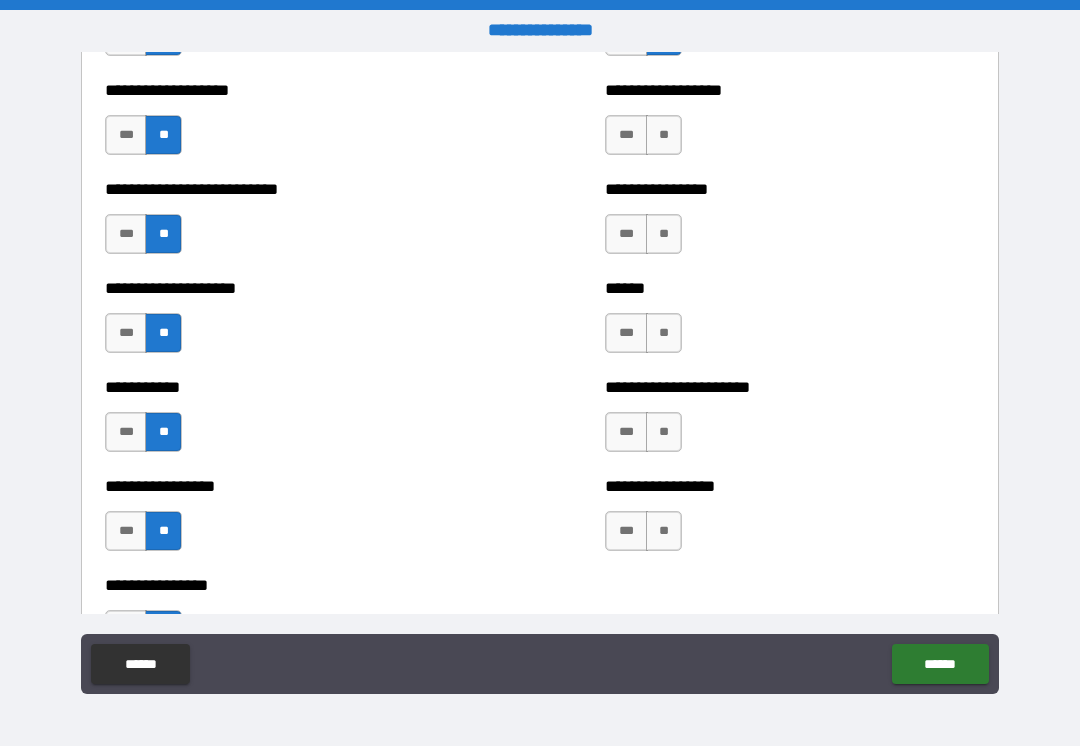 click on "**" at bounding box center (664, 135) 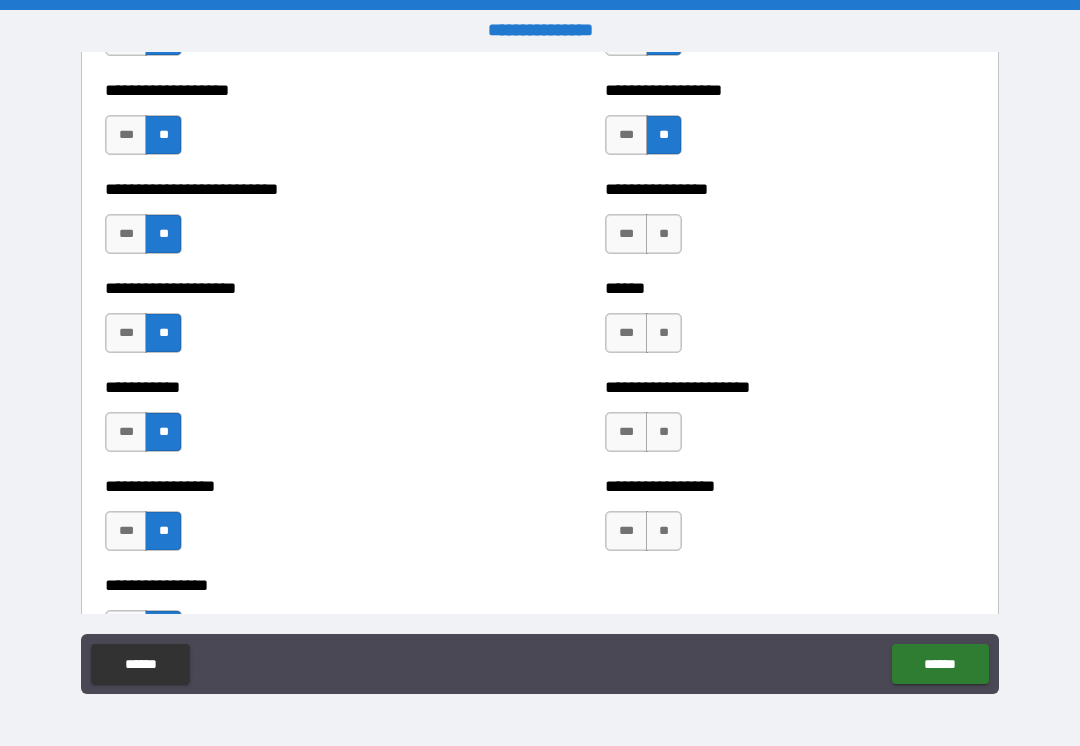 click on "**" at bounding box center (664, 234) 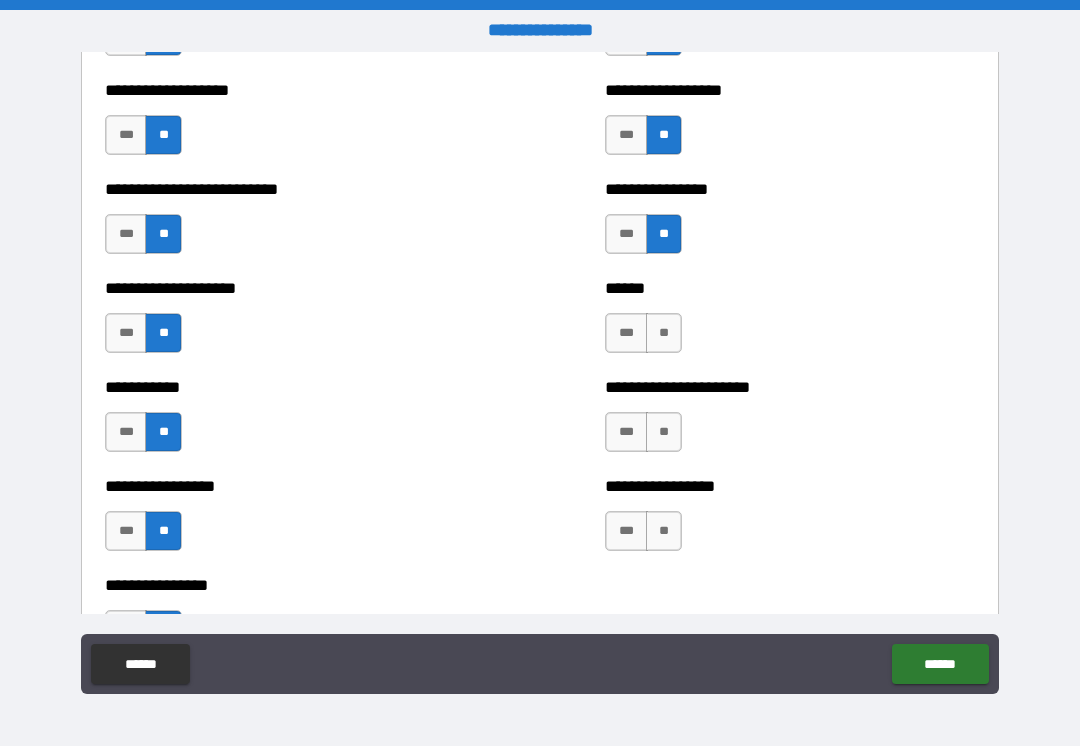 click on "**" at bounding box center [664, 333] 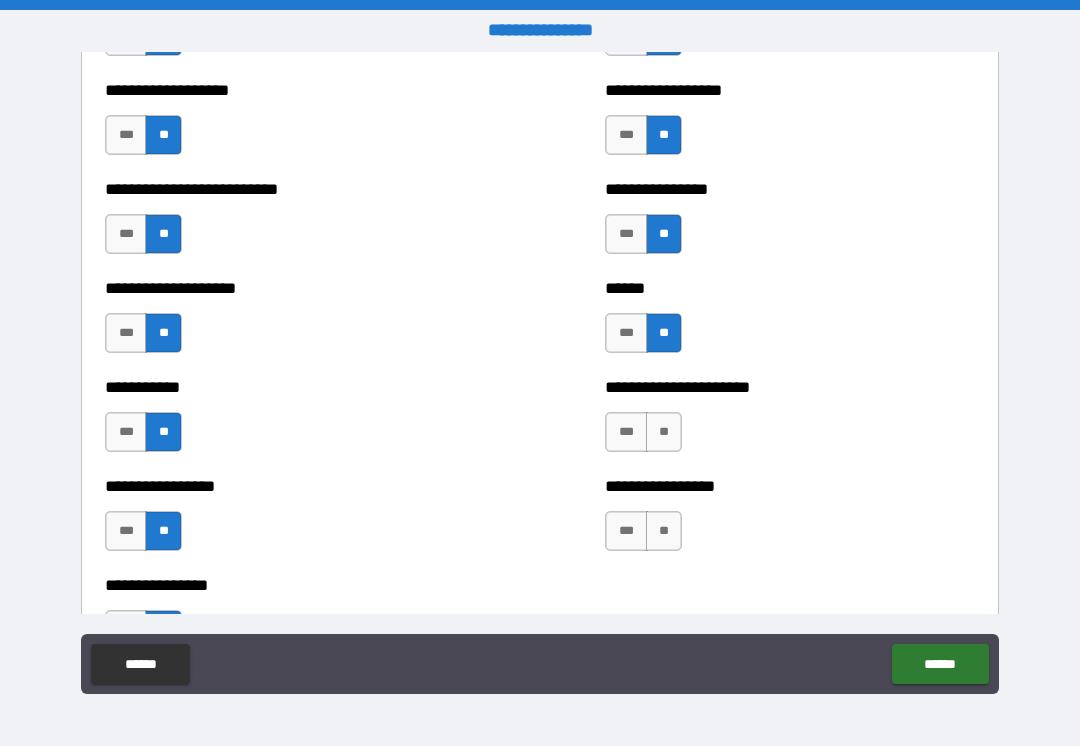 click on "***" at bounding box center (626, 432) 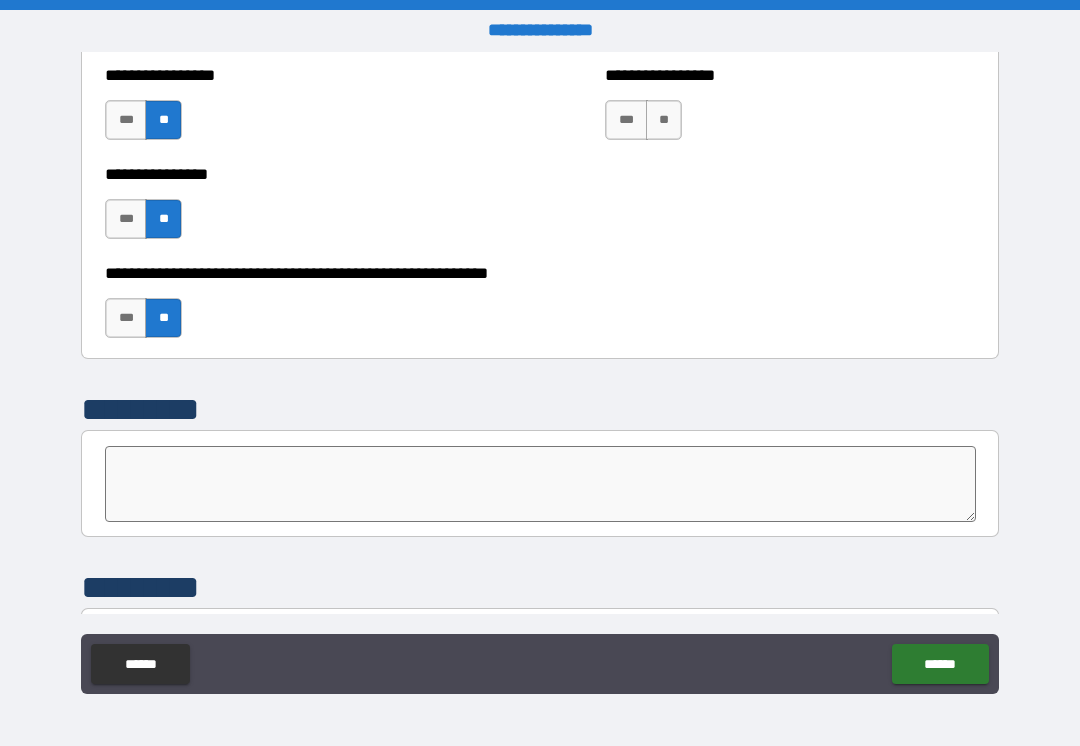 scroll, scrollTop: 6071, scrollLeft: 0, axis: vertical 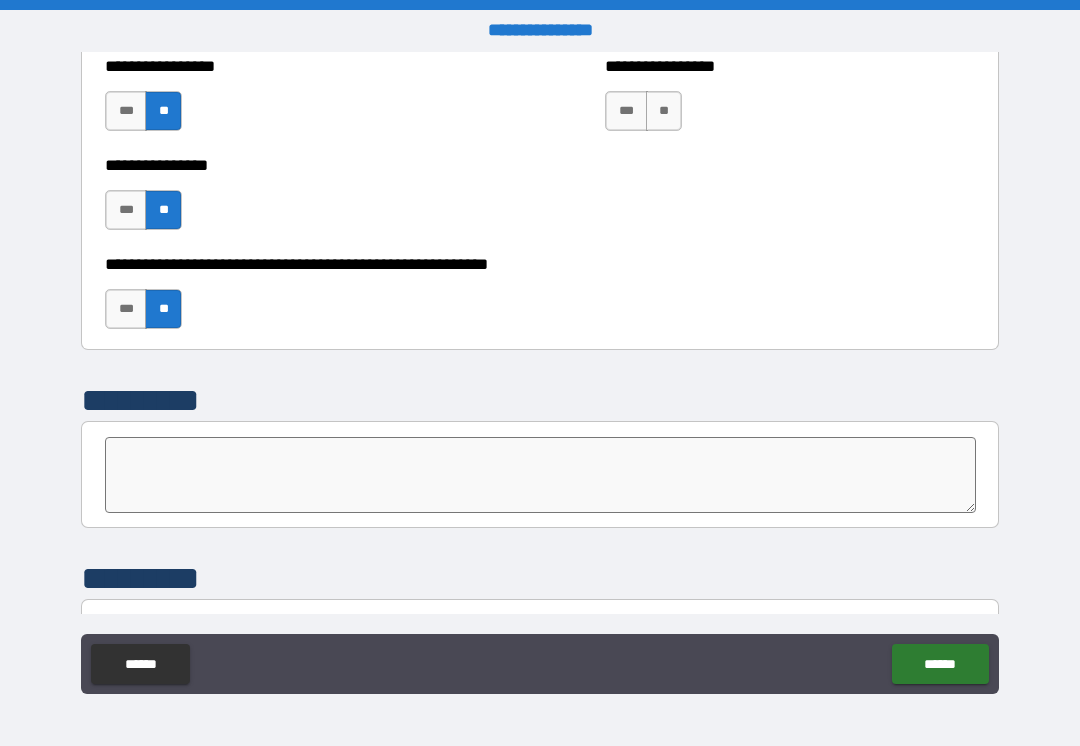 click on "**" at bounding box center (664, 111) 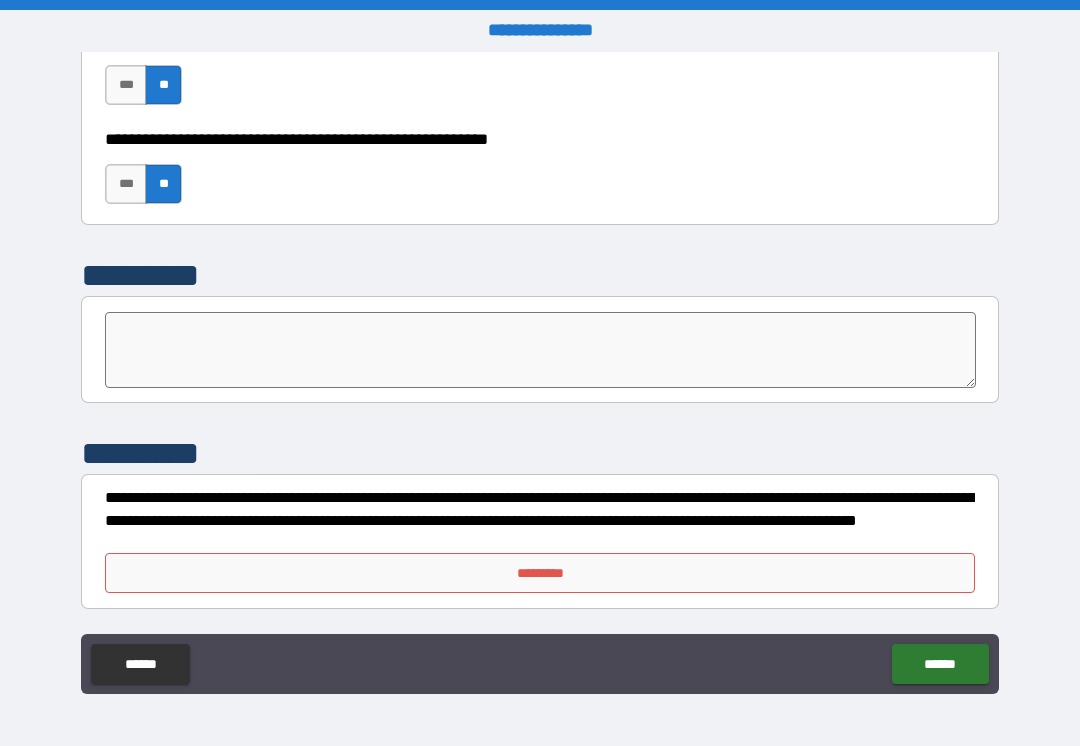 scroll, scrollTop: 6196, scrollLeft: 0, axis: vertical 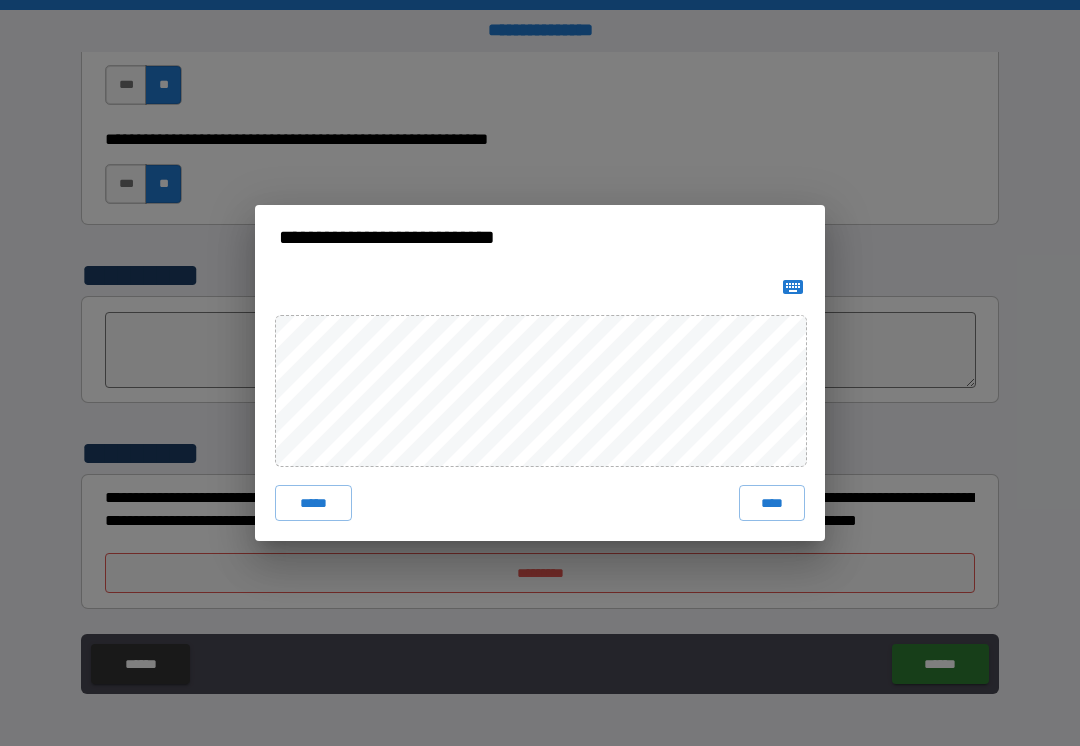 click on "****" at bounding box center (772, 503) 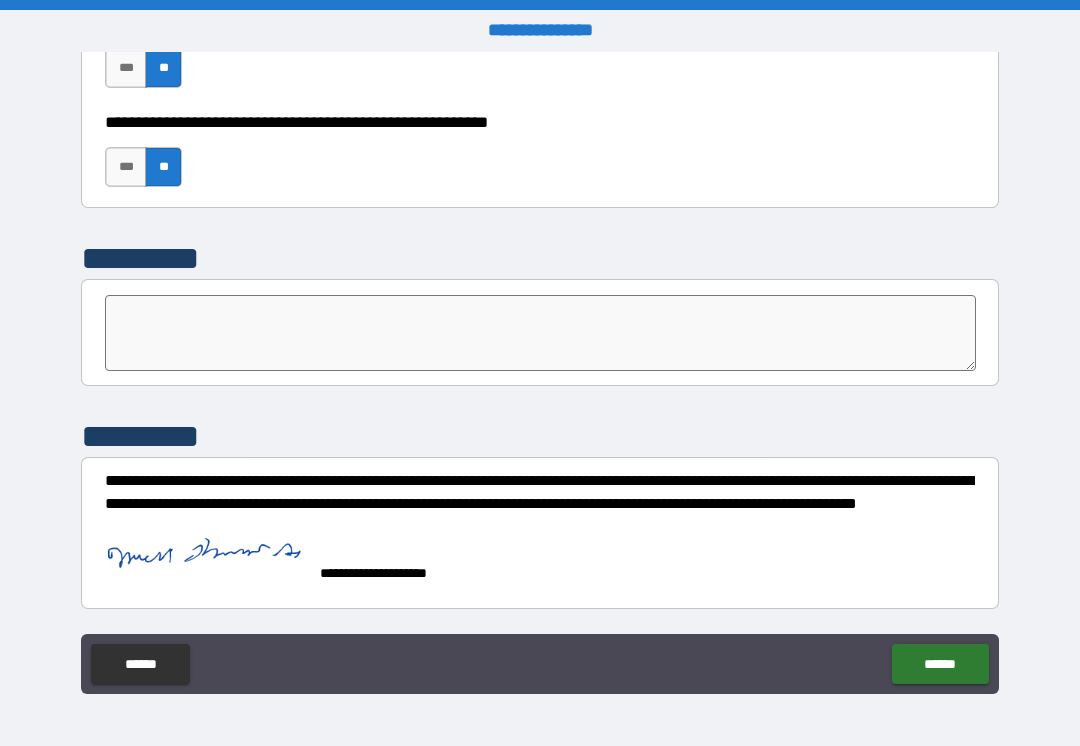 scroll, scrollTop: 6213, scrollLeft: 0, axis: vertical 